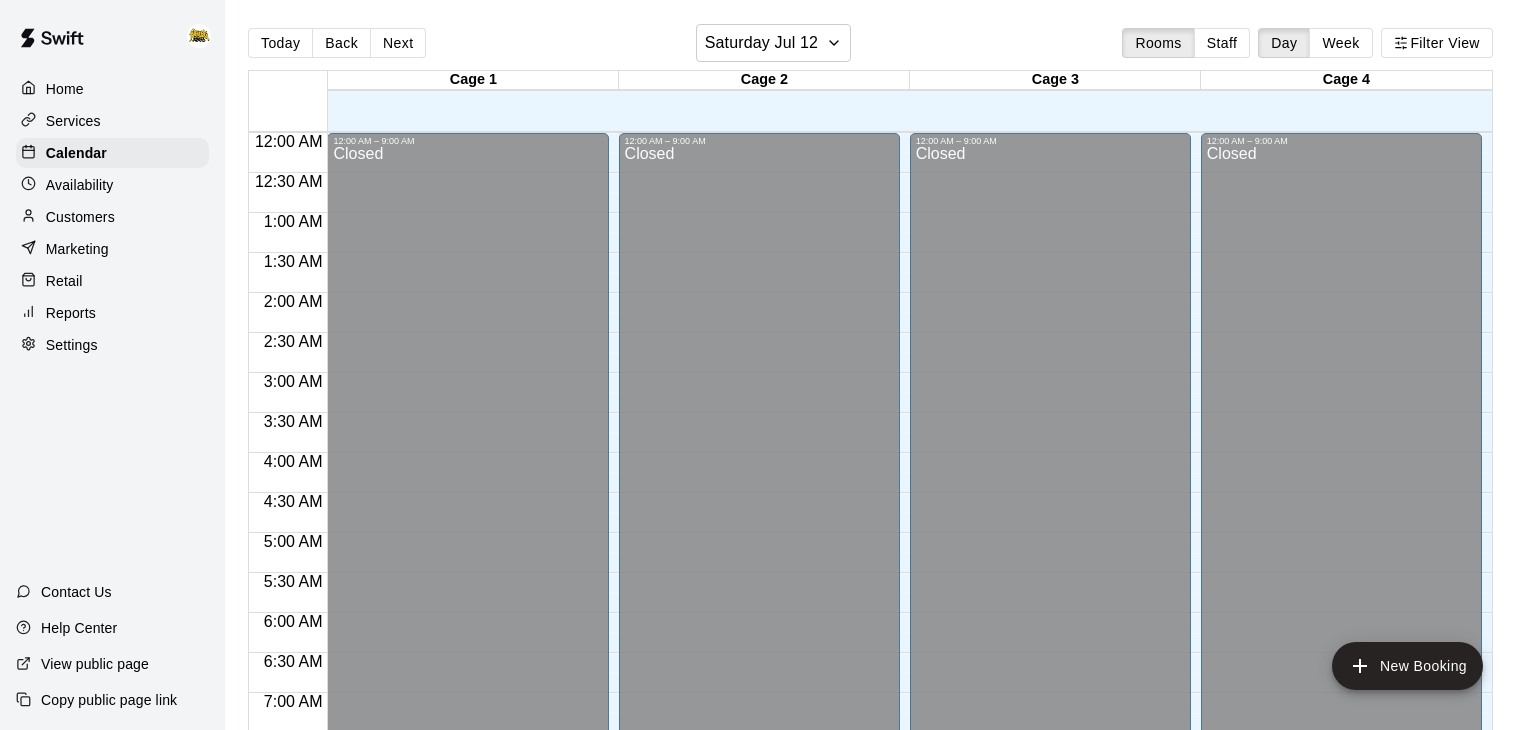 scroll, scrollTop: 0, scrollLeft: 0, axis: both 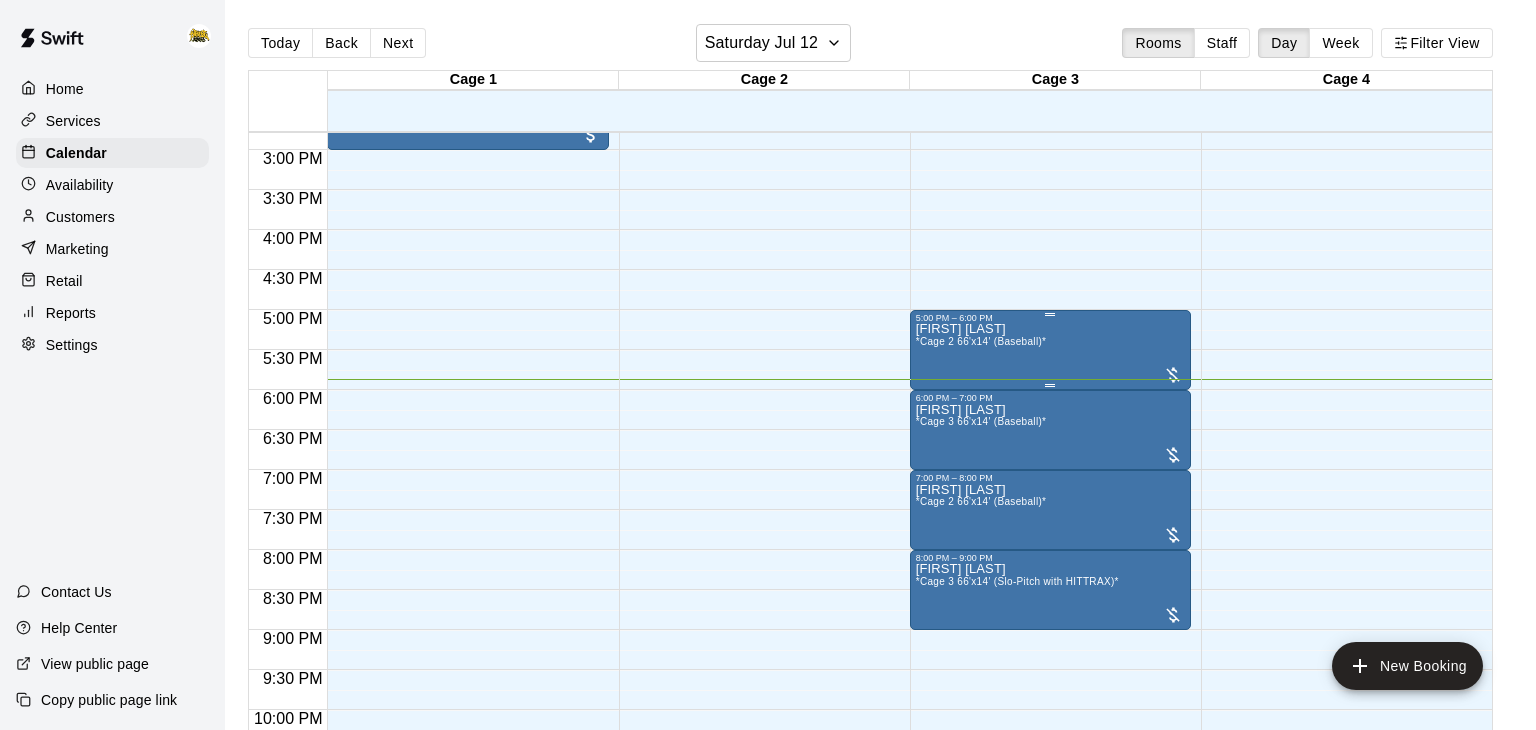 click on "[FIRST] [LAST] *Cage 2 66'x14' (Baseball)*" at bounding box center (1050, 688) 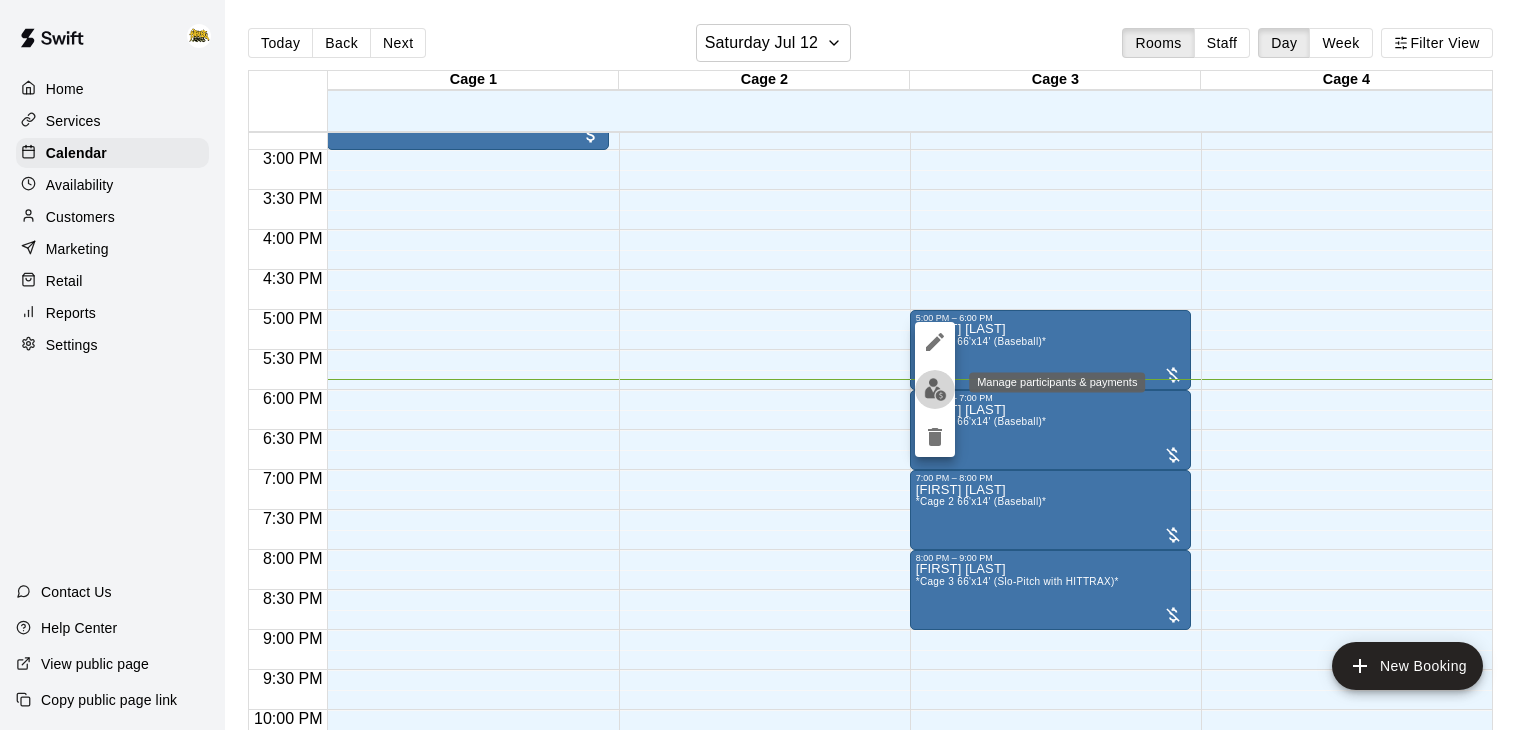 click at bounding box center (935, 389) 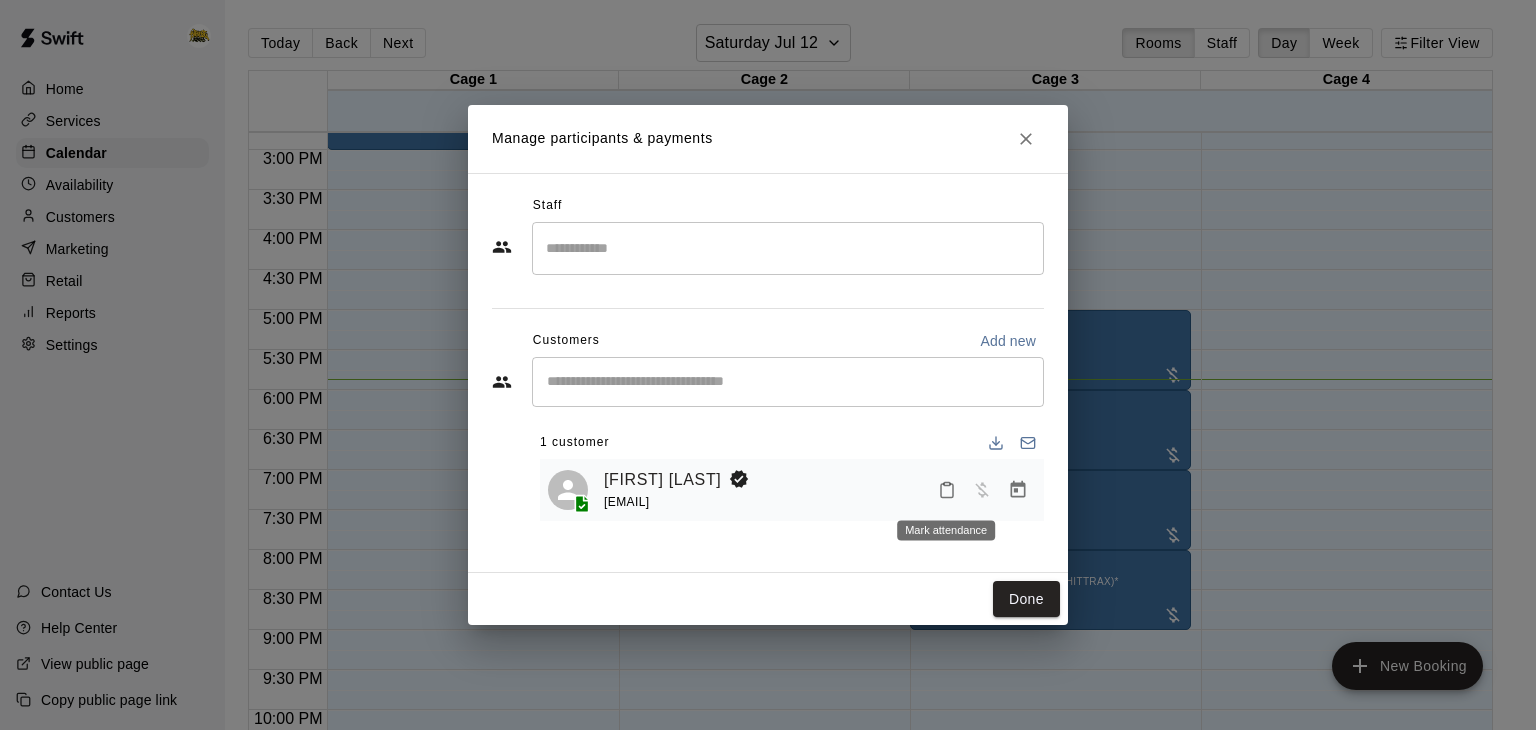 click 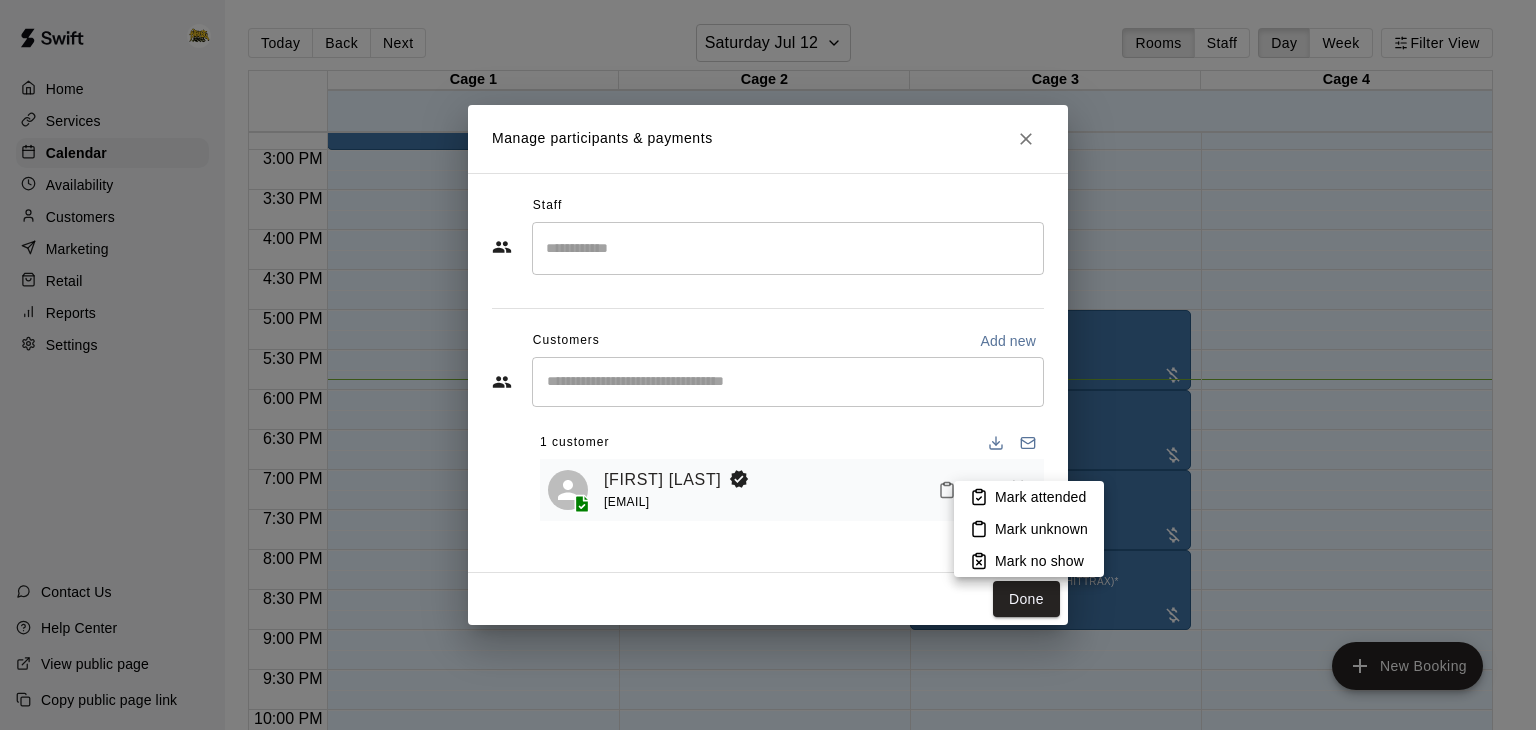 click on "Mark attended" at bounding box center [1040, 497] 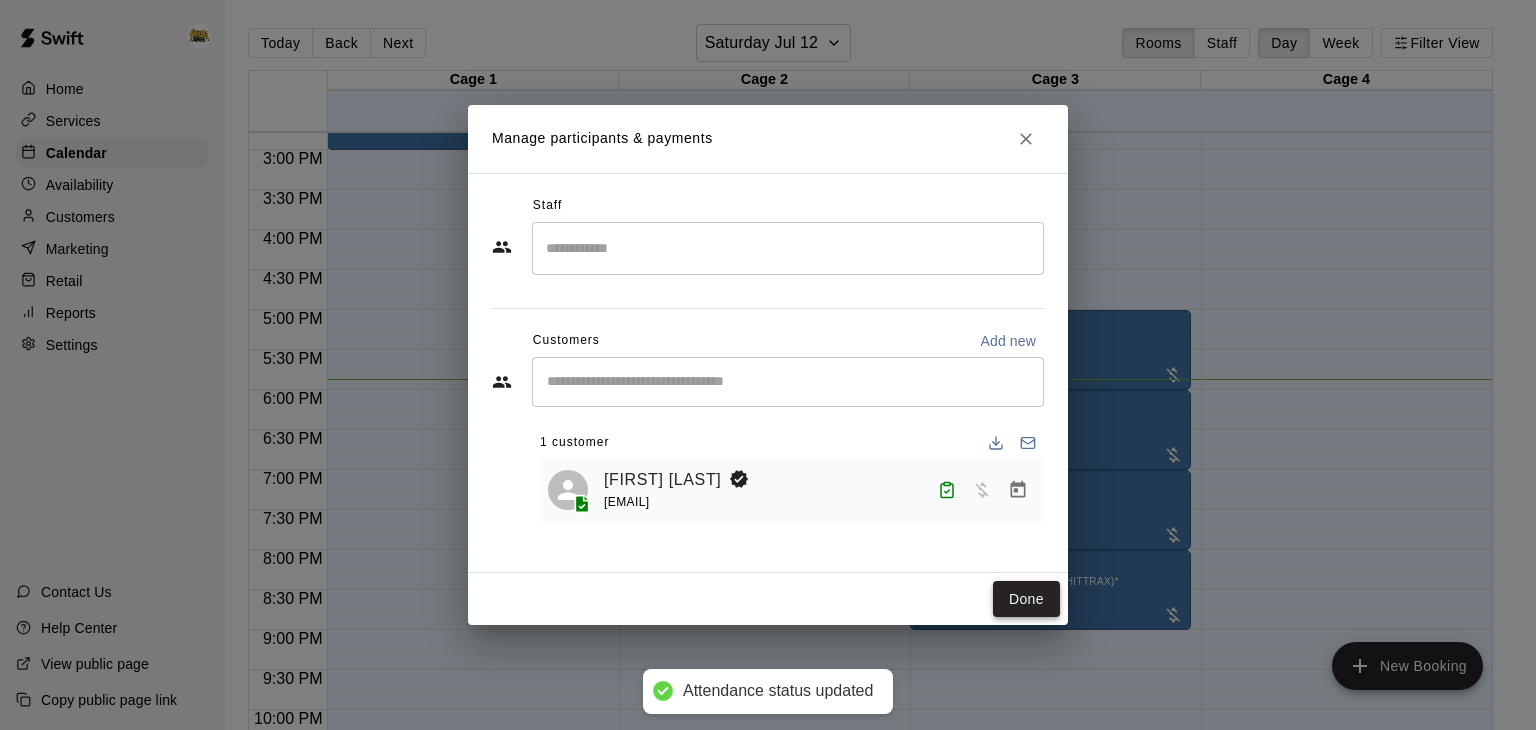 click on "Done" at bounding box center (1026, 599) 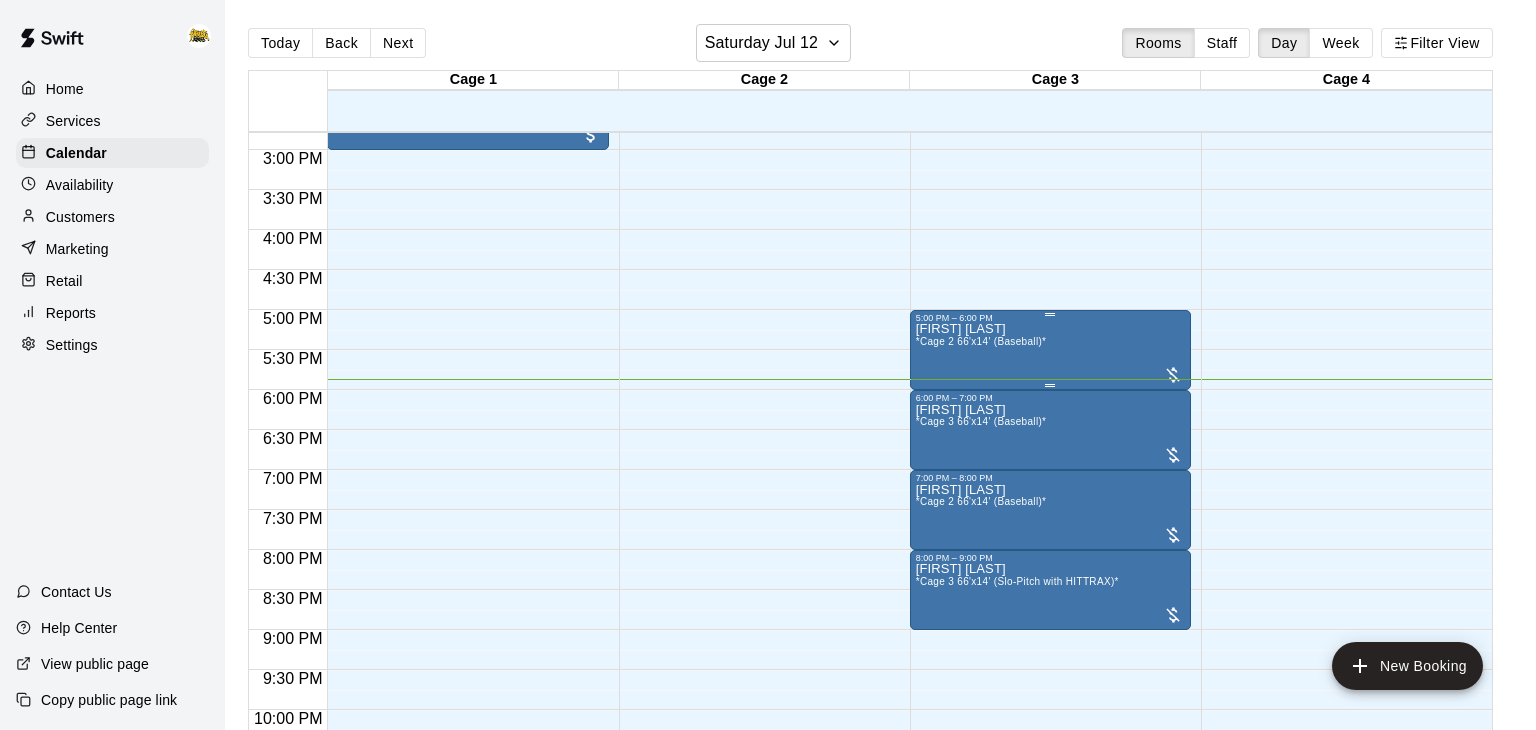click on "[FIRST] [LAST] *Cage 2 66'x14' (Baseball)*" at bounding box center [1050, 688] 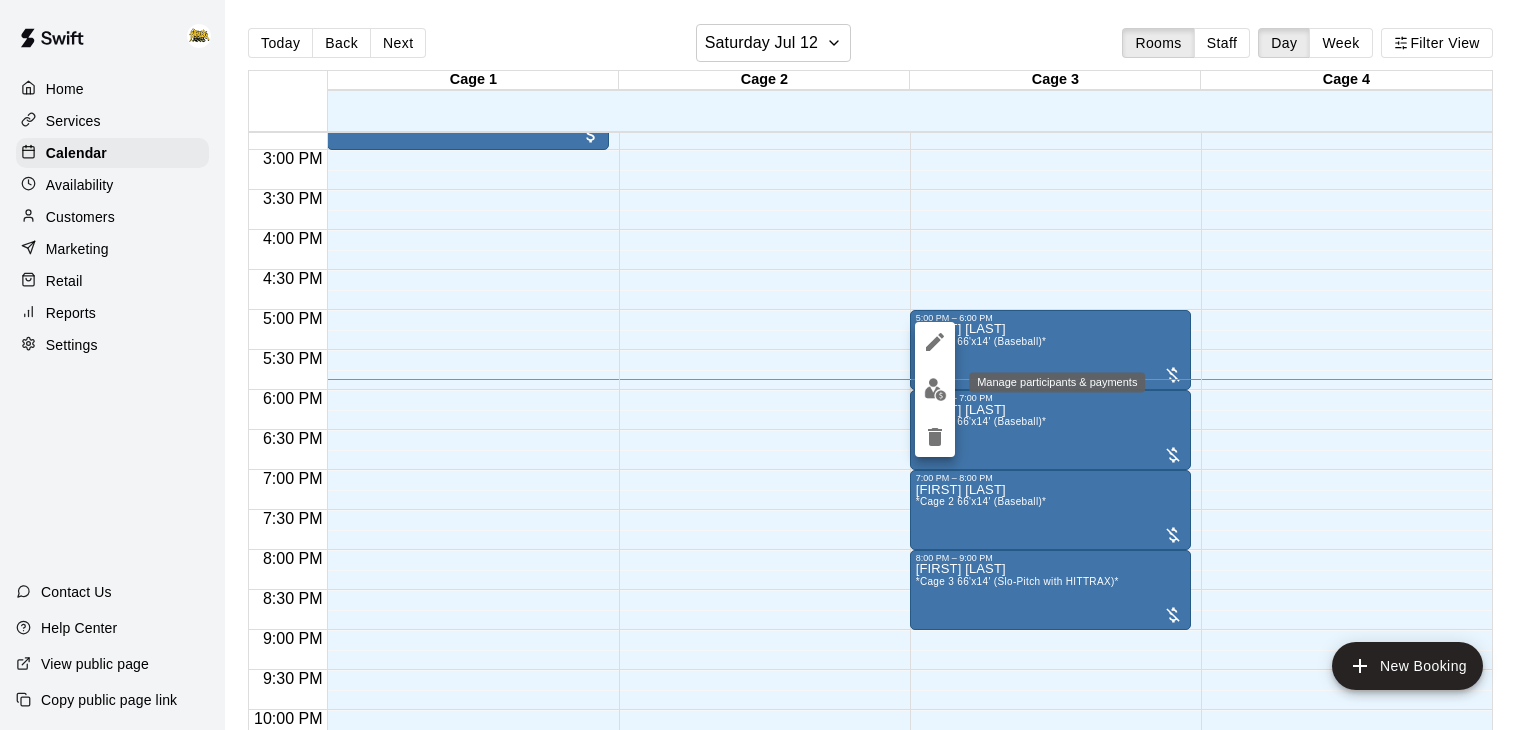 click at bounding box center [935, 389] 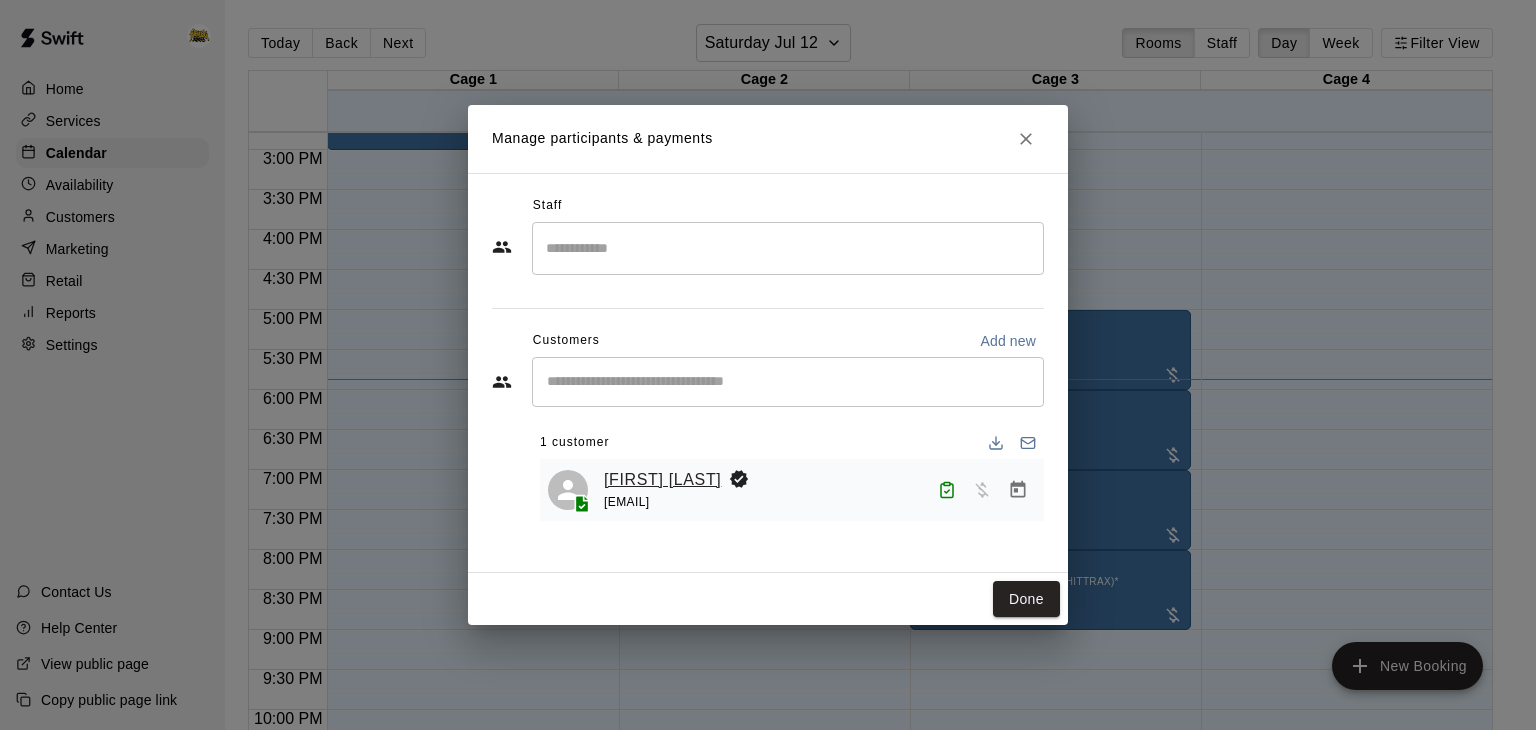 click on "[FIRST] [LAST]" at bounding box center [662, 480] 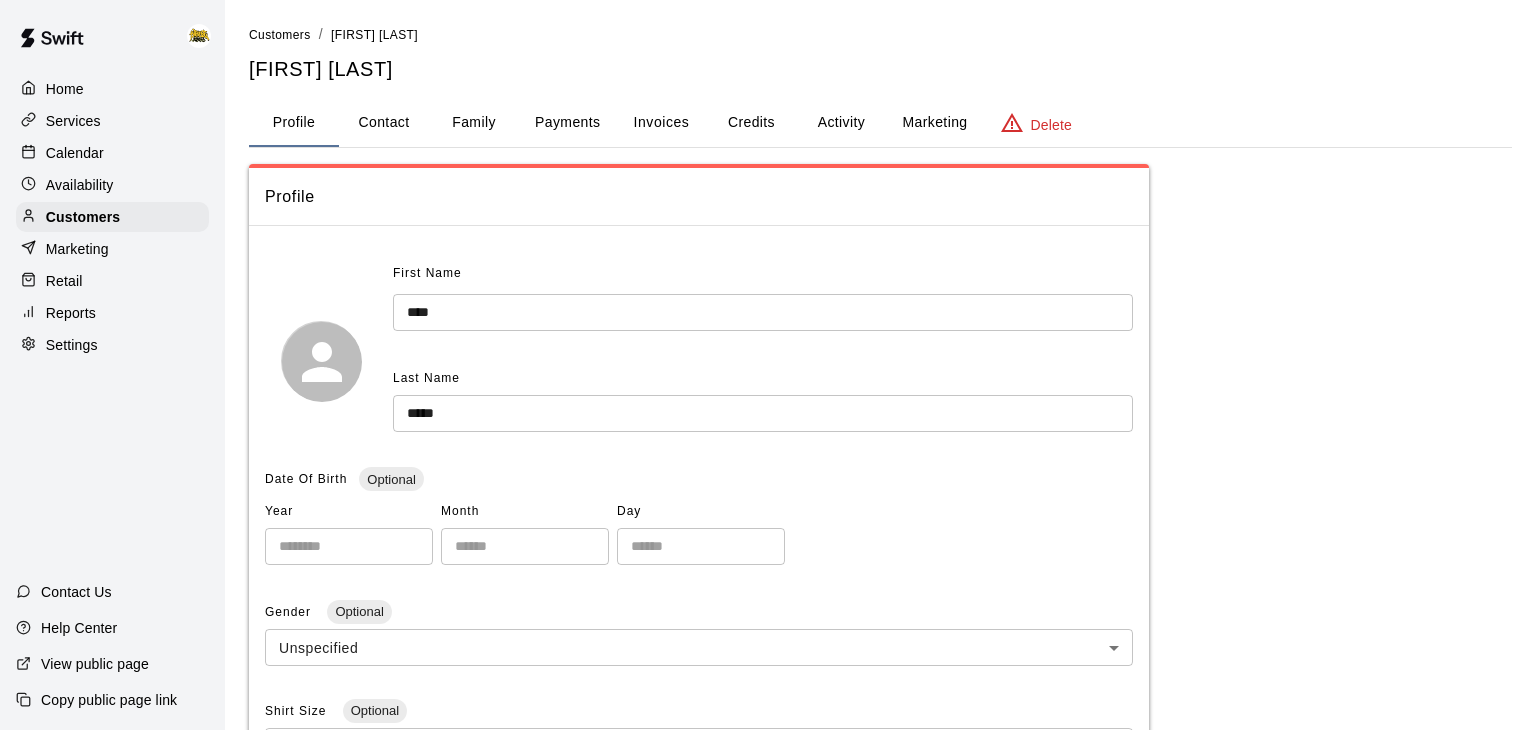 click on "Family" at bounding box center (474, 123) 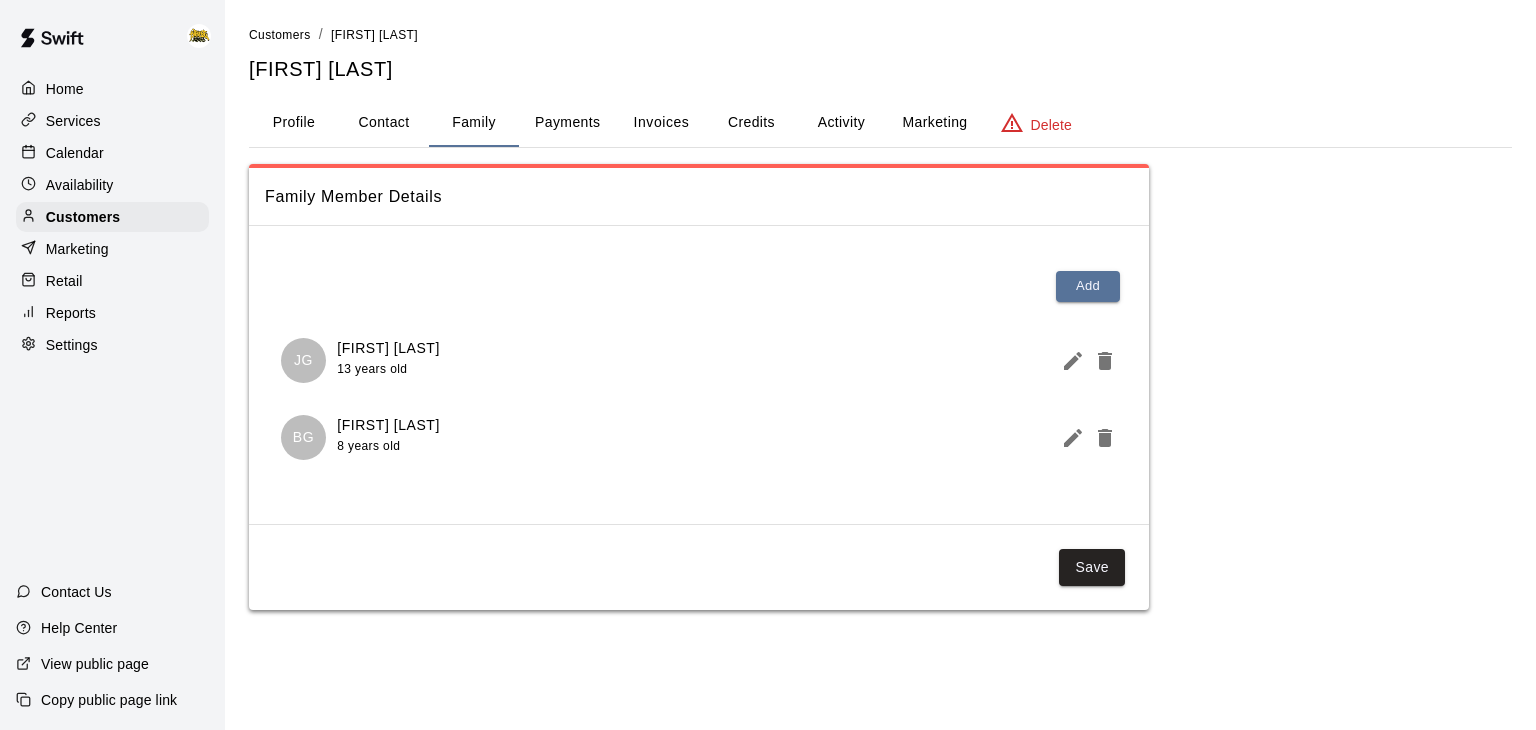 click on "Home" at bounding box center [65, 89] 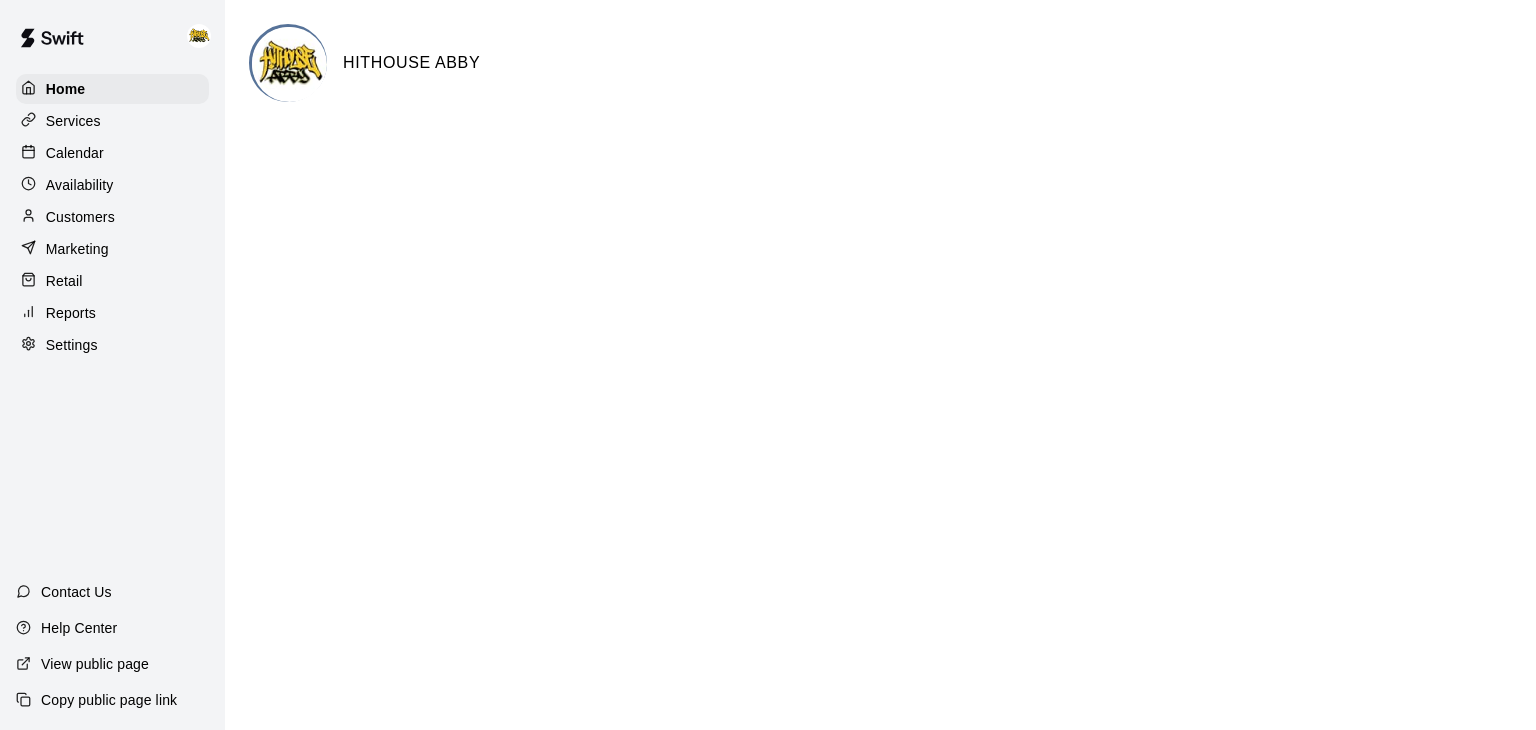 click on "Calendar" at bounding box center (75, 153) 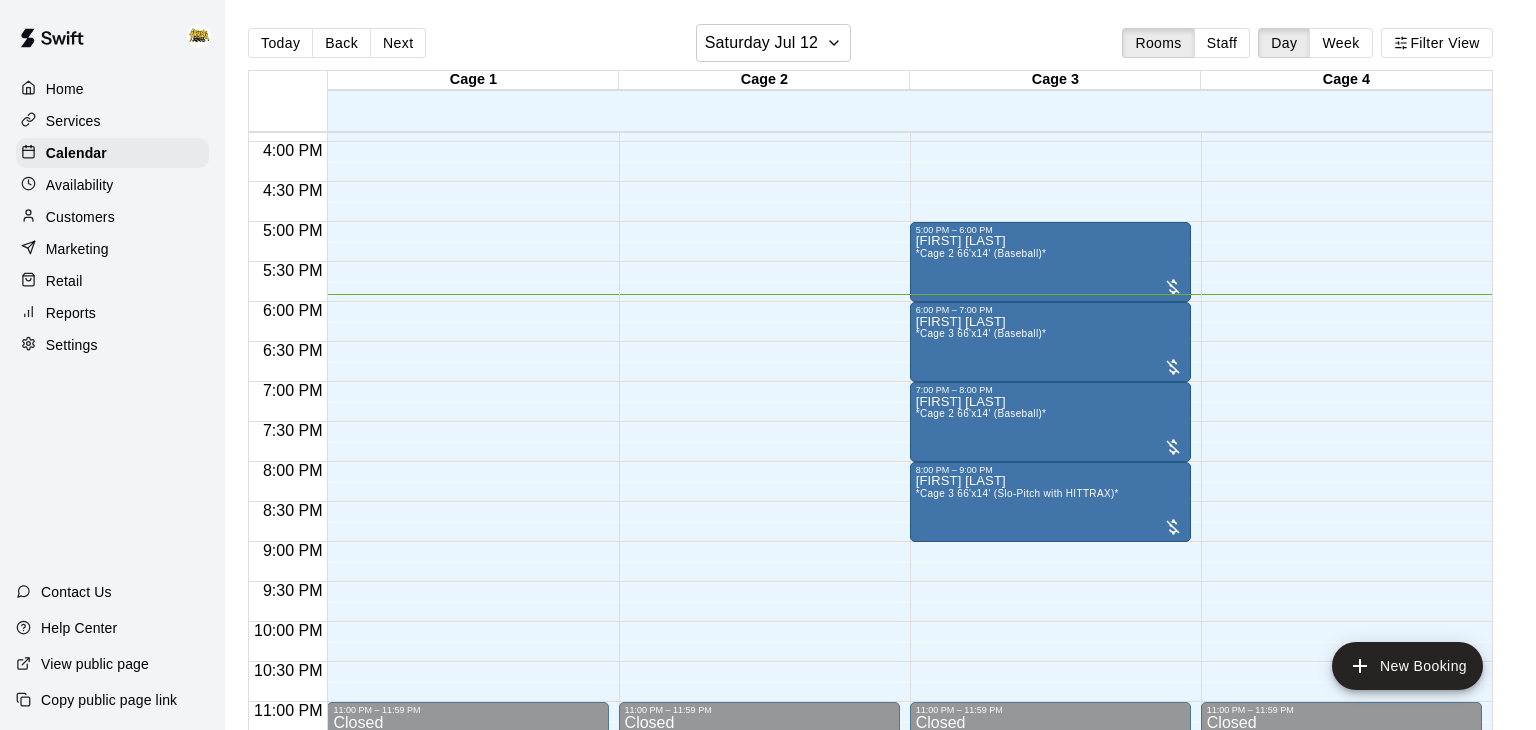 scroll, scrollTop: 1270, scrollLeft: 0, axis: vertical 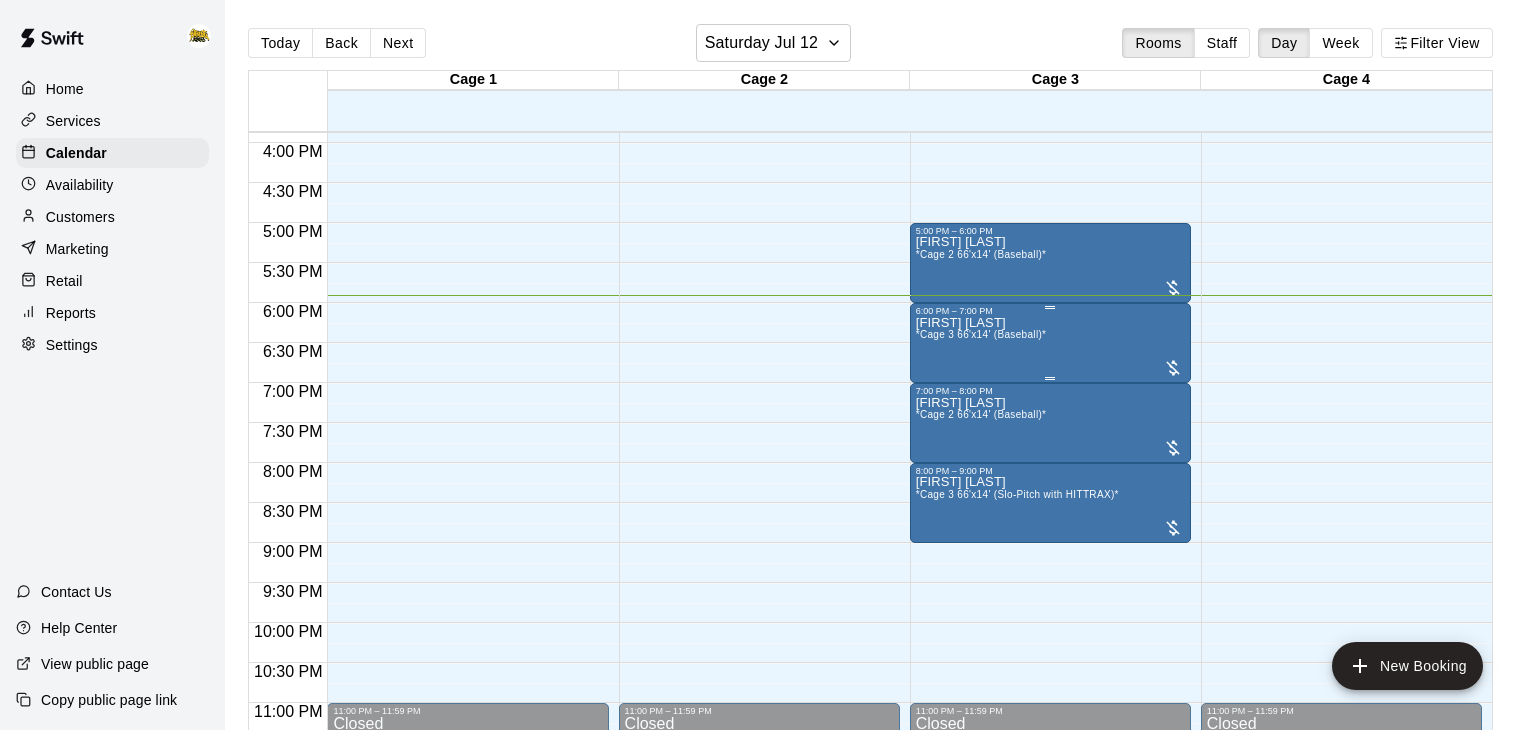 click on "[FIRST] [LAST] *Cage 3 66'x14' (Baseball)*" at bounding box center (1050, 681) 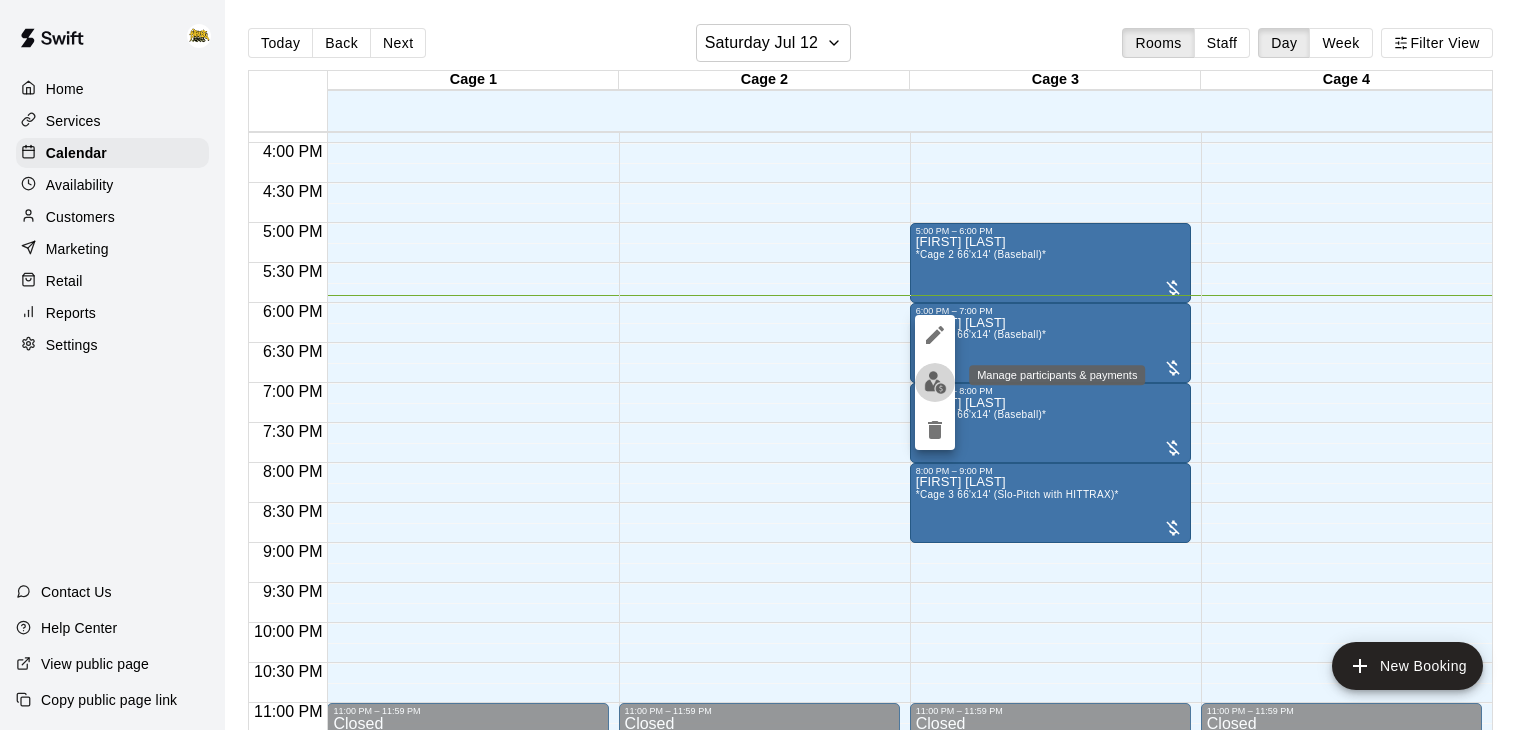 click at bounding box center (935, 382) 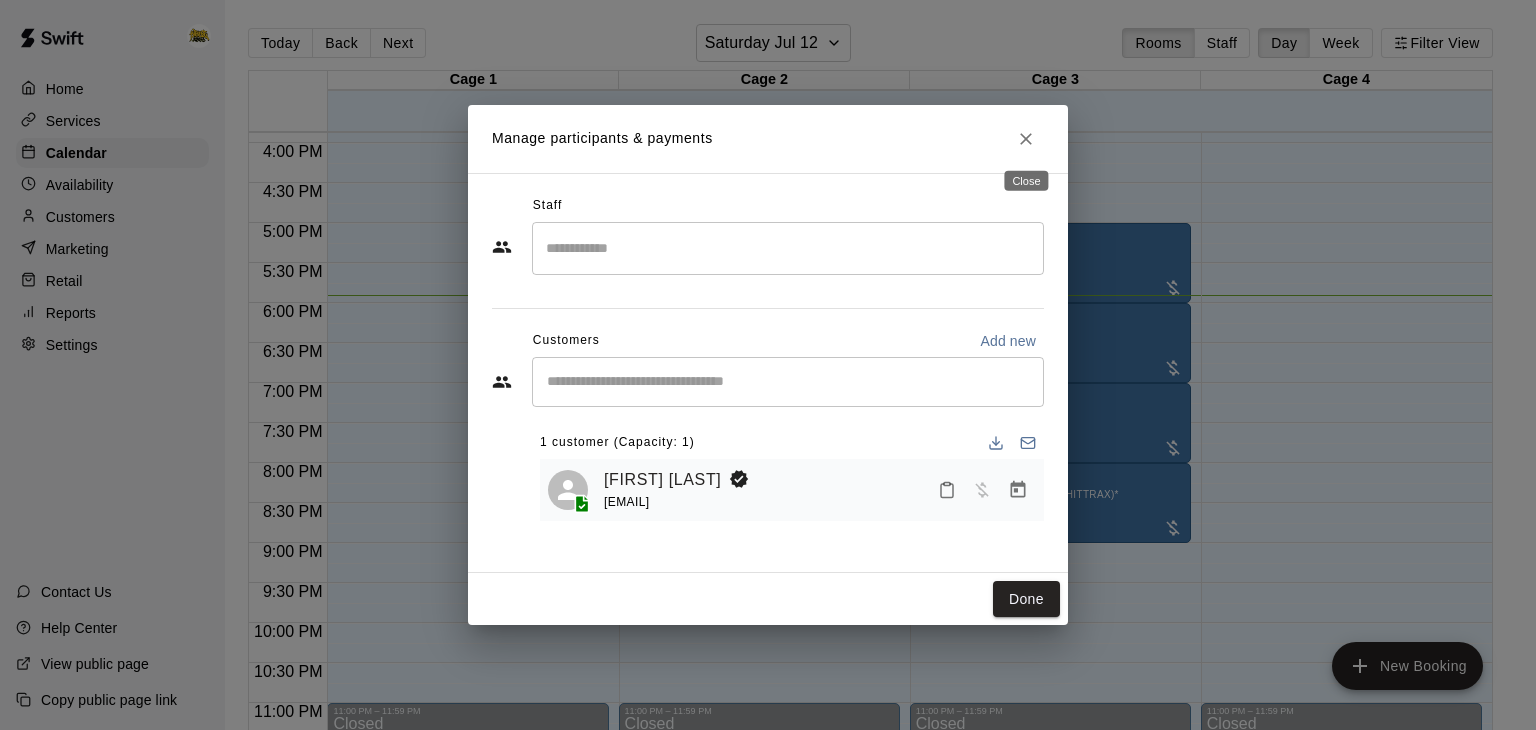 click 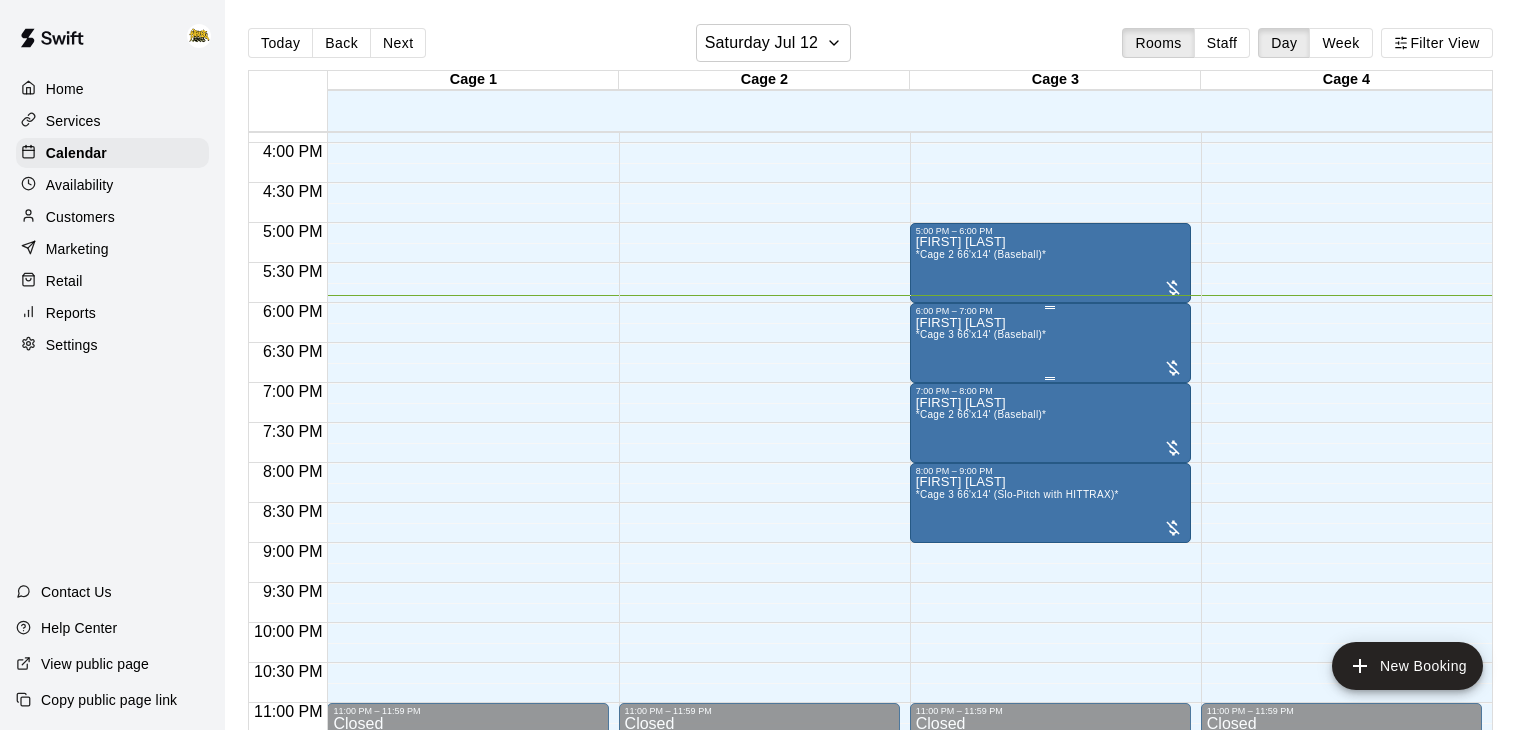 click on "[FIRST] [LAST] *Cage 3 66'x14' (Baseball)*" at bounding box center (1050, 681) 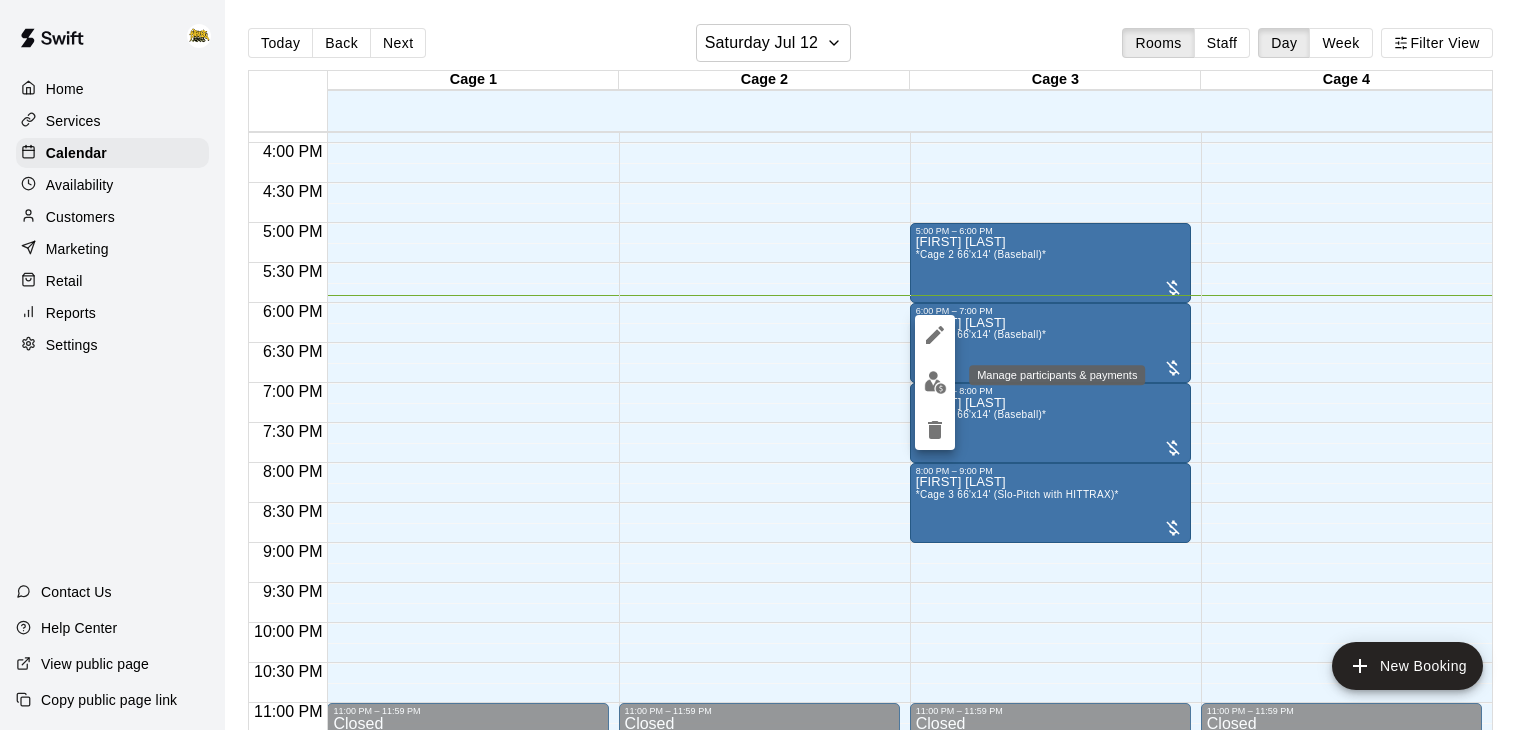 click at bounding box center (935, 382) 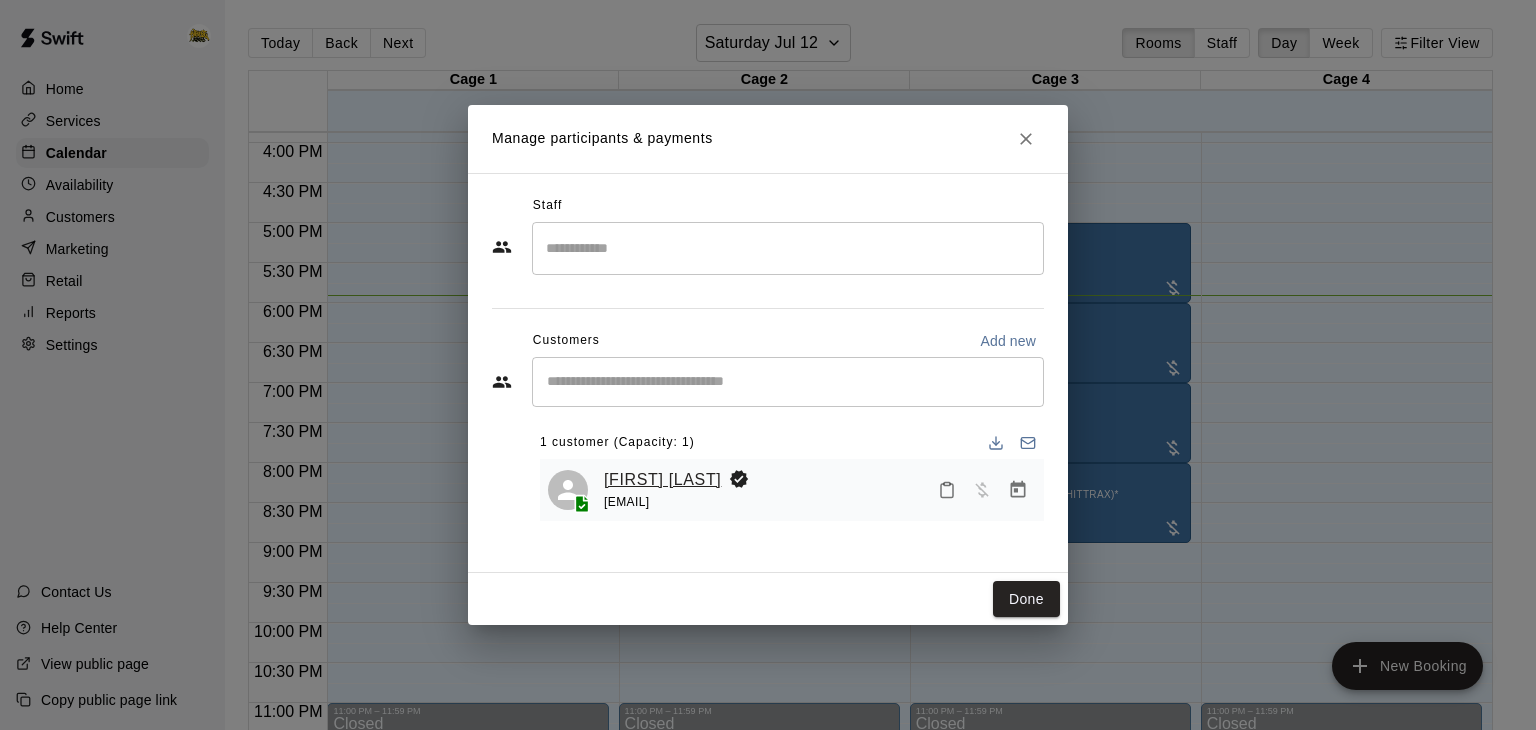 click on "[FIRST] [LAST]" at bounding box center [662, 480] 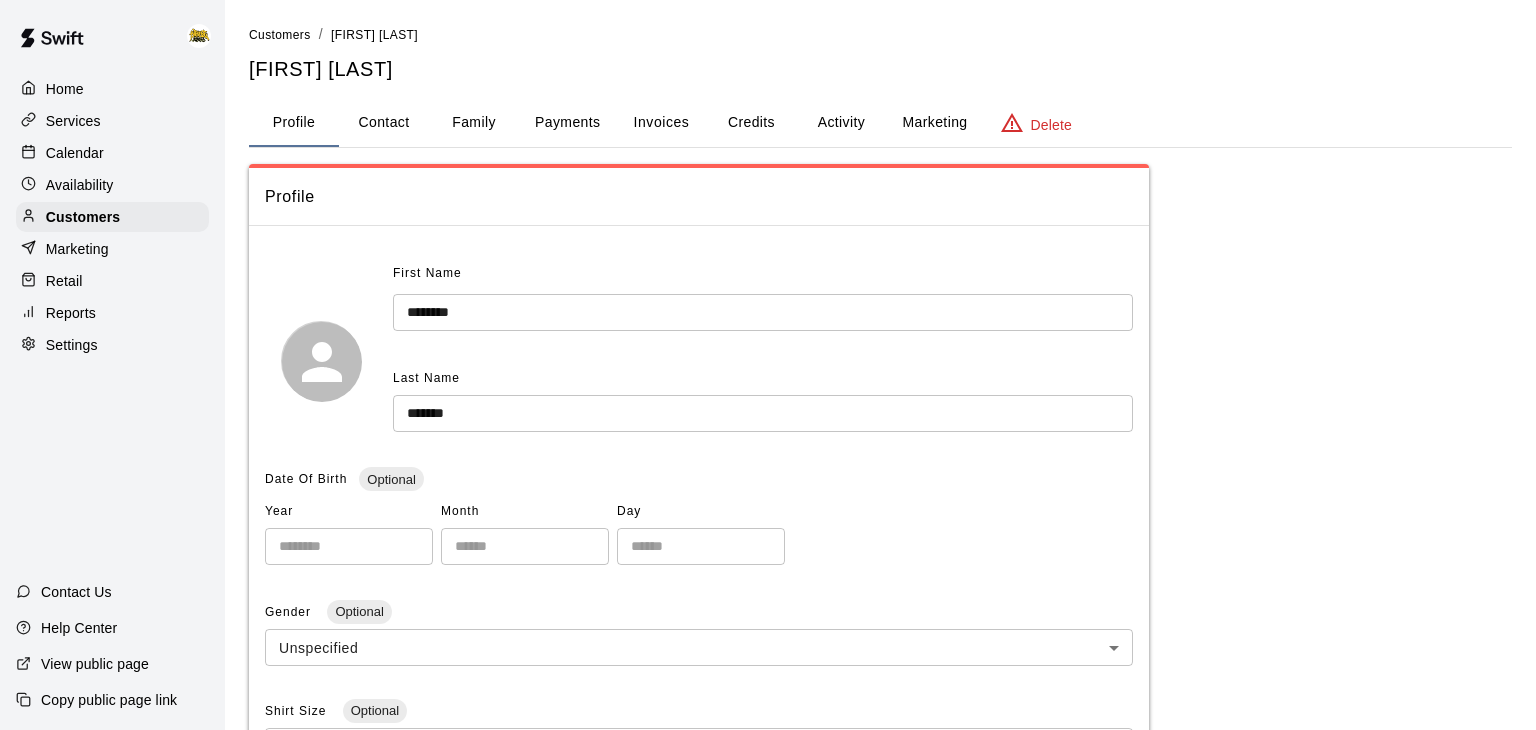 click on "Family" at bounding box center (474, 123) 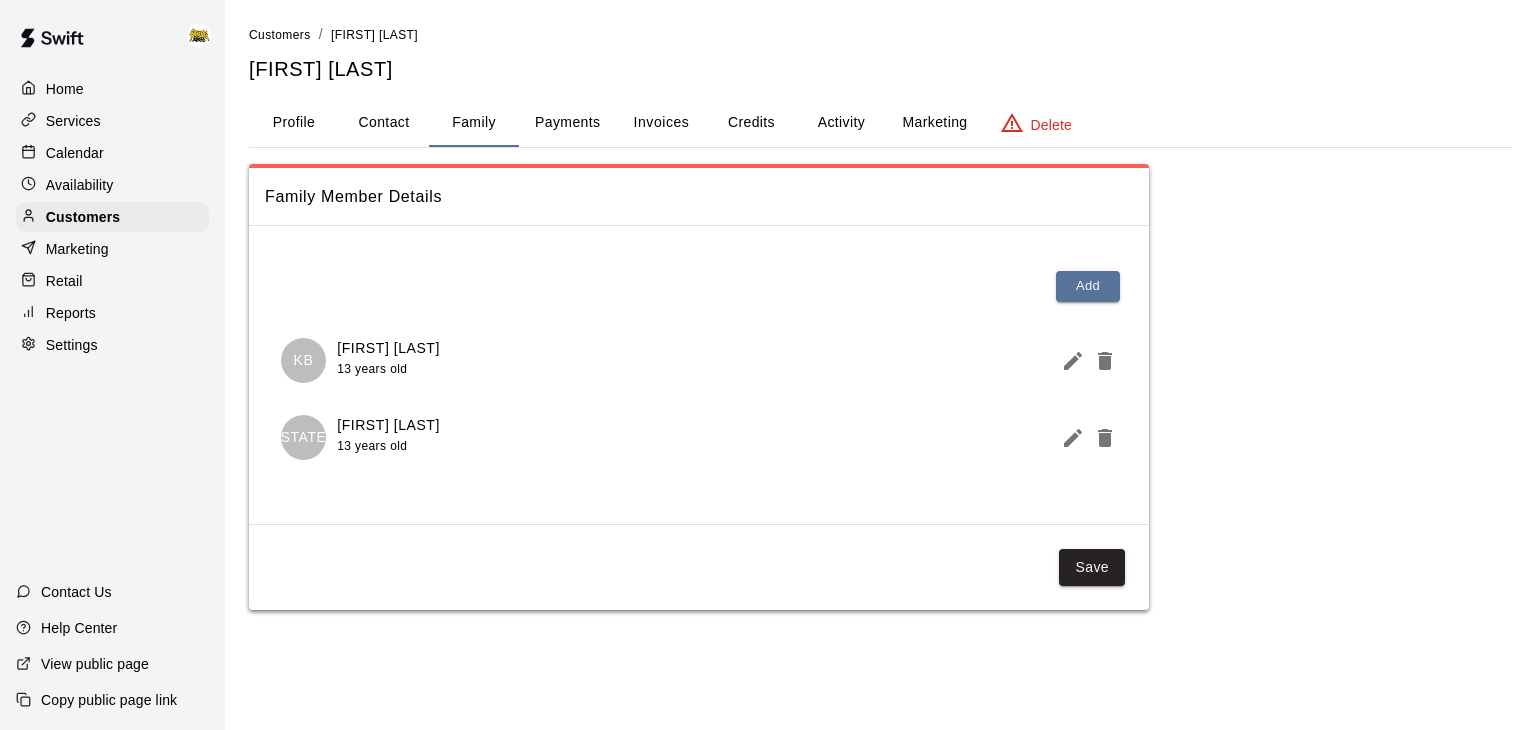 click on "Home" at bounding box center [112, 89] 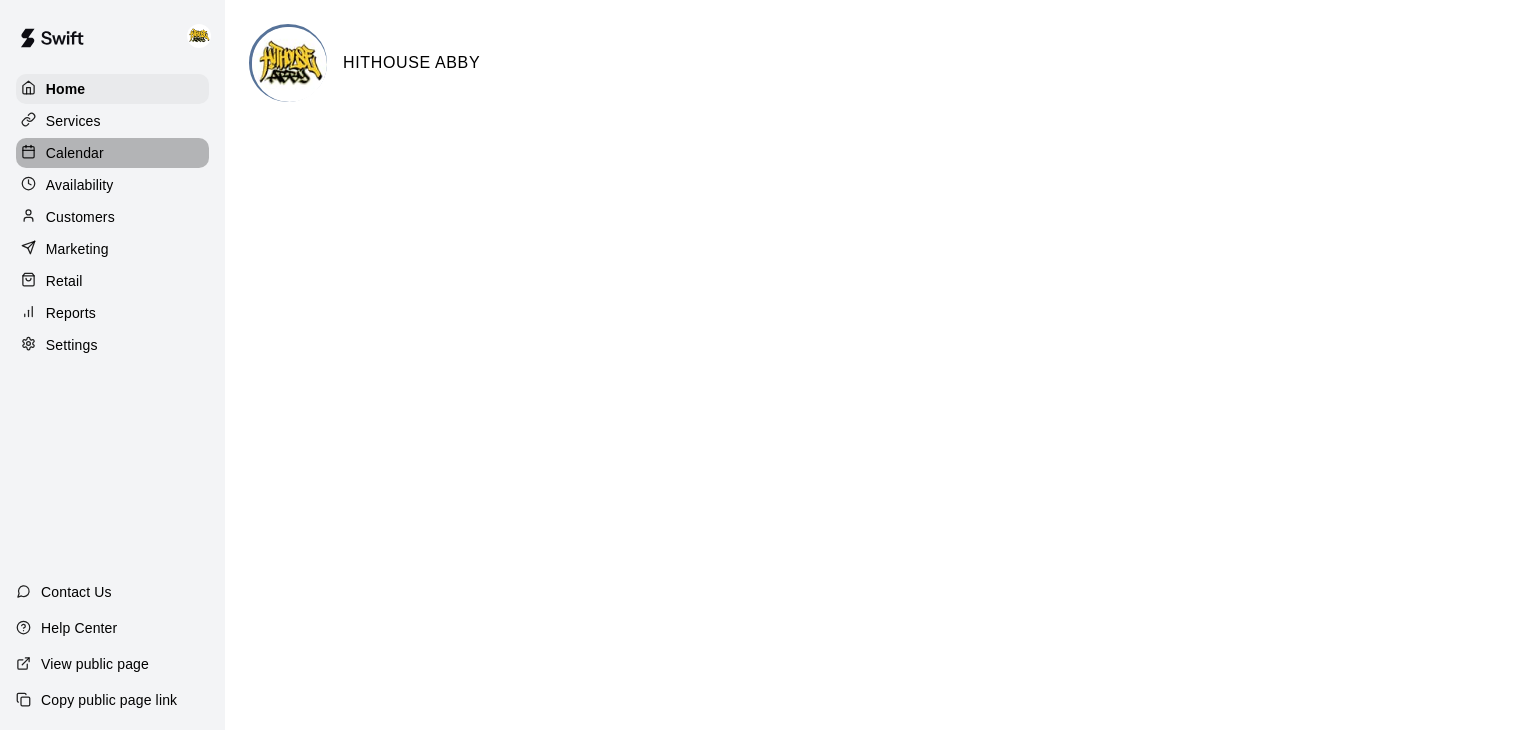 click on "Calendar" at bounding box center [75, 153] 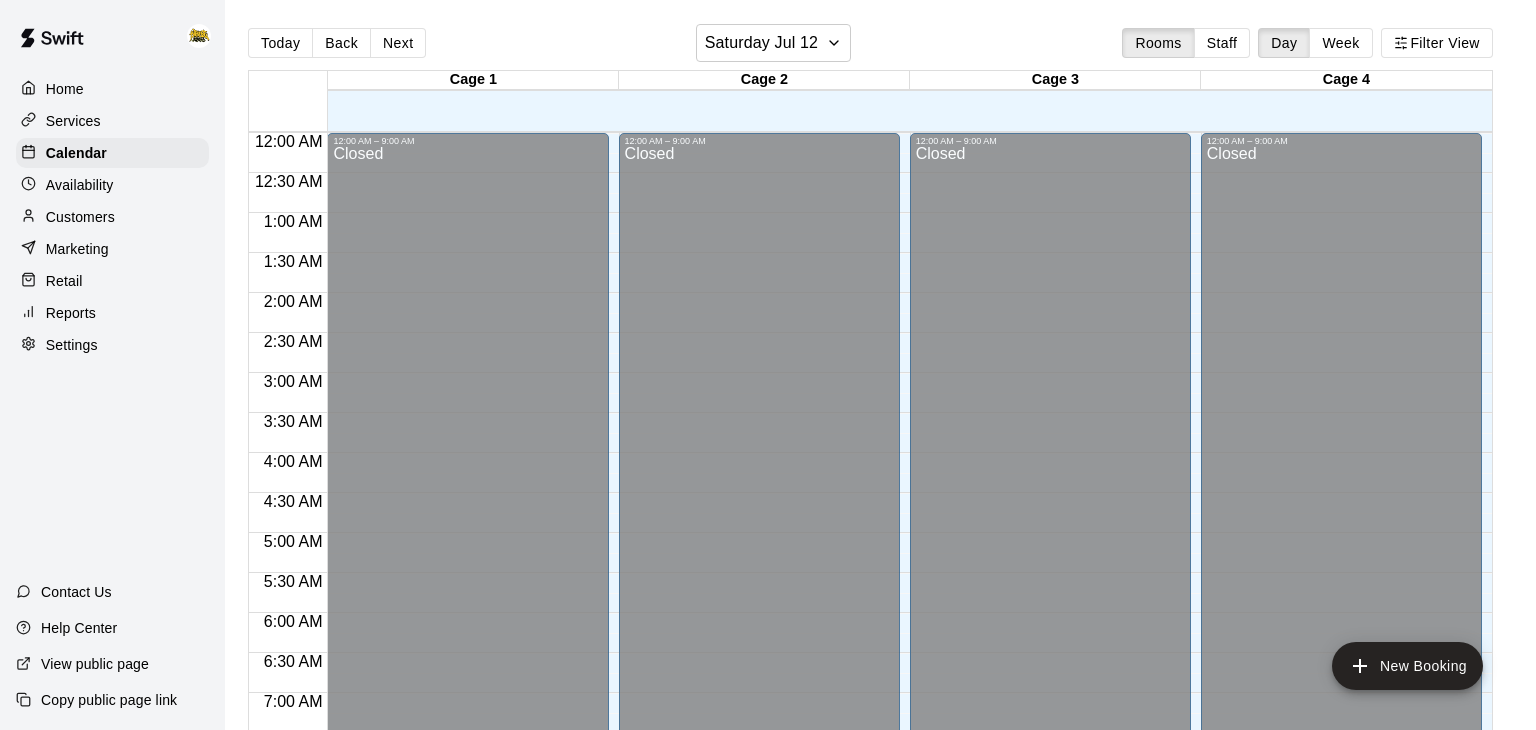 scroll, scrollTop: 1239, scrollLeft: 0, axis: vertical 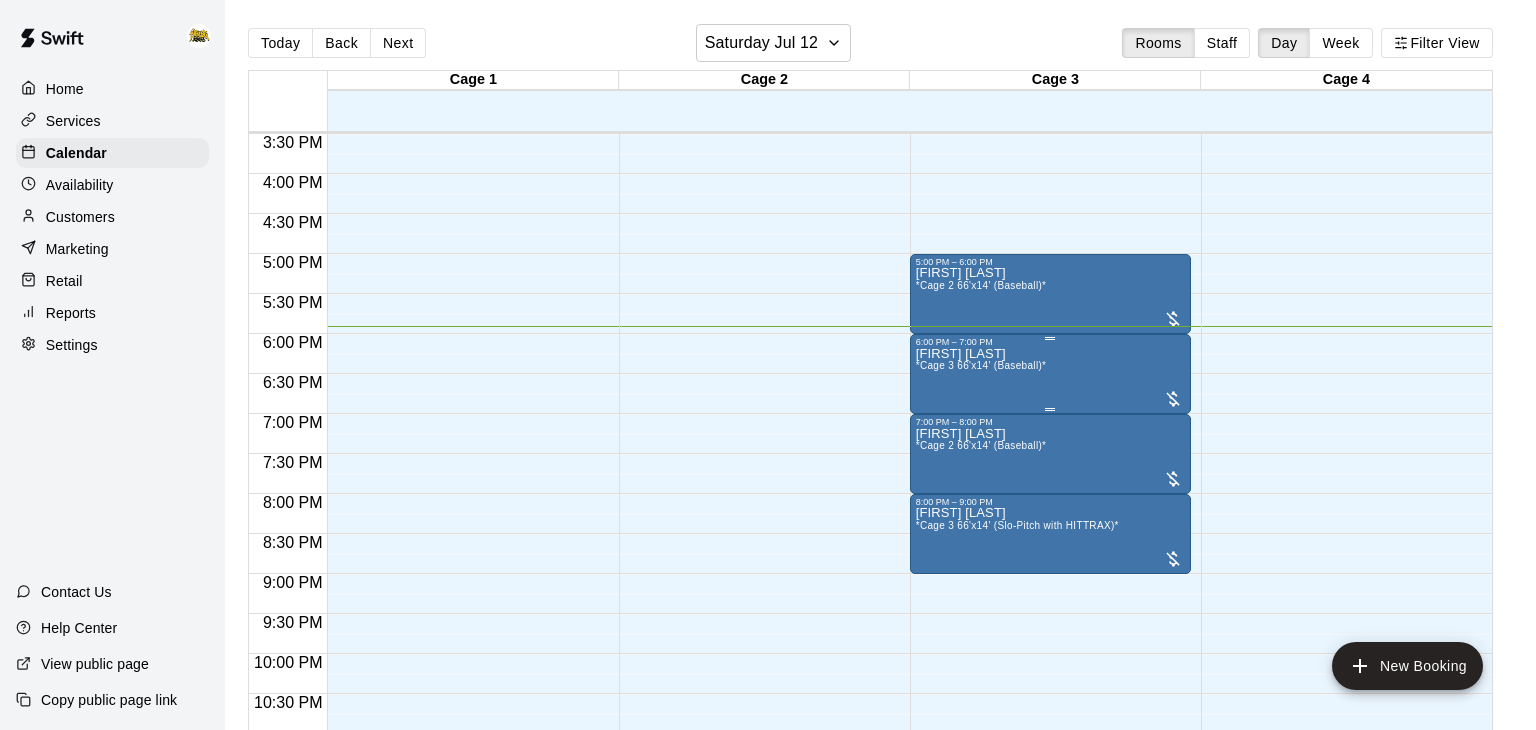 click on "[FIRST] [LAST] *Cage 3 66'x14' (Baseball)*" at bounding box center [1050, 712] 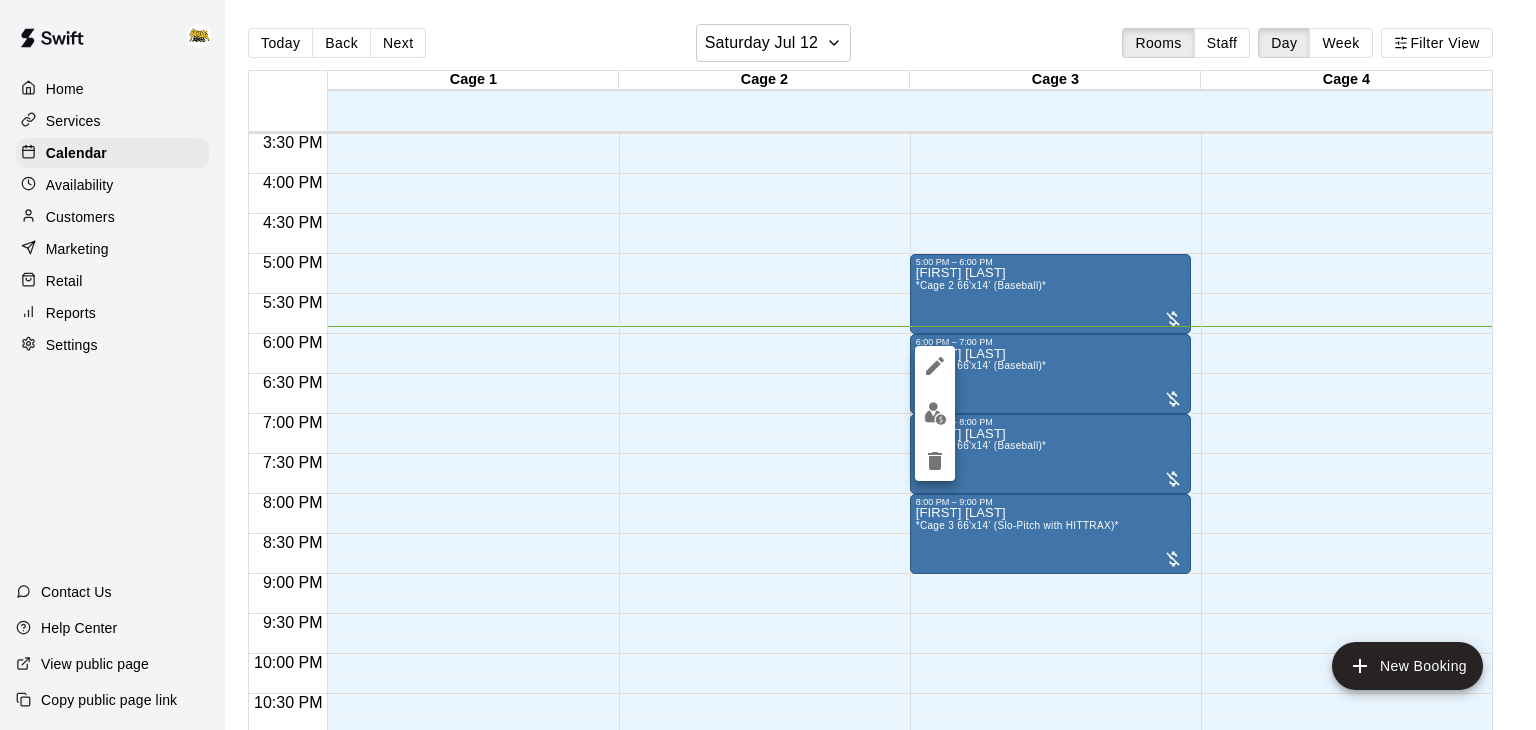 click at bounding box center (768, 365) 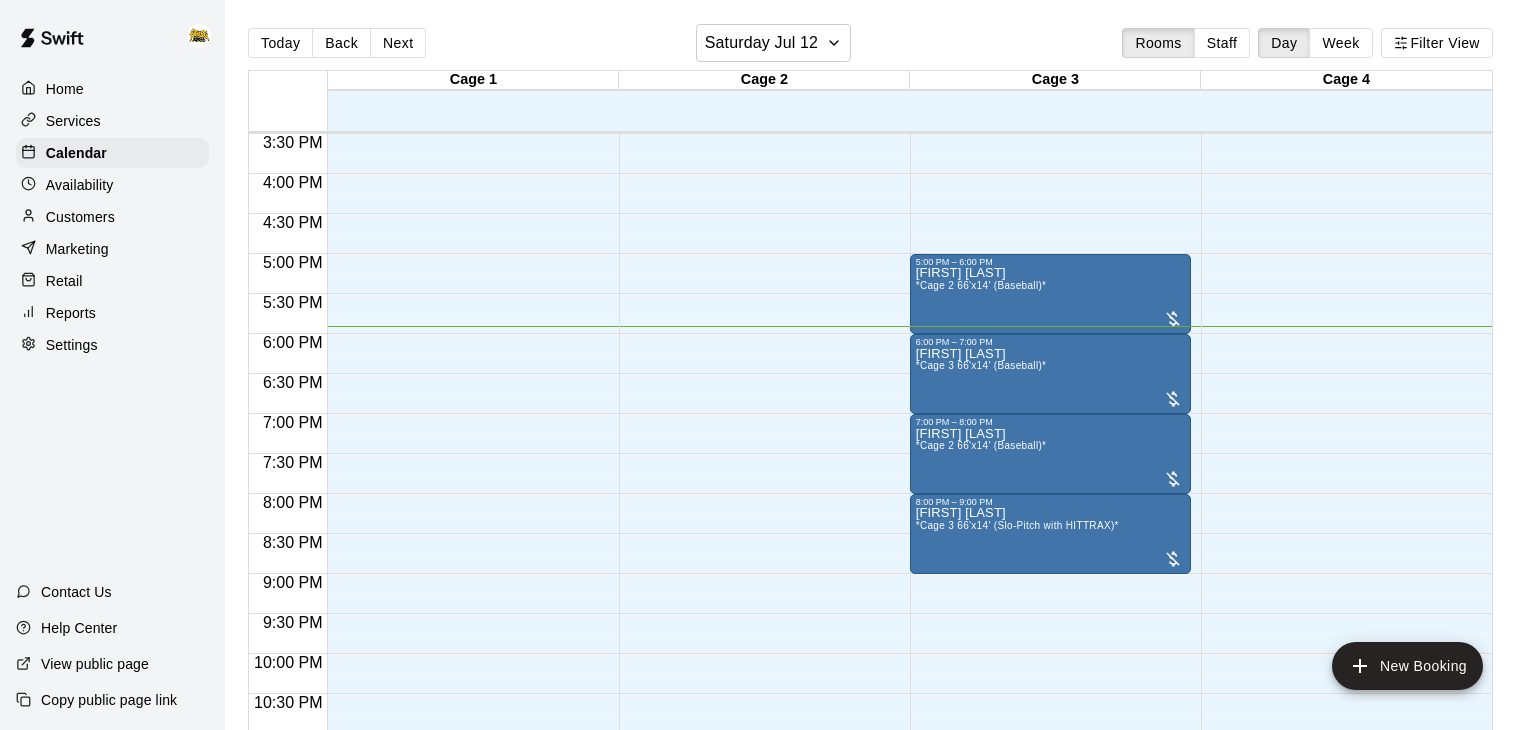 scroll, scrollTop: 1277, scrollLeft: 0, axis: vertical 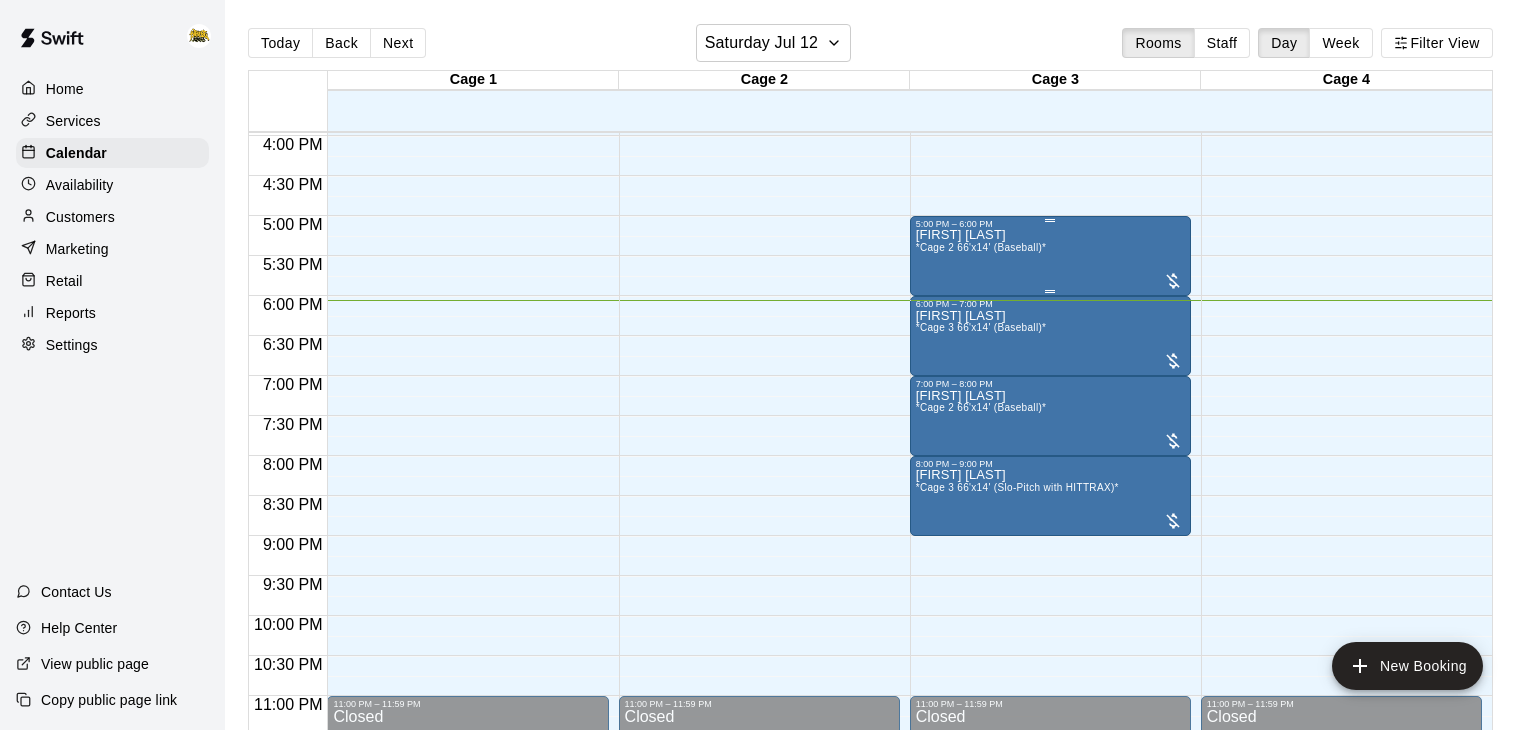 click on "[FIRST] [LAST] *Cage 2 66'x14' (Baseball)*" at bounding box center (1050, 594) 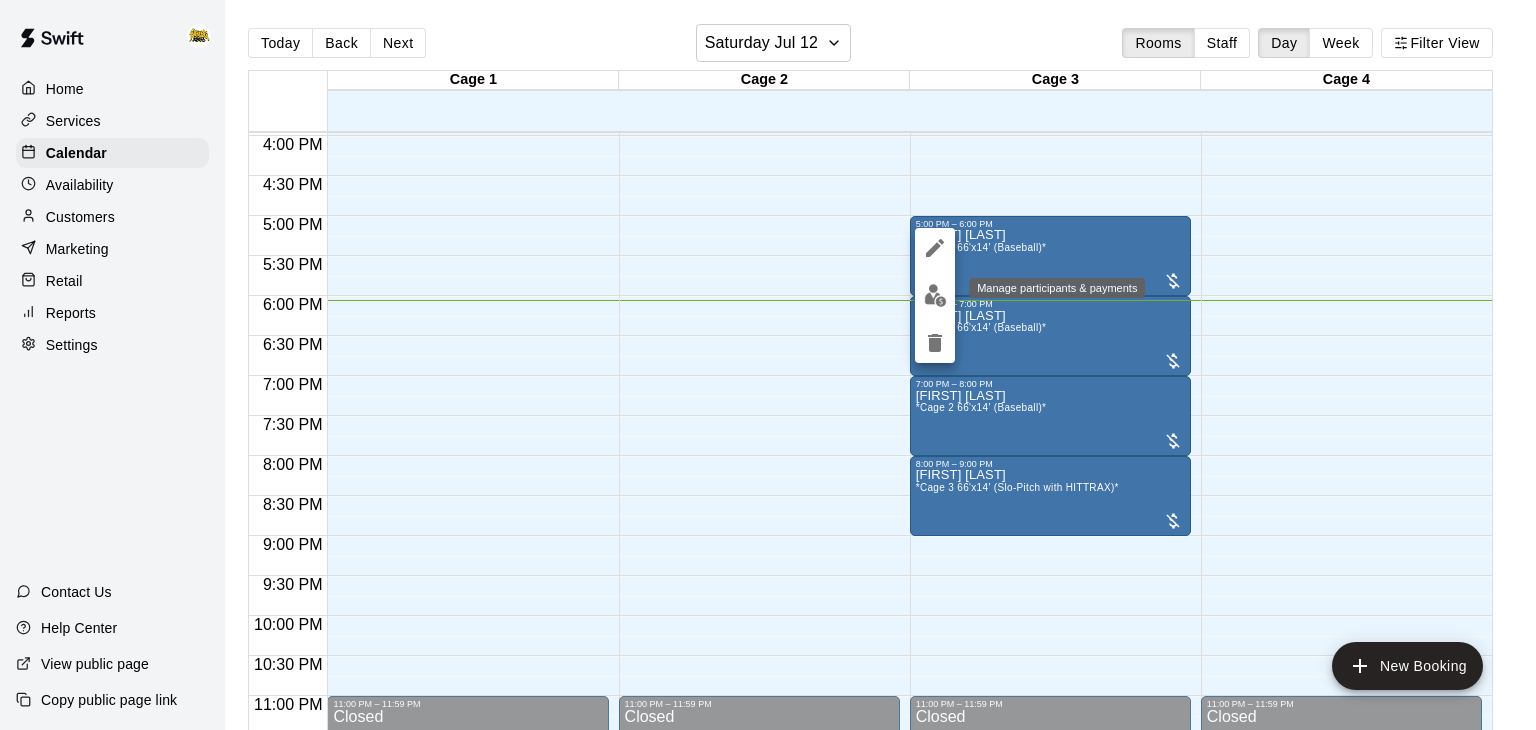 click at bounding box center (935, 295) 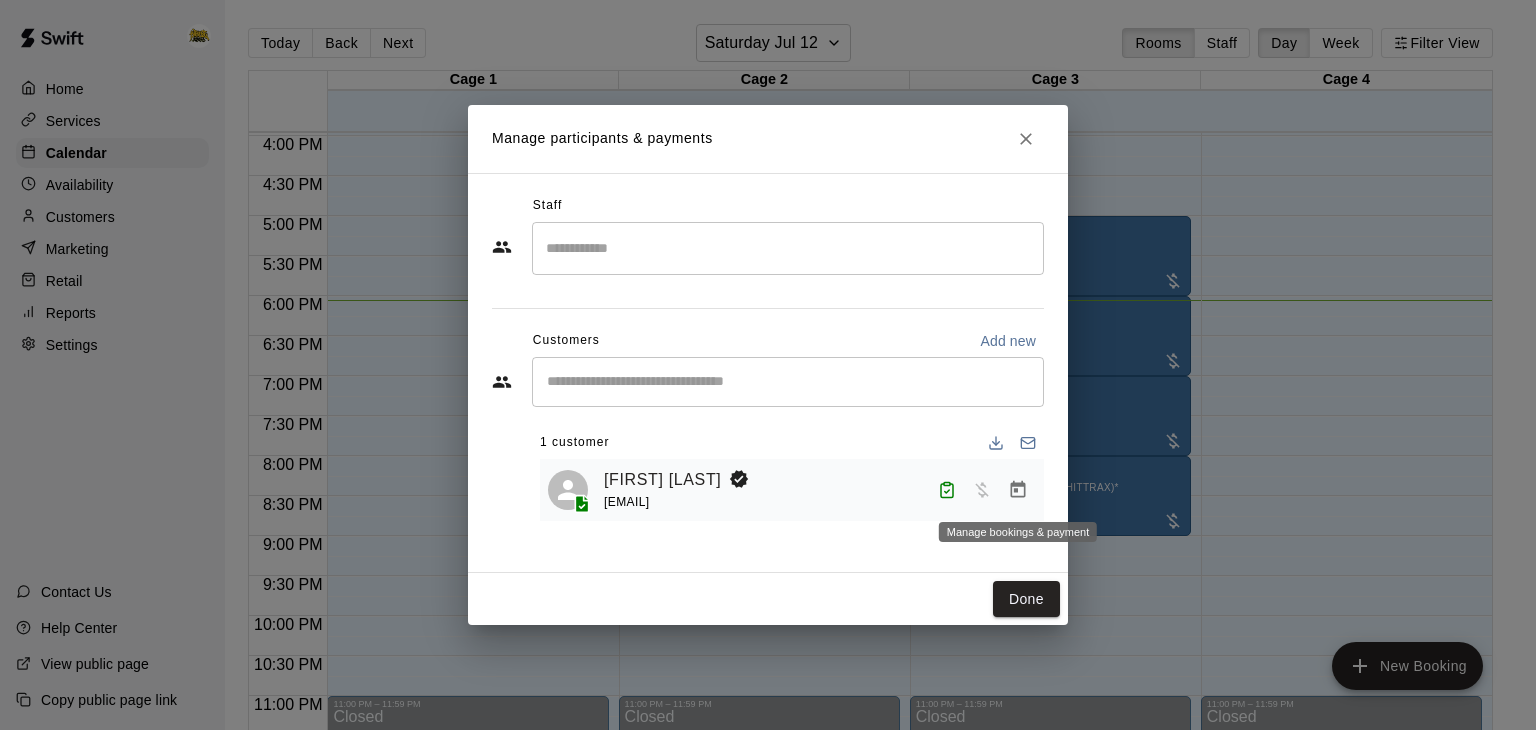 click 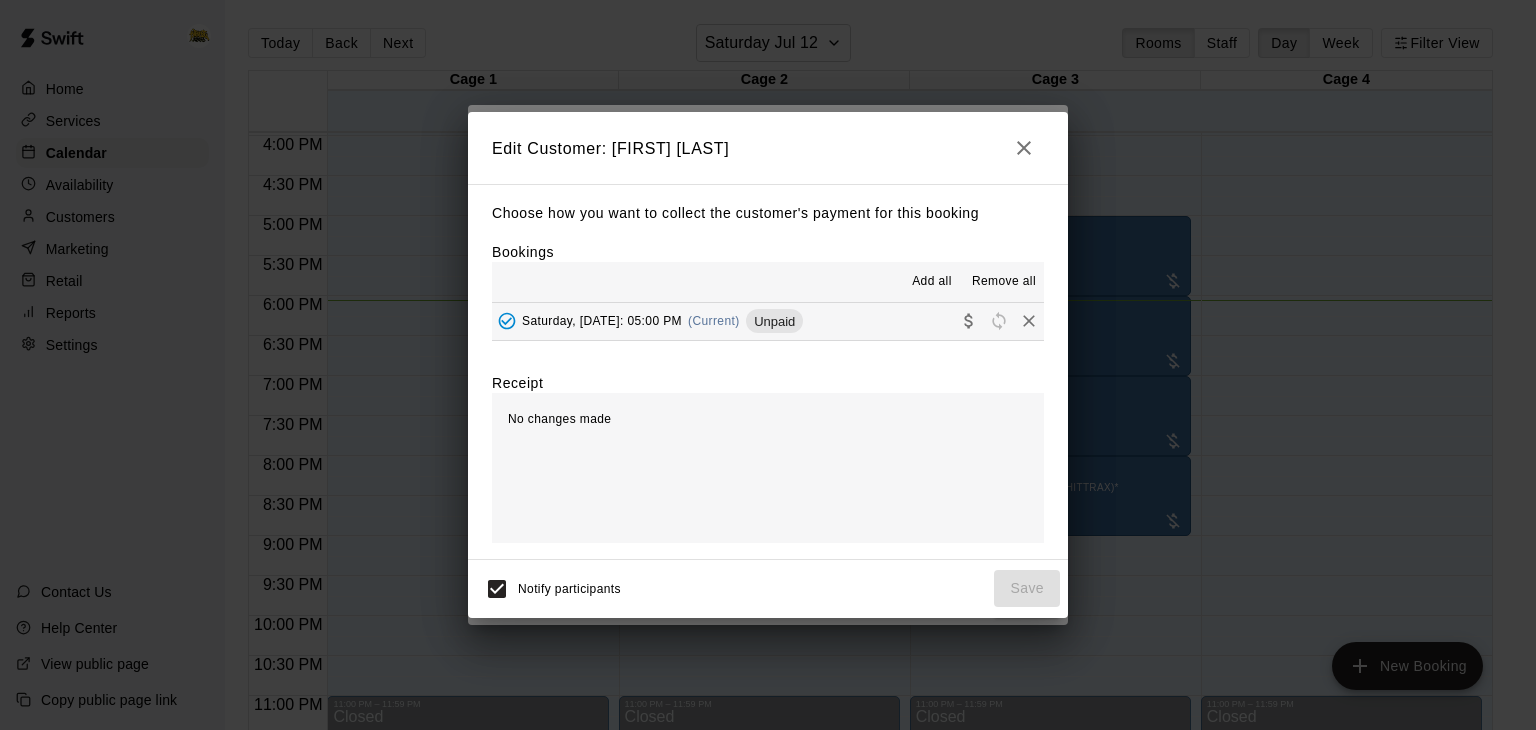 click on "Saturday, [DATE]: 05:00 PM (Current) Unpaid" at bounding box center [768, 321] 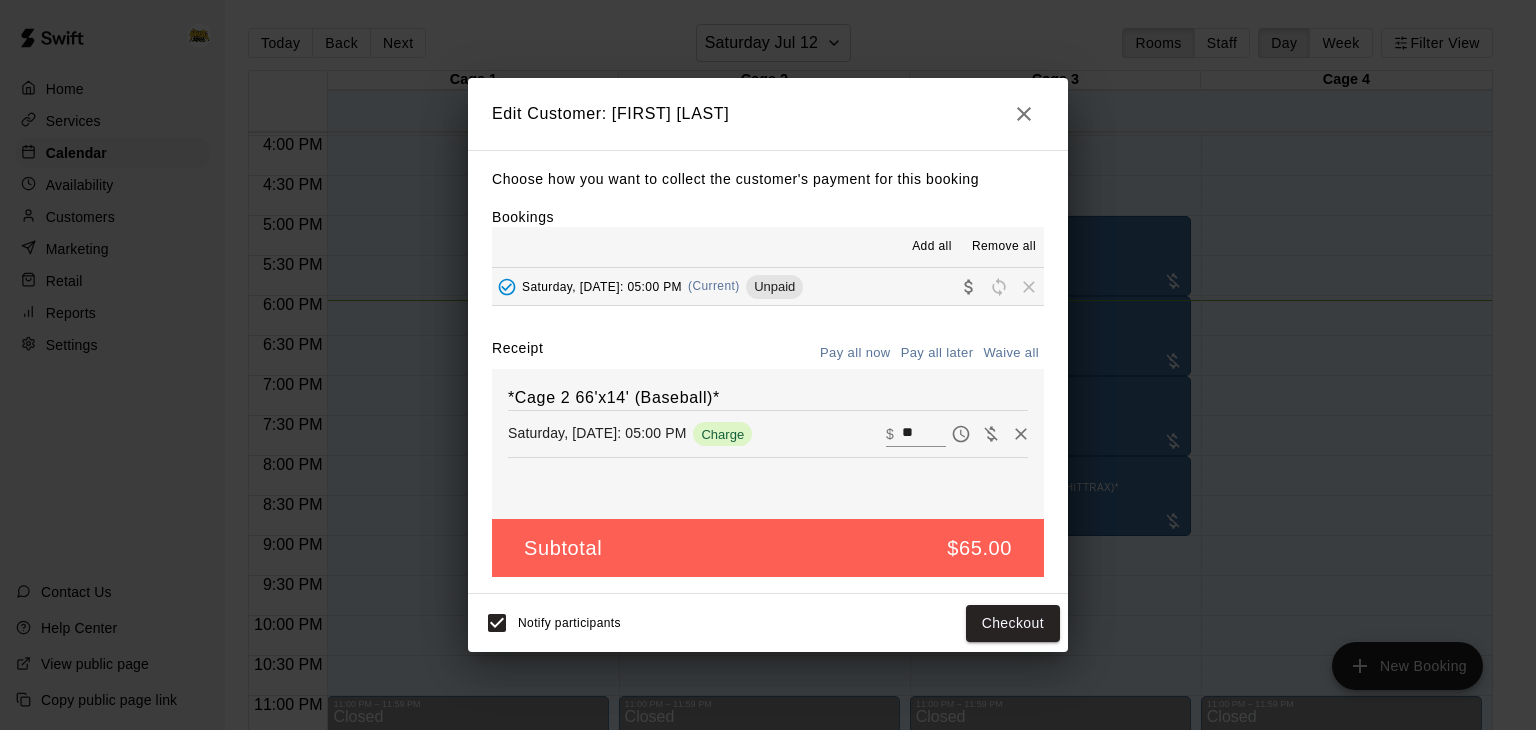 click on "Waive all" at bounding box center (1011, 353) 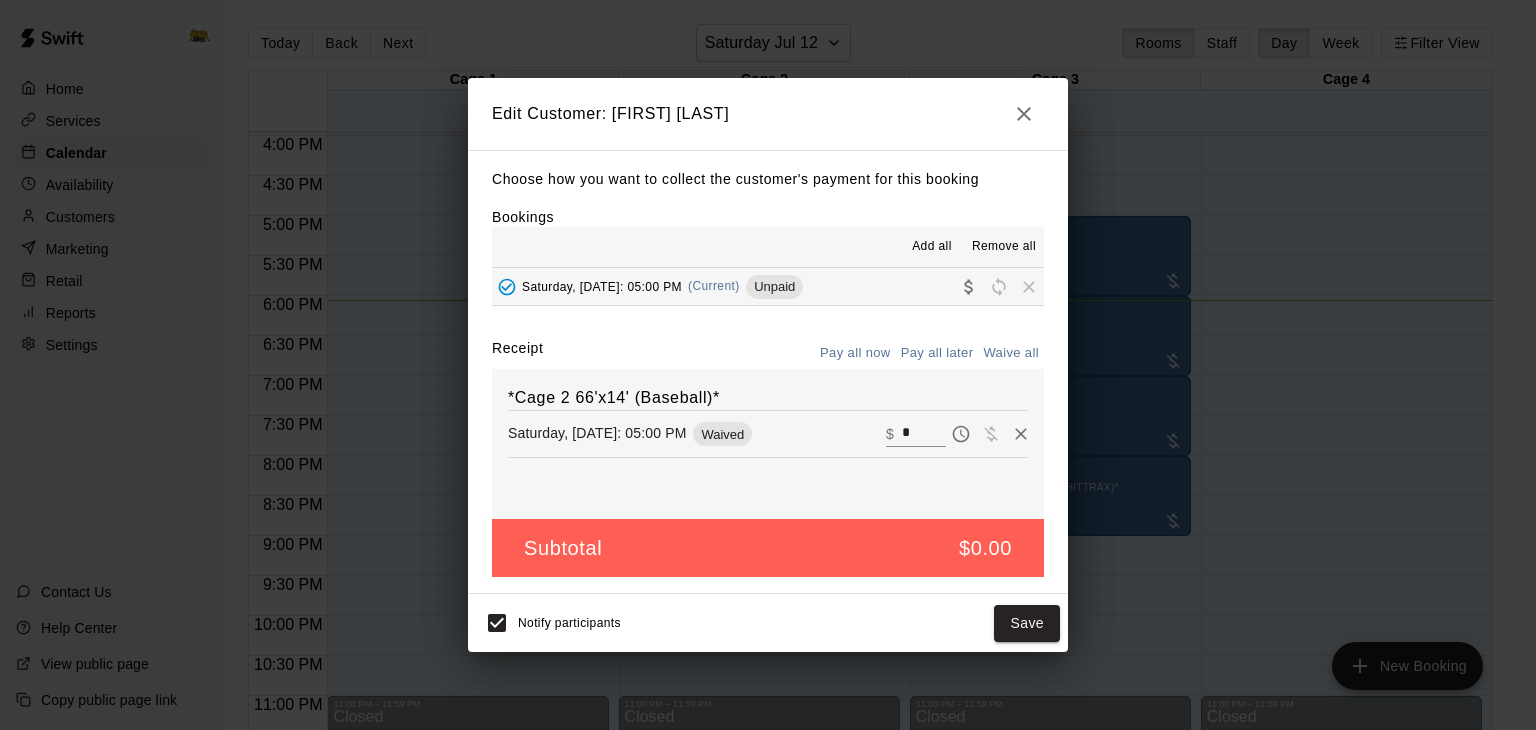 click 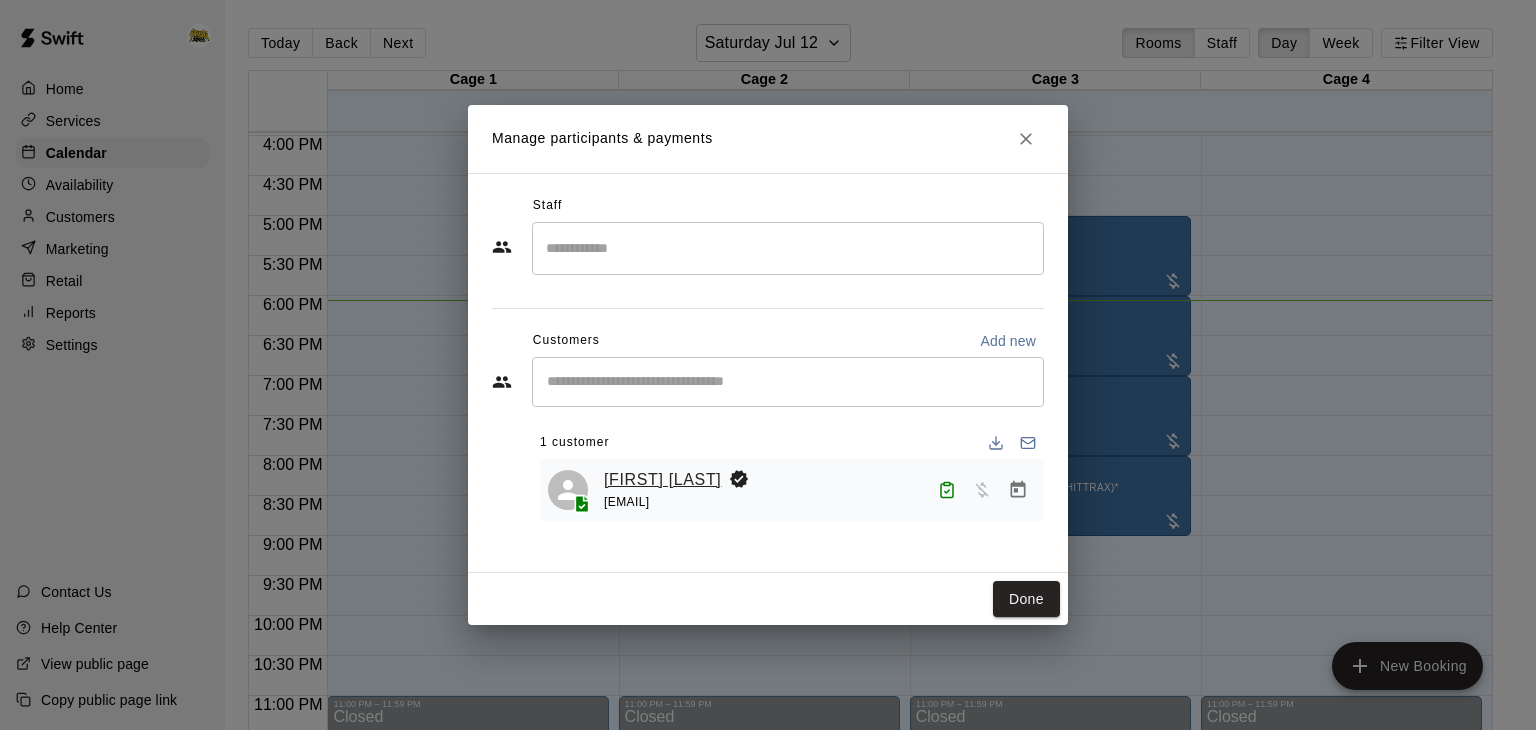 click on "[FIRST] [LAST]" at bounding box center (662, 480) 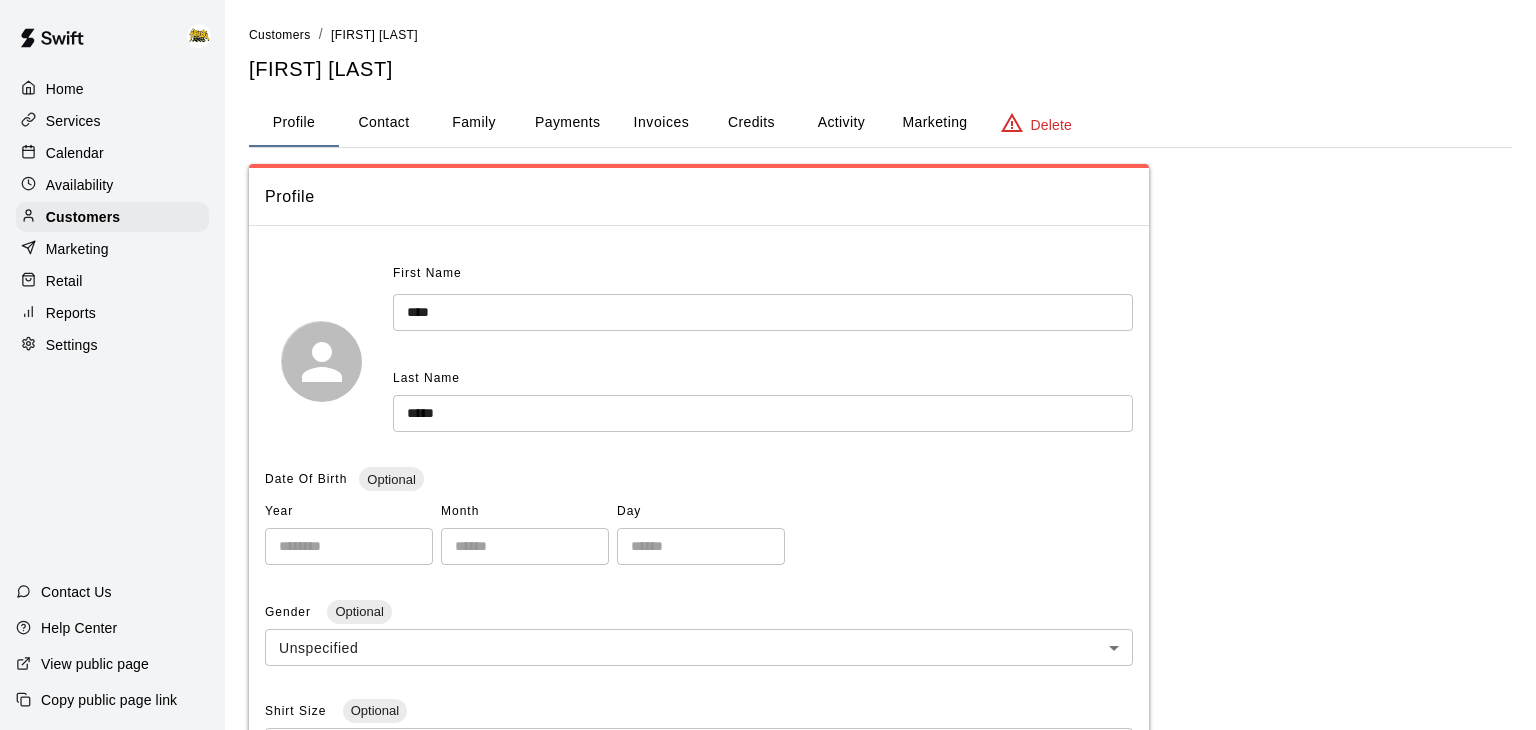 click on "Calendar" at bounding box center [112, 153] 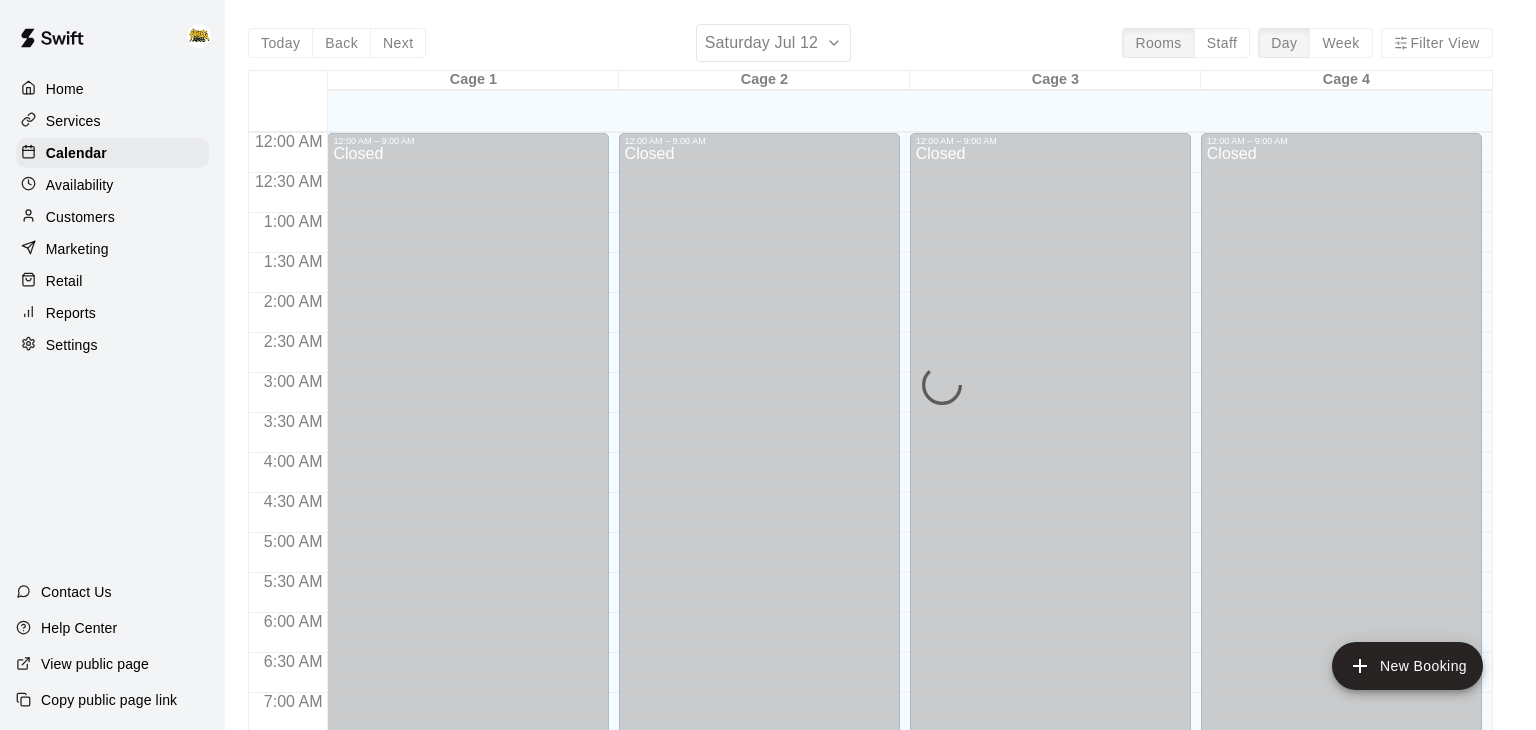 scroll, scrollTop: 1239, scrollLeft: 0, axis: vertical 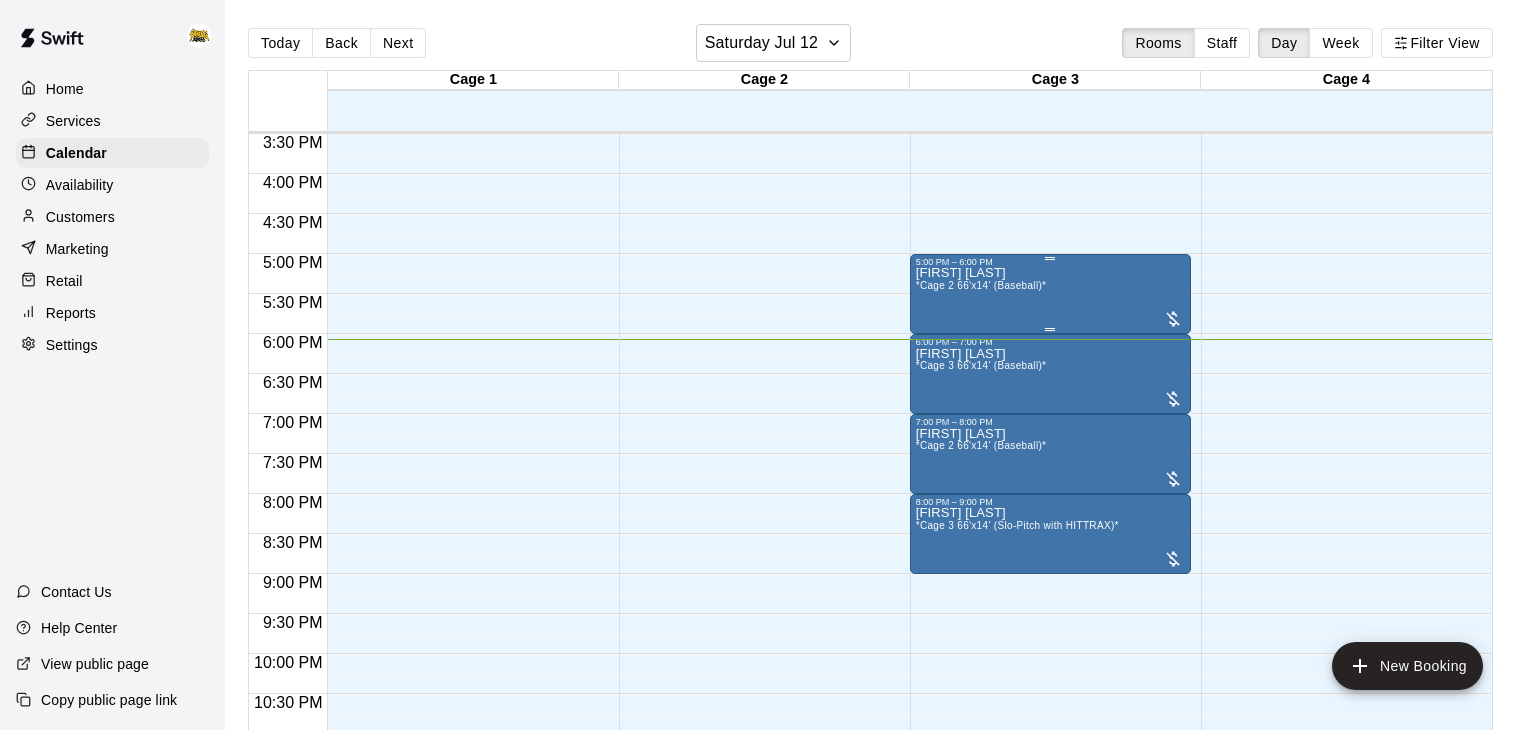 click on "[FIRST] [LAST] *Cage 2 66'x14' (Baseball)*" at bounding box center (1050, 632) 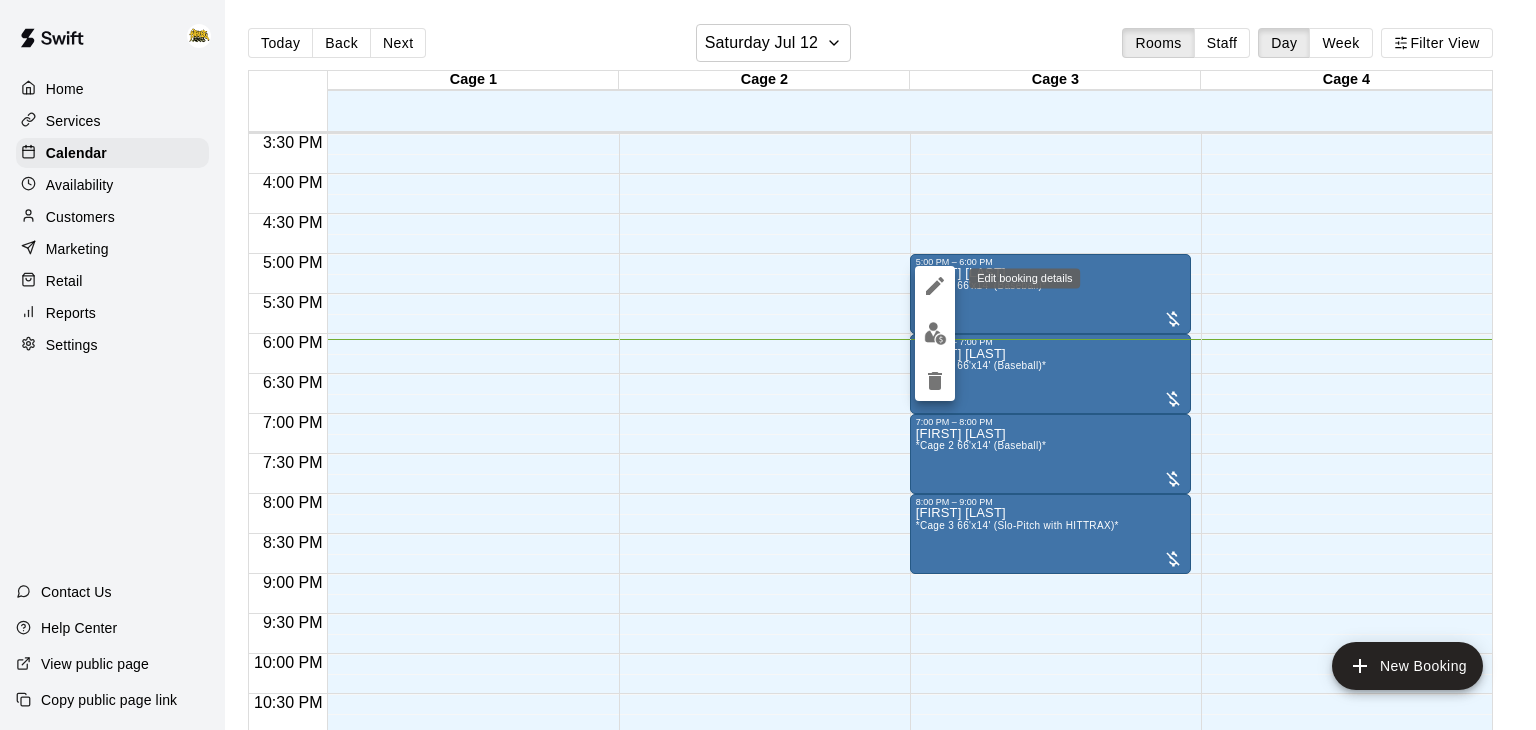 click 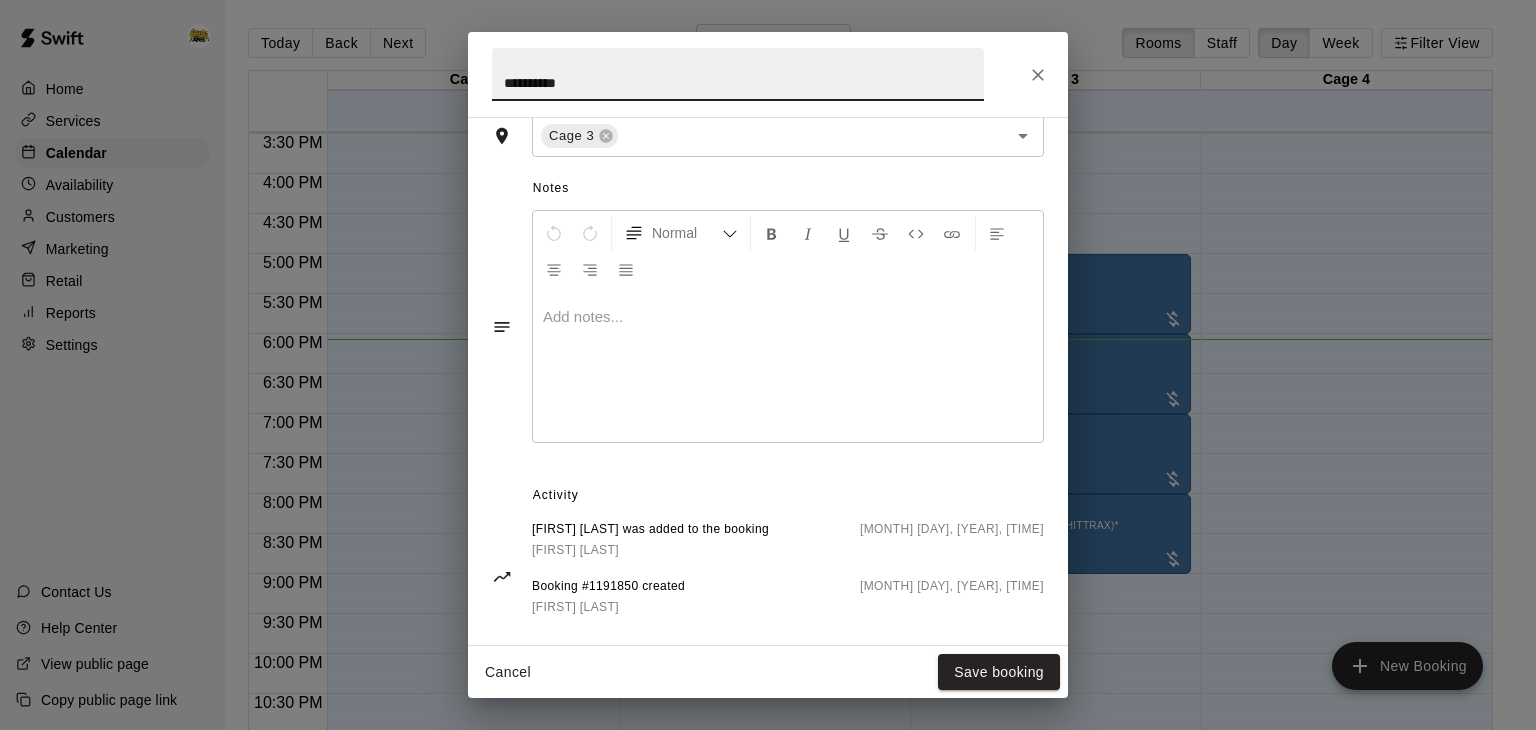 scroll, scrollTop: 519, scrollLeft: 0, axis: vertical 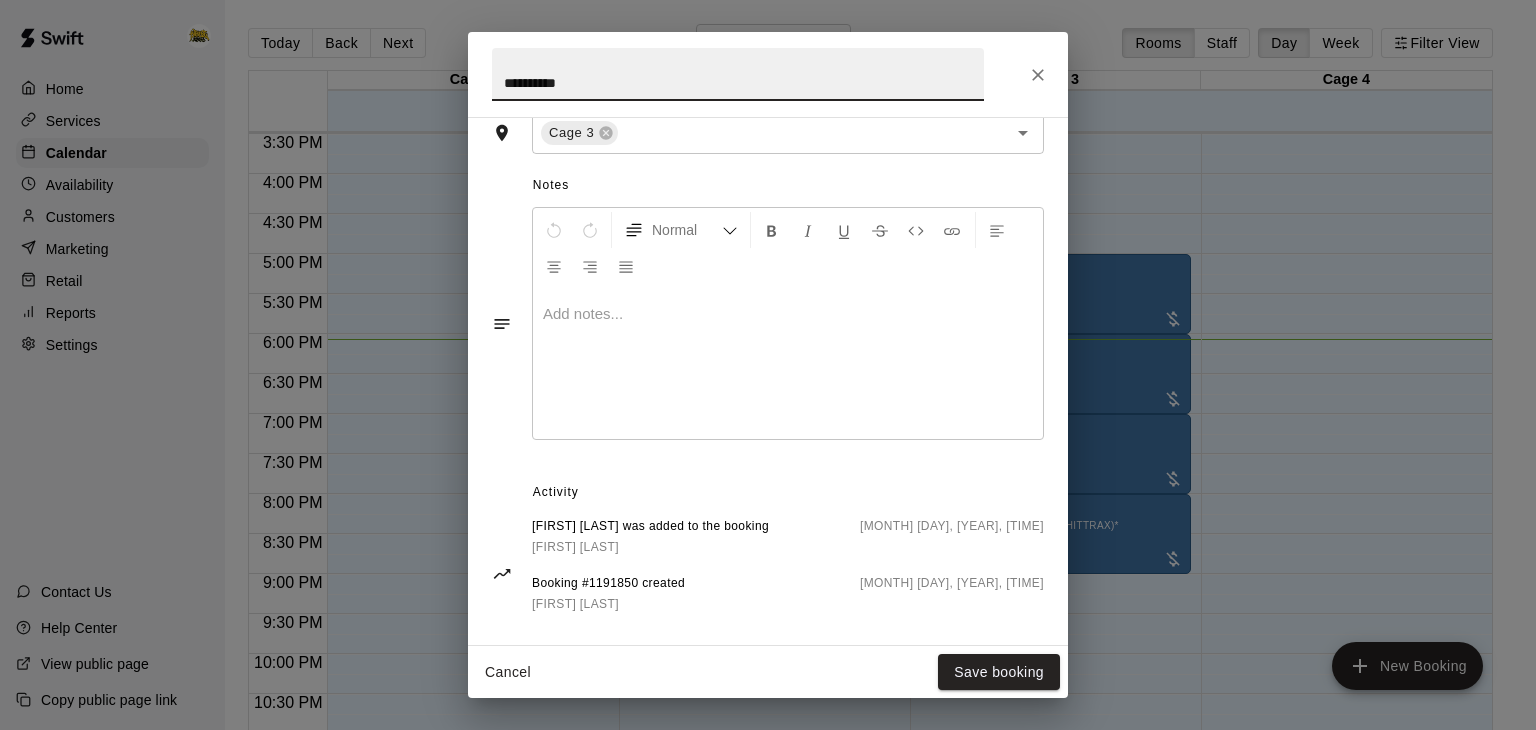 click at bounding box center (788, 364) 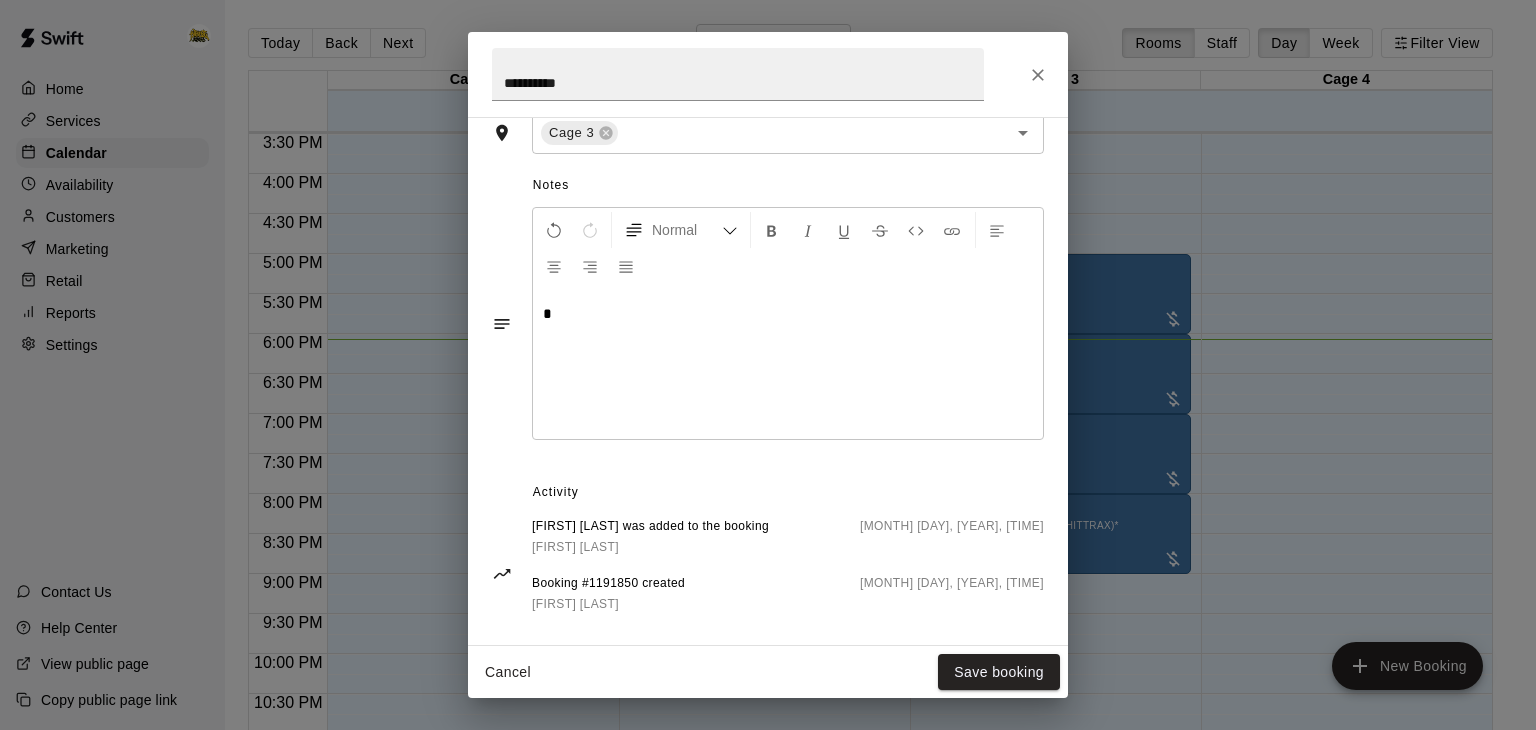 type 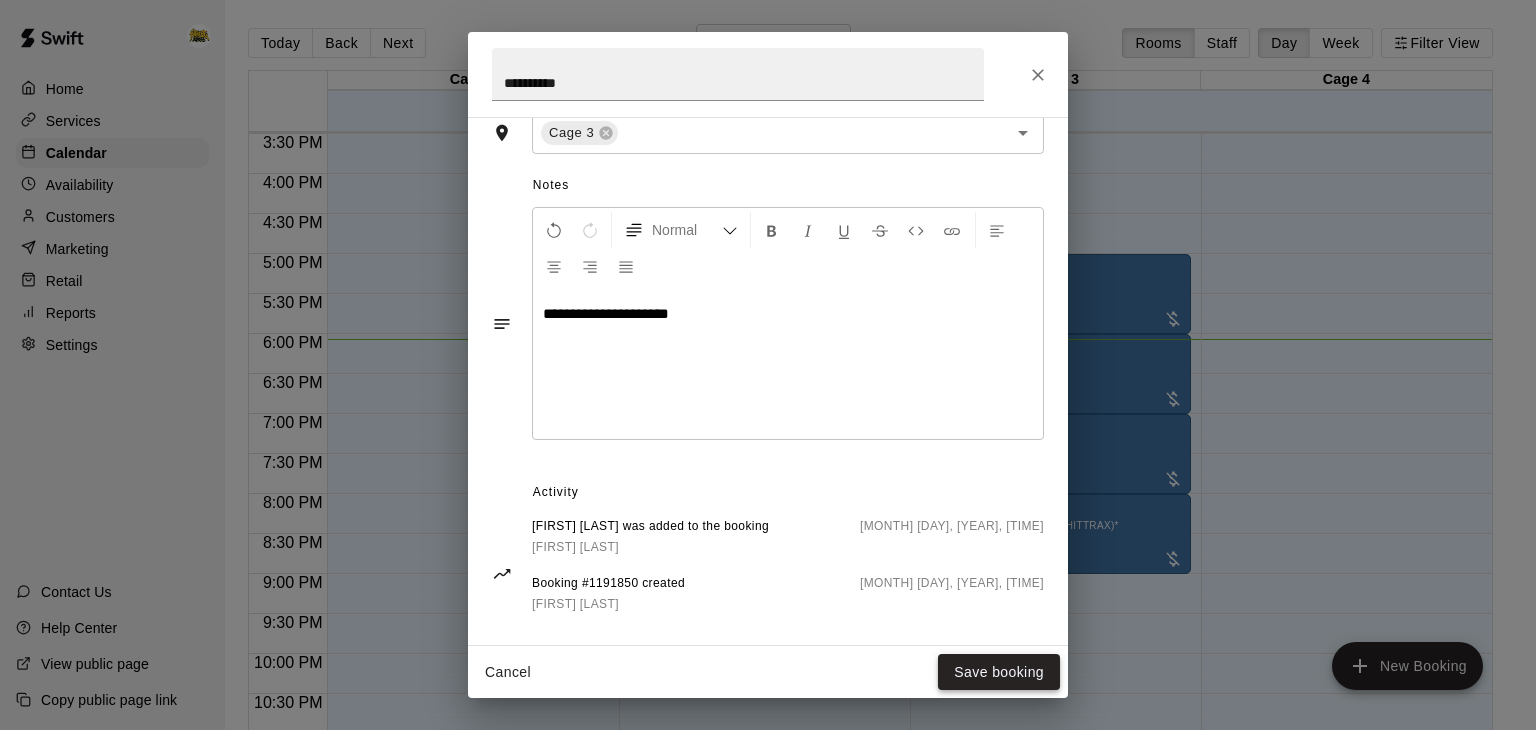 click on "Save booking" at bounding box center [999, 672] 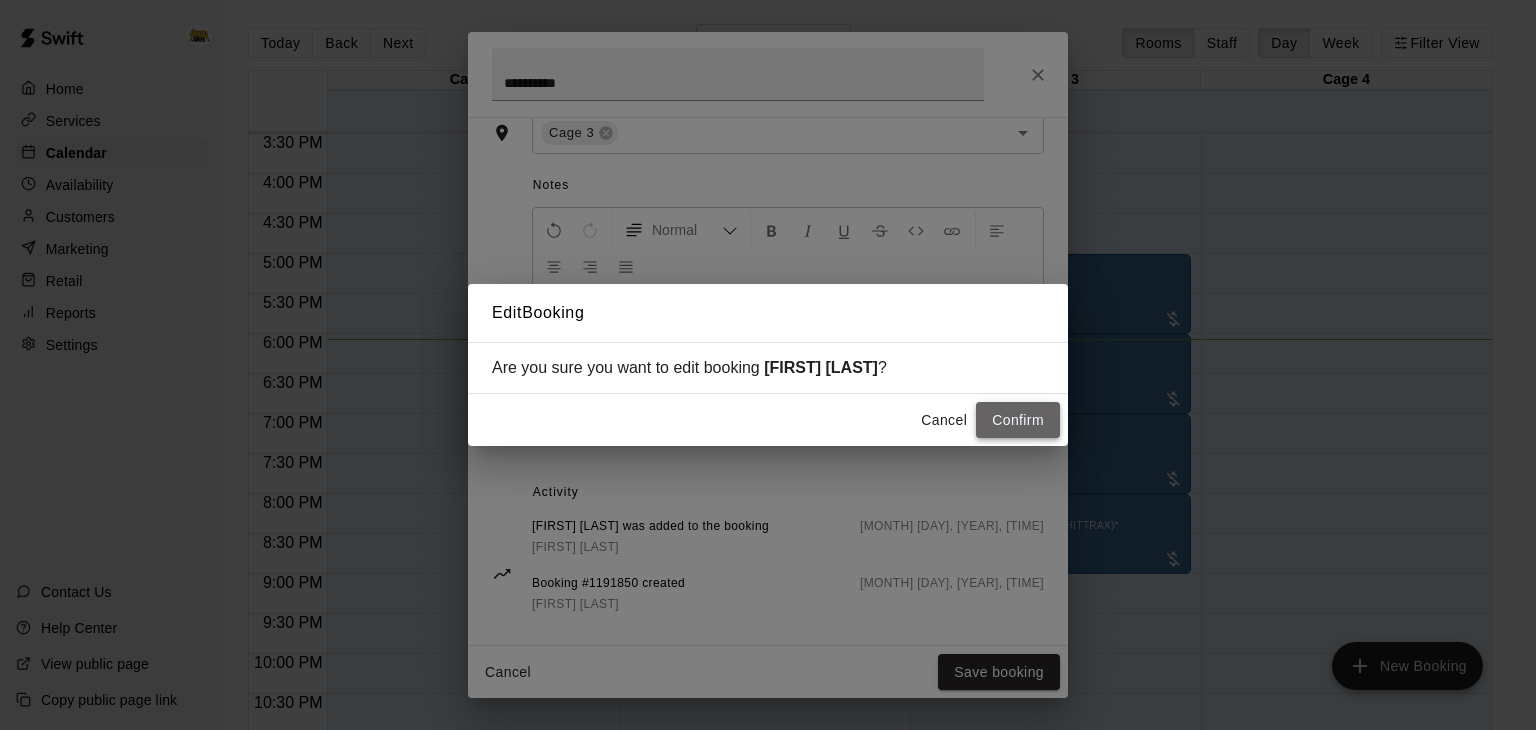 click on "Confirm" at bounding box center [1018, 420] 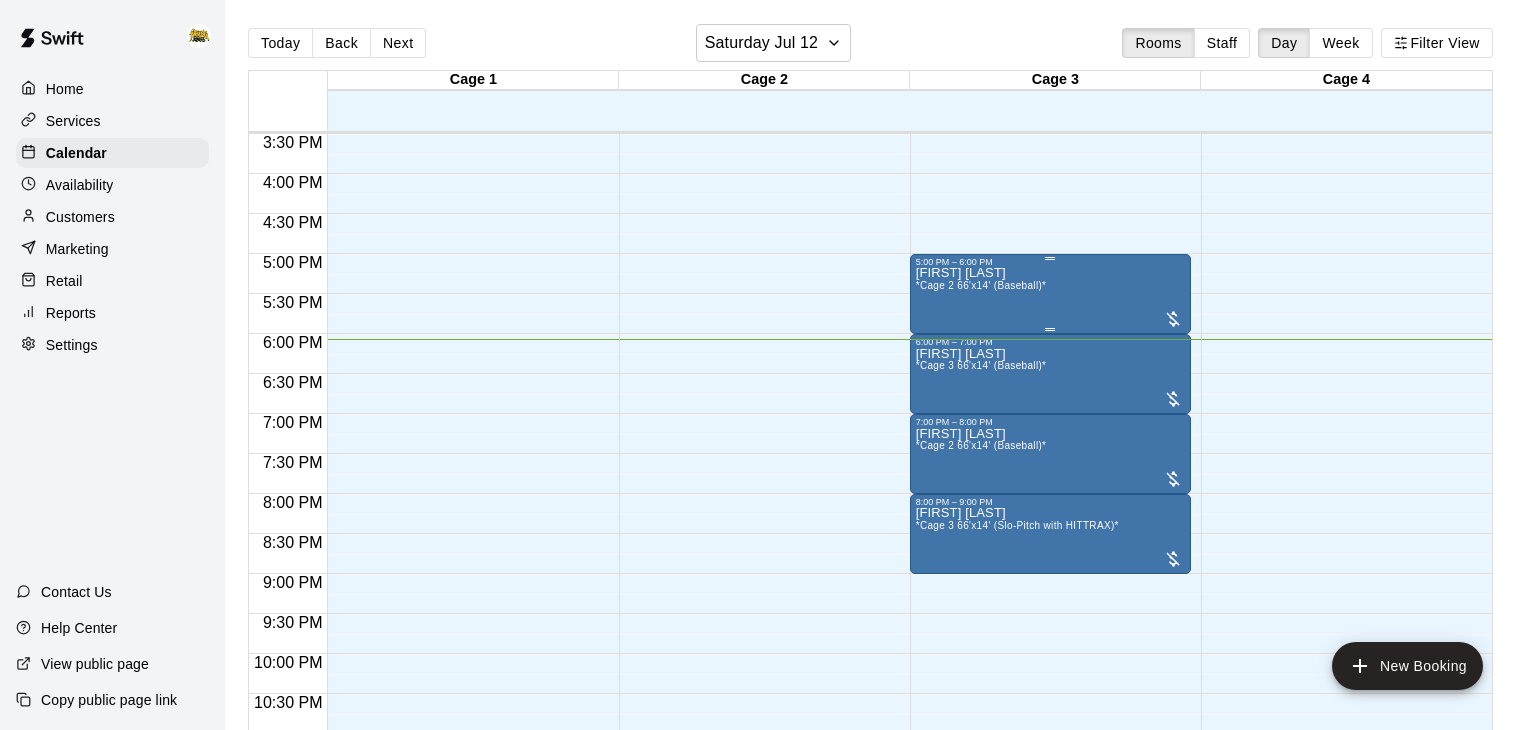 click on "[FIRST] [LAST] *Cage 2 66'x14' (Baseball)*" at bounding box center [1050, 632] 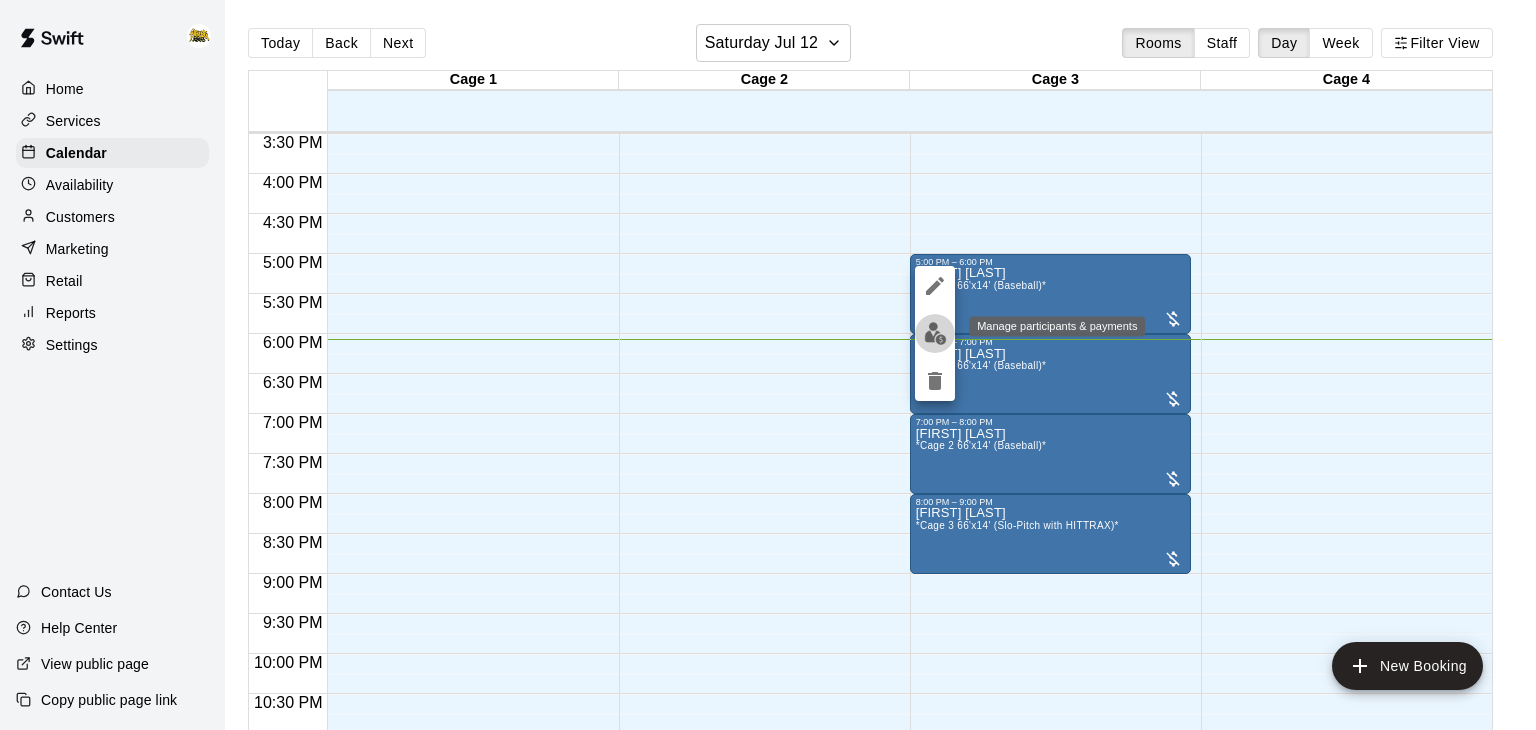 click at bounding box center (935, 333) 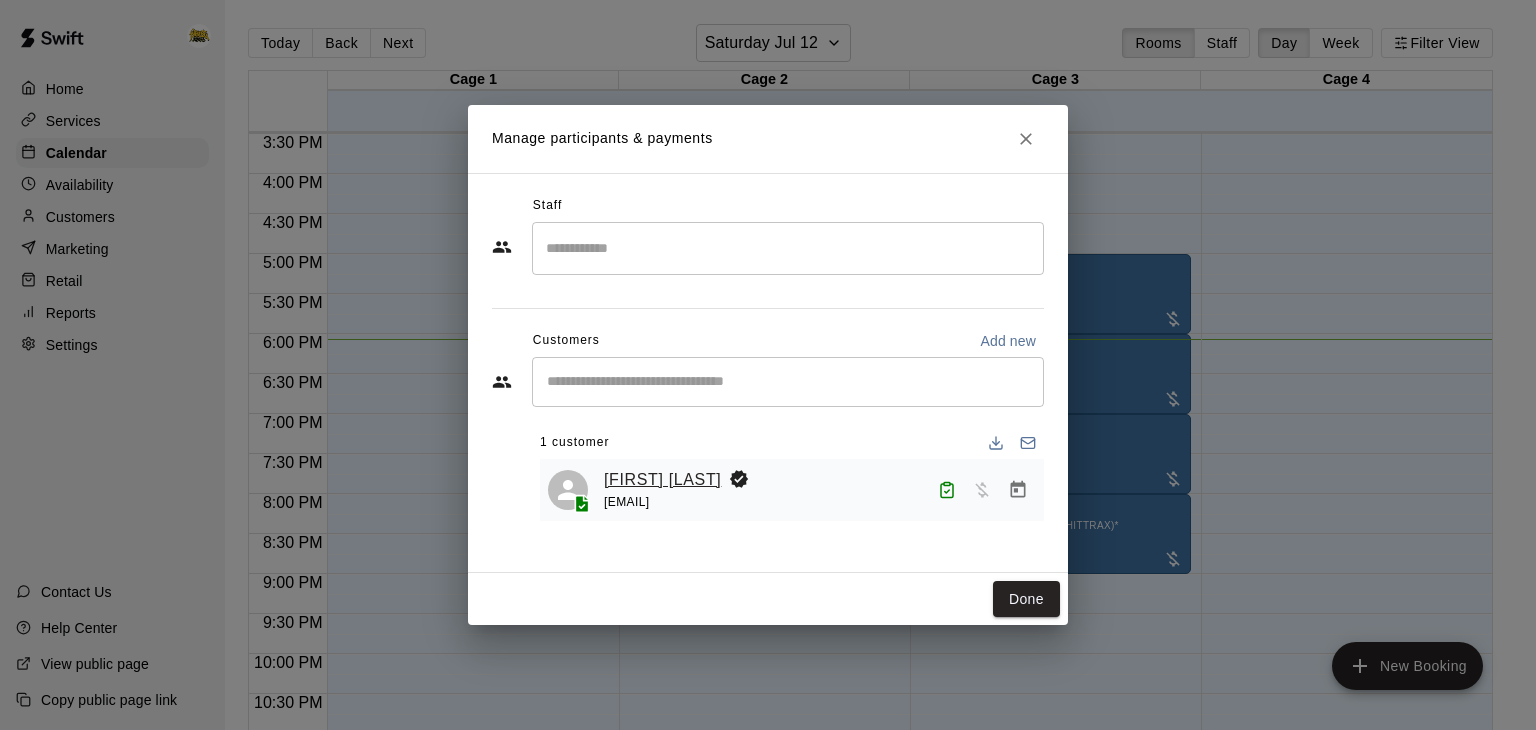 click on "[FIRST] [LAST]" at bounding box center (662, 480) 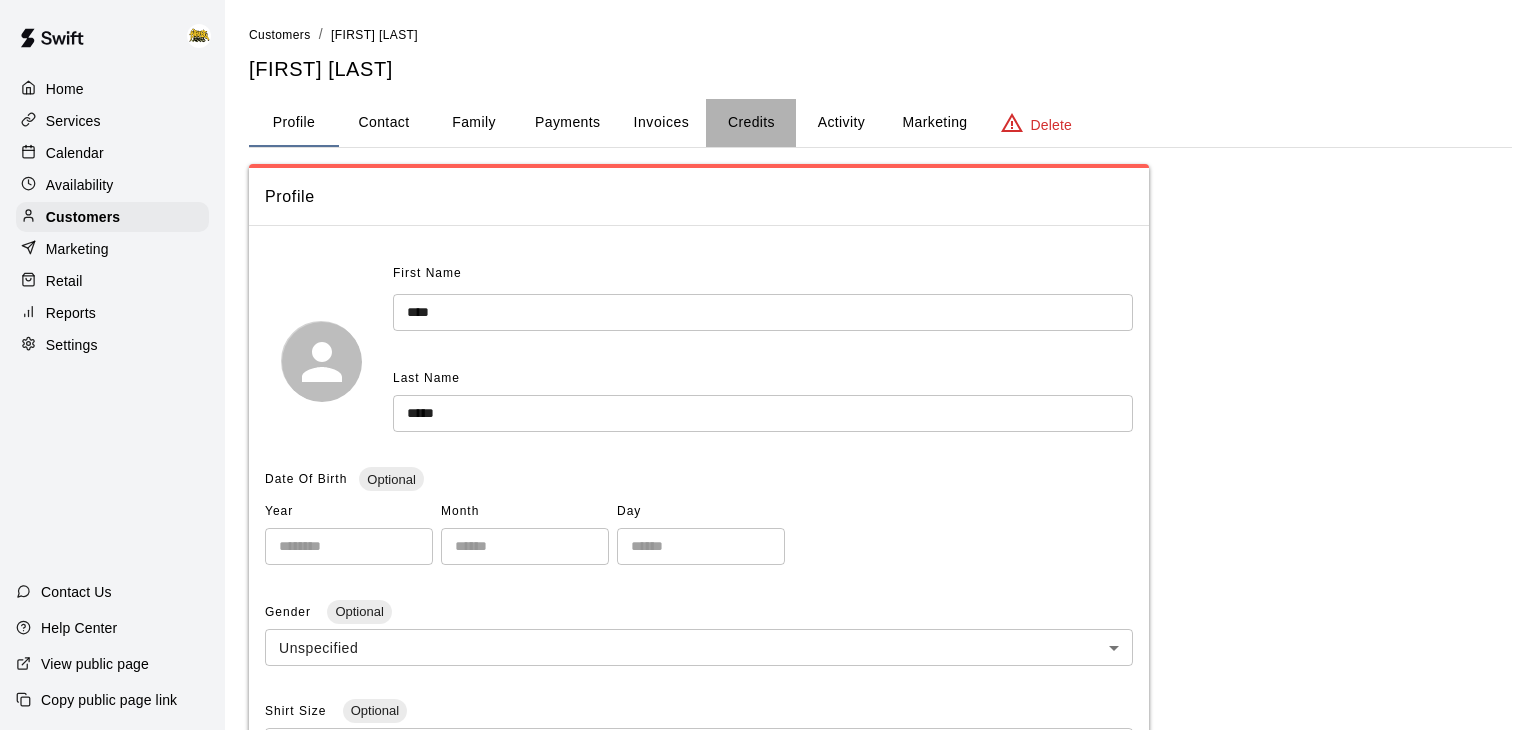 click on "Credits" at bounding box center (751, 123) 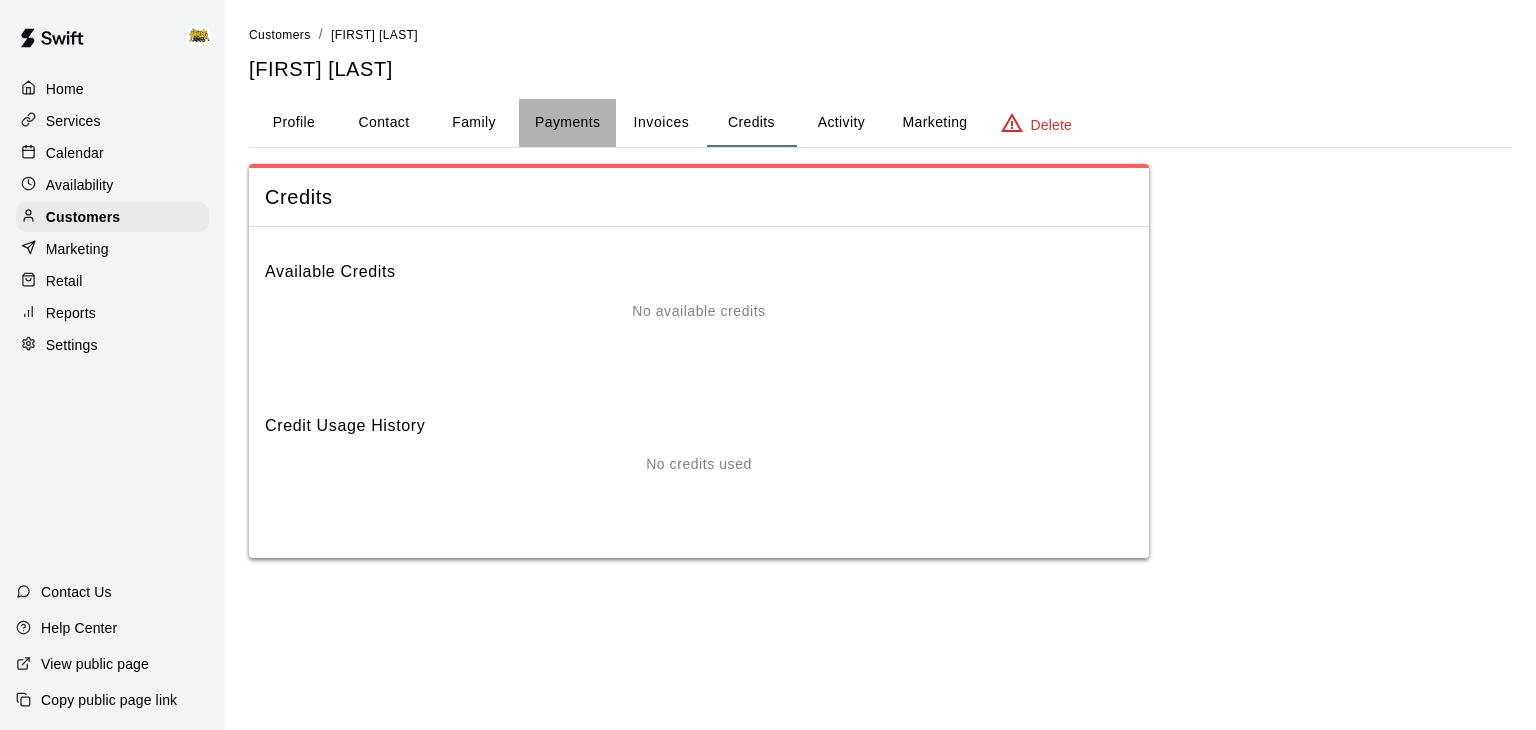 click on "Payments" at bounding box center (567, 123) 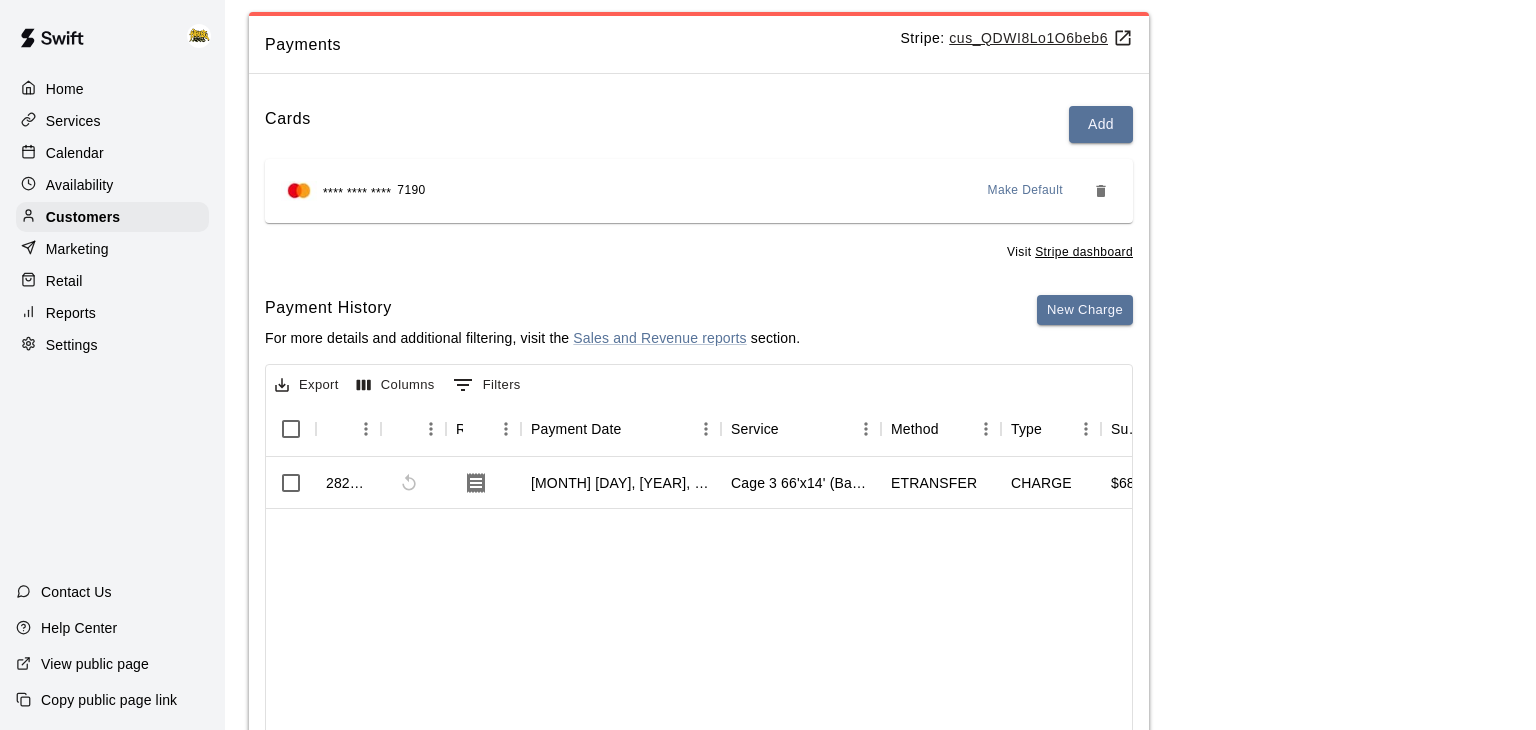 scroll, scrollTop: 0, scrollLeft: 0, axis: both 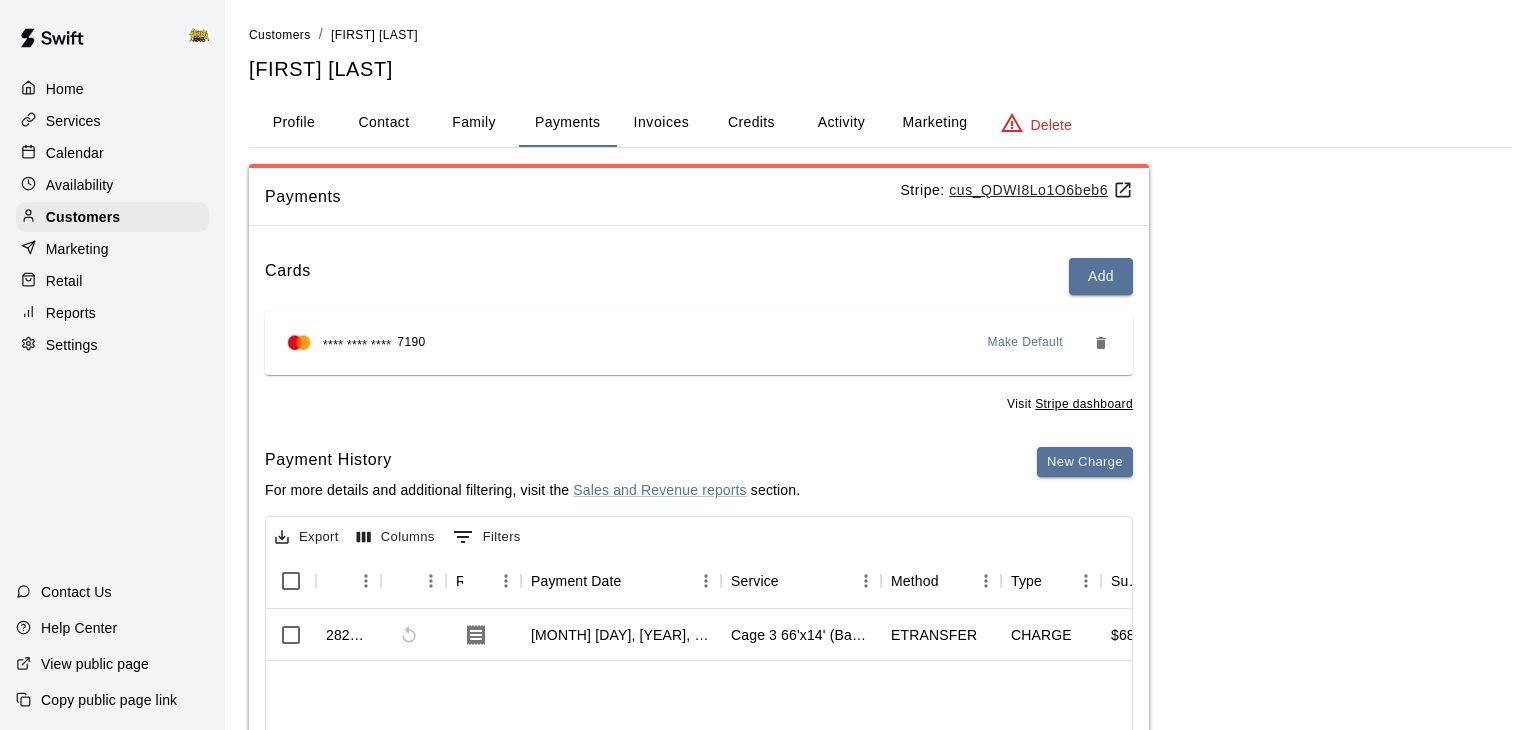 click on "Activity" at bounding box center [841, 123] 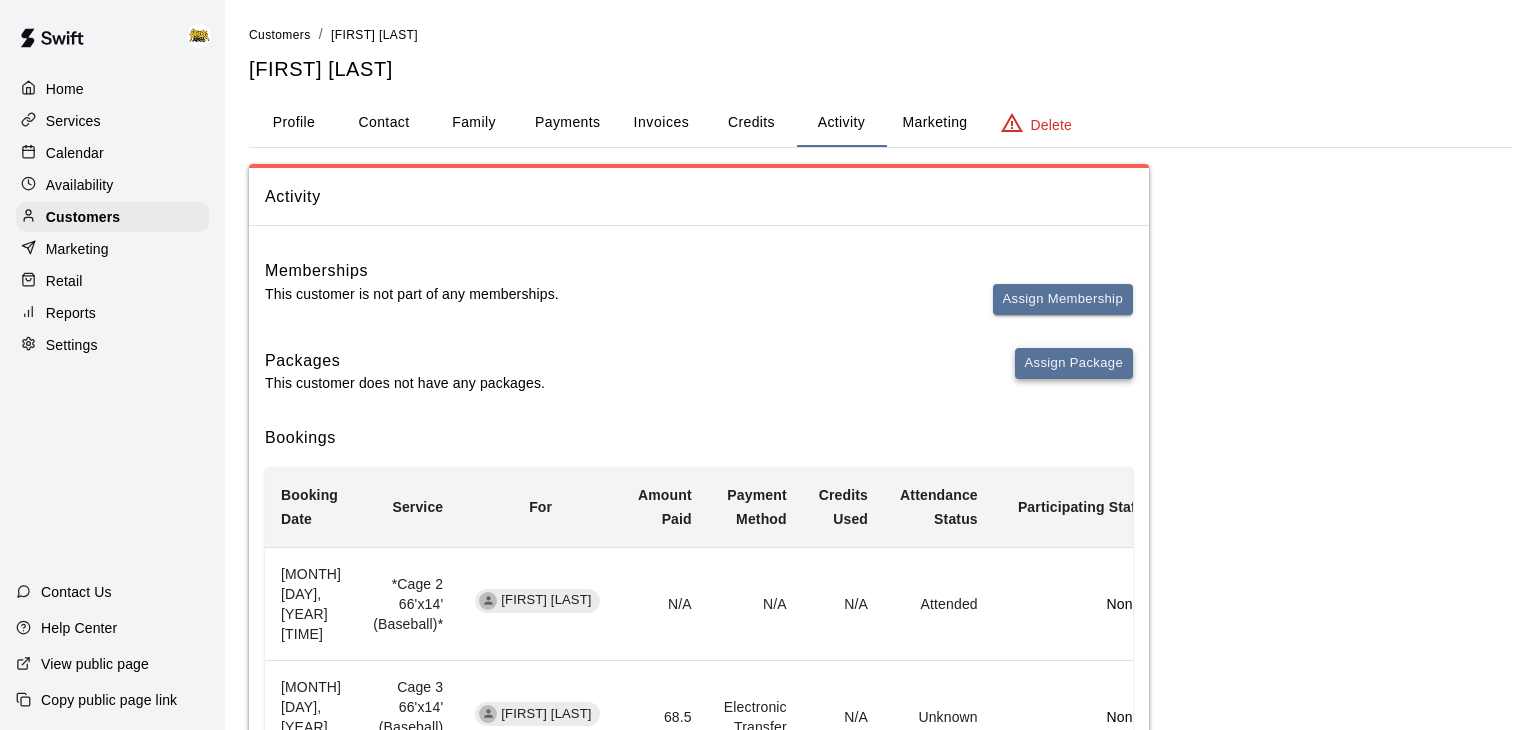 click on "Assign Package" at bounding box center (1074, 363) 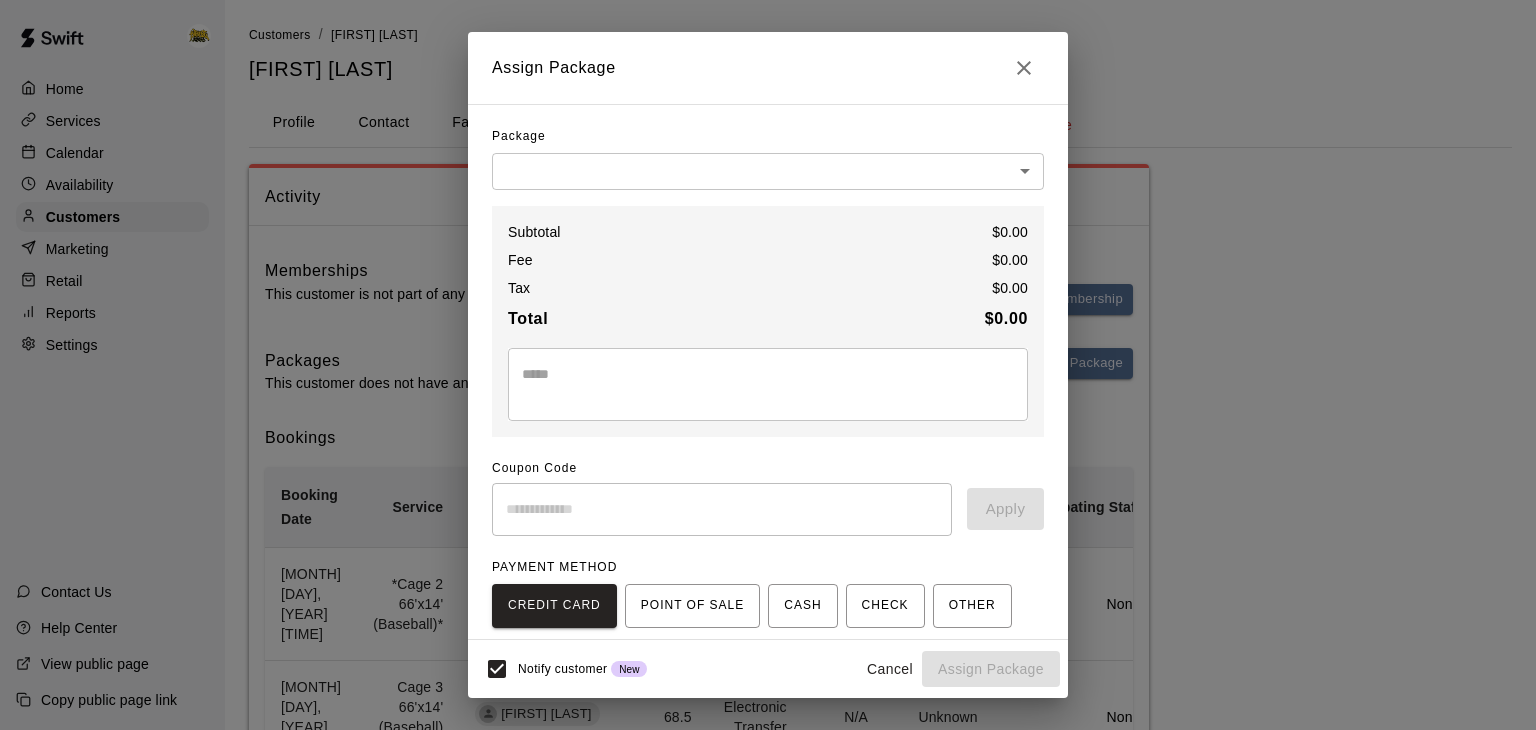 click on "Customers / [FIRST] [LAST] [FIRST] [LAST] Profile Contact Family Payments Invoices Credits Activity Marketing Delete Activity Memberships This customer is not part of any memberships. Assign Membership Packages This customer does not have any packages. Assign Package Bookings Booking Date   Service For Amount Paid Payment Method Credits Used Attendance Status Participating Staff [MONTH] 12, [YEAR] 5:00 PM *Cage 2 66'x14' (Baseball)* [FIRST] [LAST] N/A N/A N/A Attended None [MONTH] 02, [YEAR] 3:00 PM Cage 3 66'x14' (Baseball) - Expired [FIRST] [LAST] 68.5 Electronic Transfer N/A Unknown None [MONTH] 18, [YEAR] 11:00 AM Cage 3 66'x14' (Baseball) - Expired [FIRST] [LAST] N/A N/A N/A Unknown None [MONTH] 16, [YEAR] 1:00 PM Diamond Life Baseball Academy Summer Camp (Aug 12 - Aug 16) [FIRST] [LAST] N/A N/A N/A Unknown [FIRST] [LAST] [FIRST] [LAST] [MONTH] 16, [YEAR] 1:00 PM [FIRST] [LAST] N/A N/A N/A Unknown N/A N/A 0" at bounding box center [768, 1177] 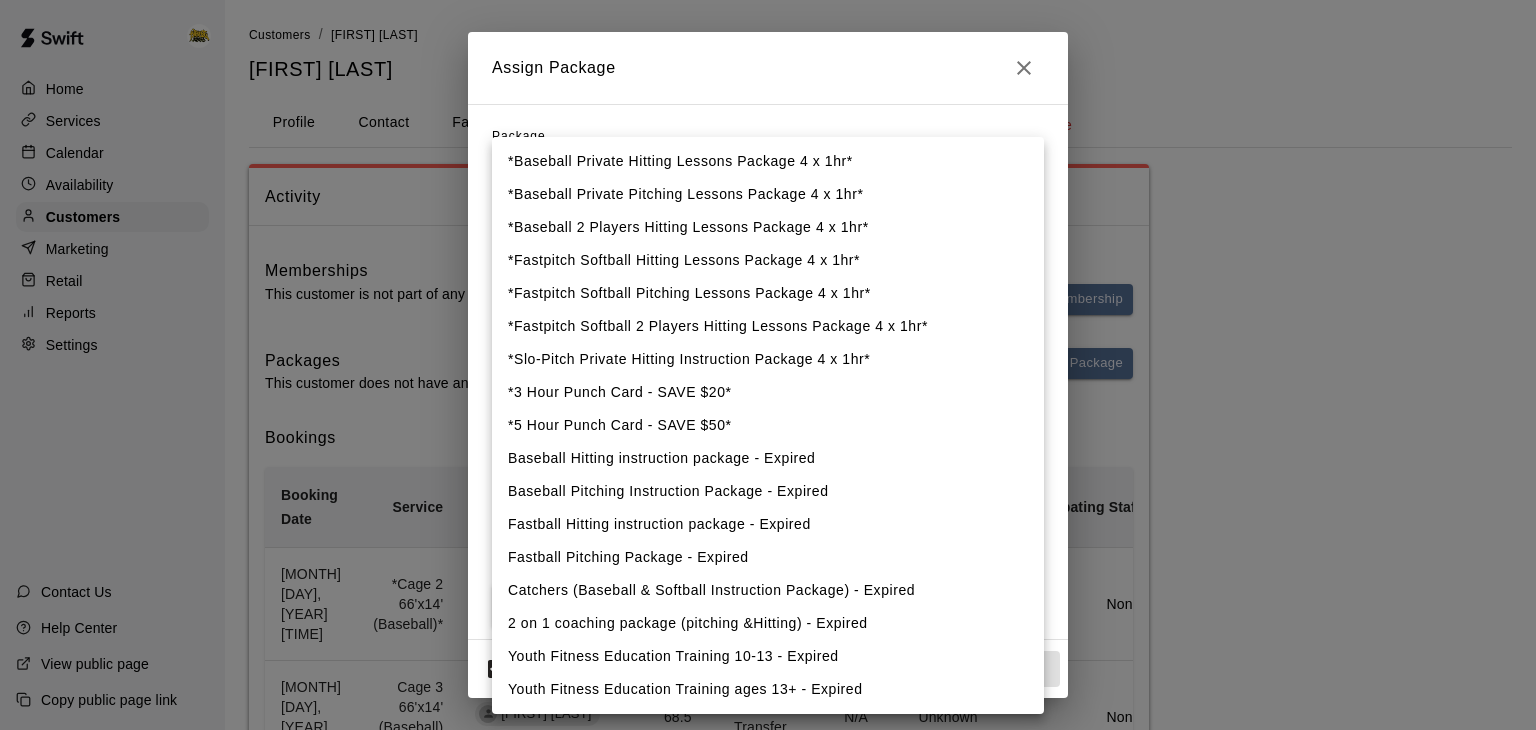 click on "*3 Hour Punch Card - SAVE $20*" at bounding box center (768, 392) 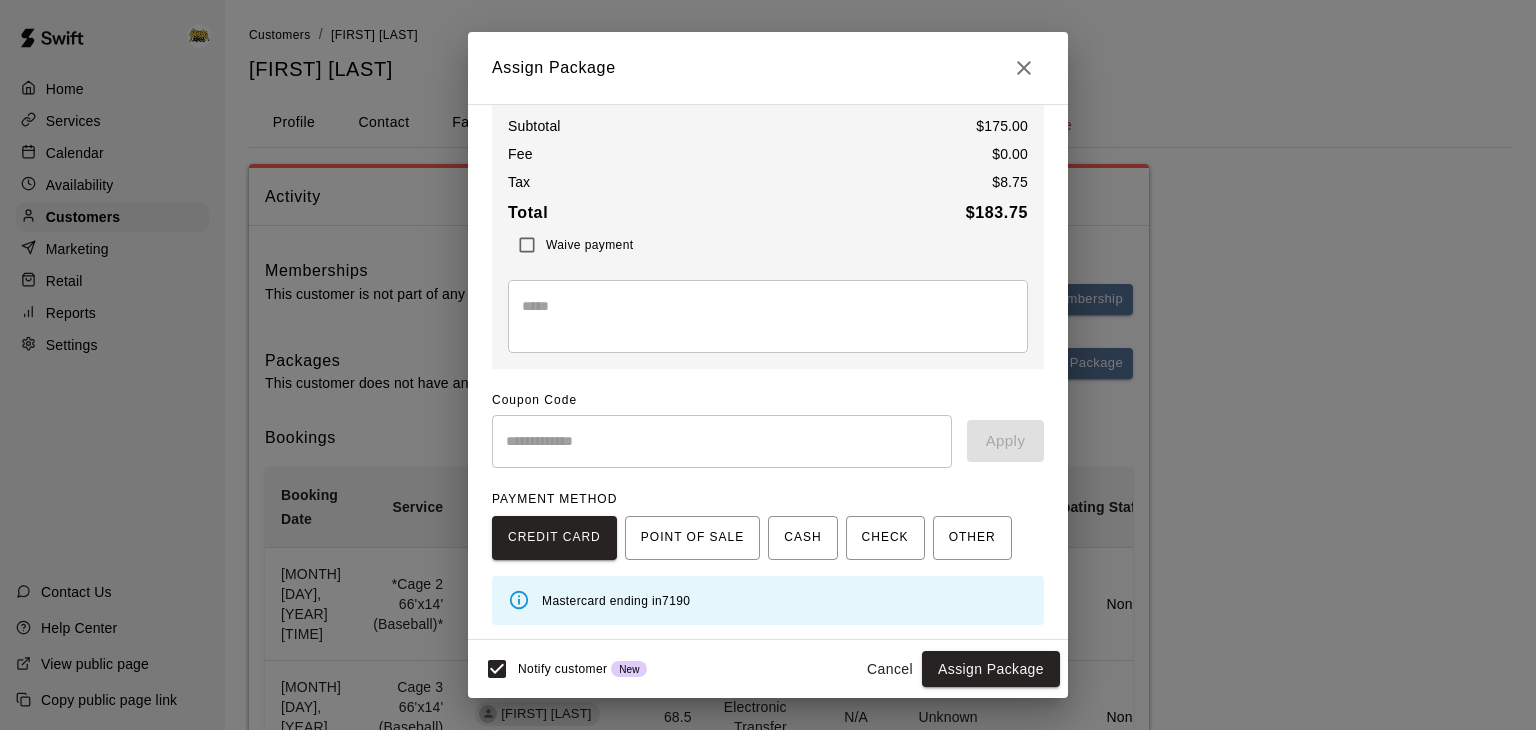scroll, scrollTop: 0, scrollLeft: 0, axis: both 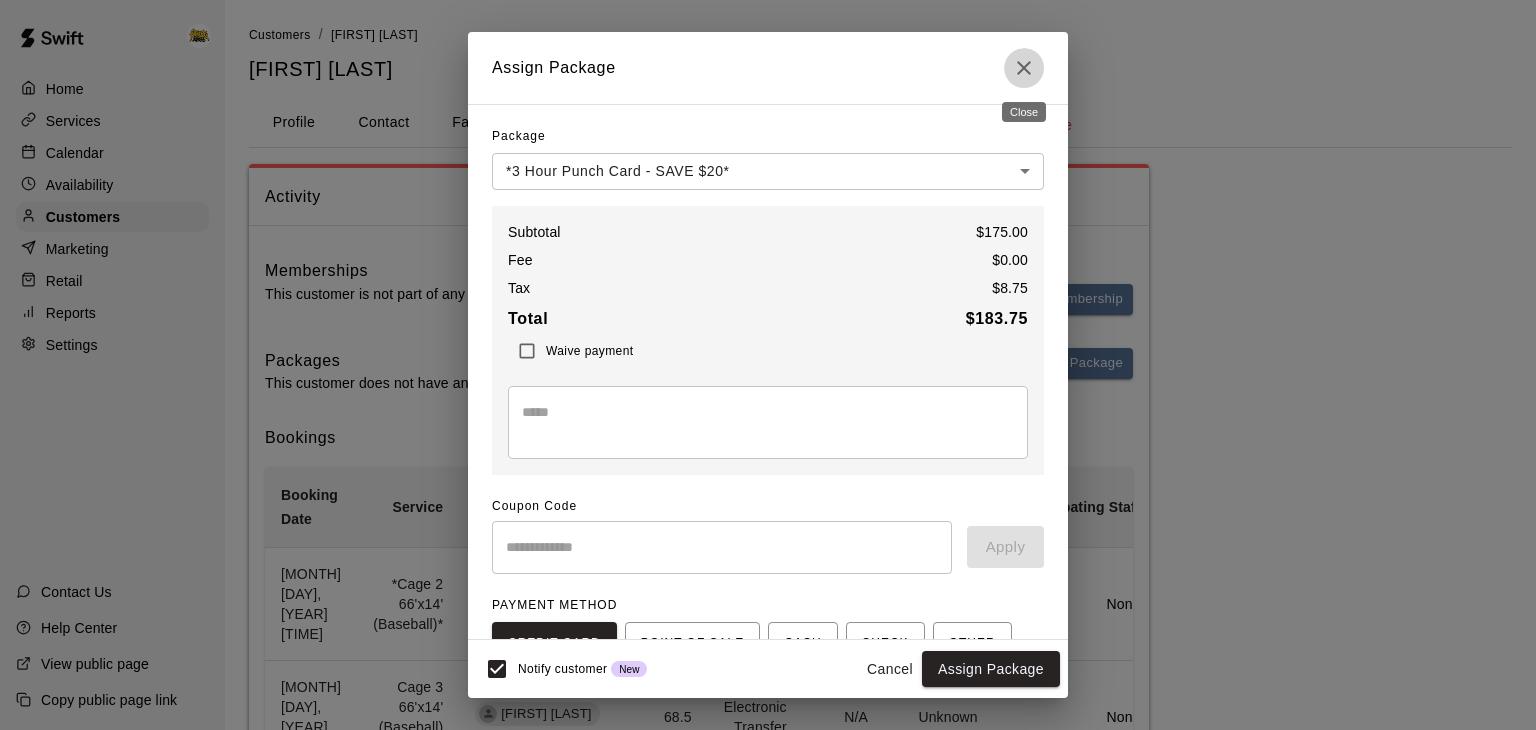 click 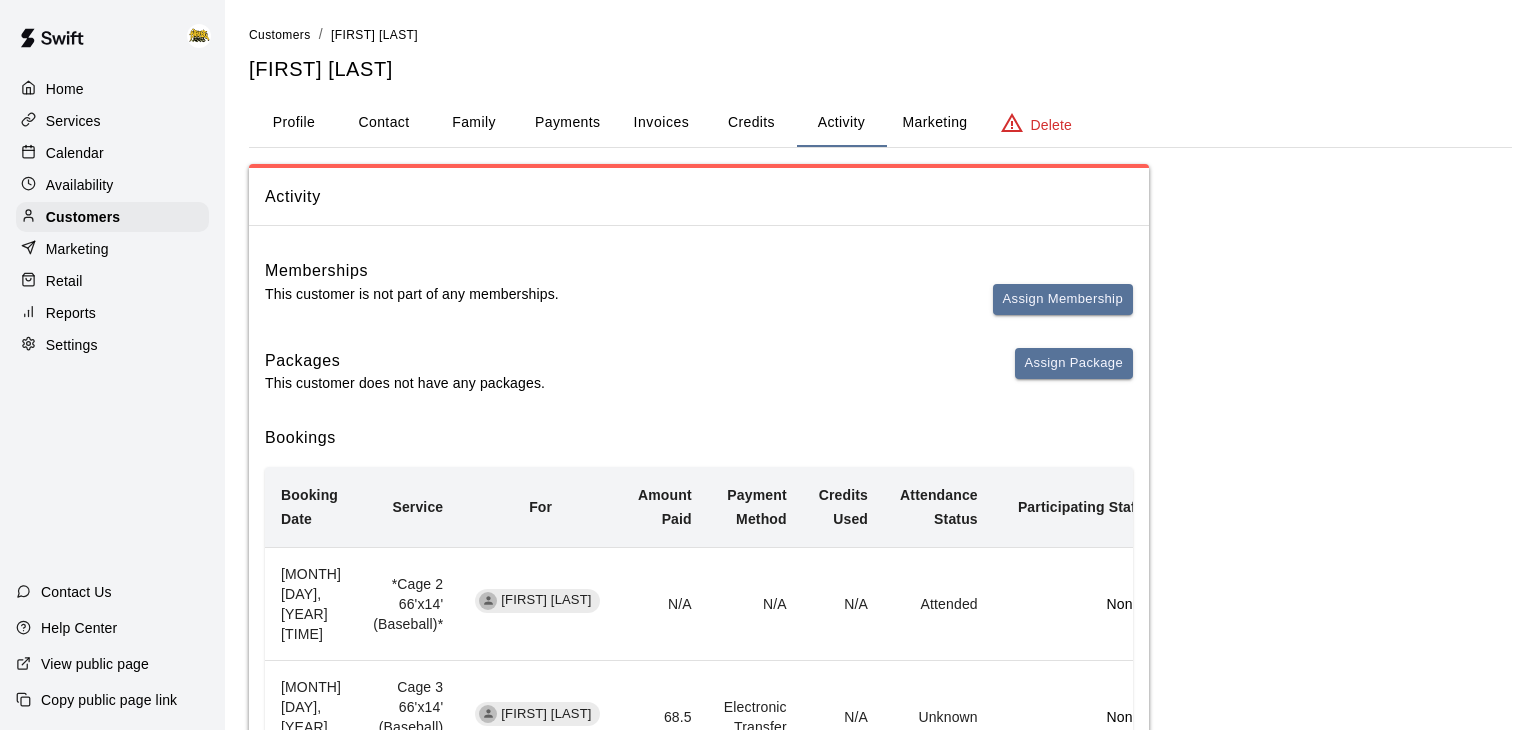 click on "Home" at bounding box center (112, 89) 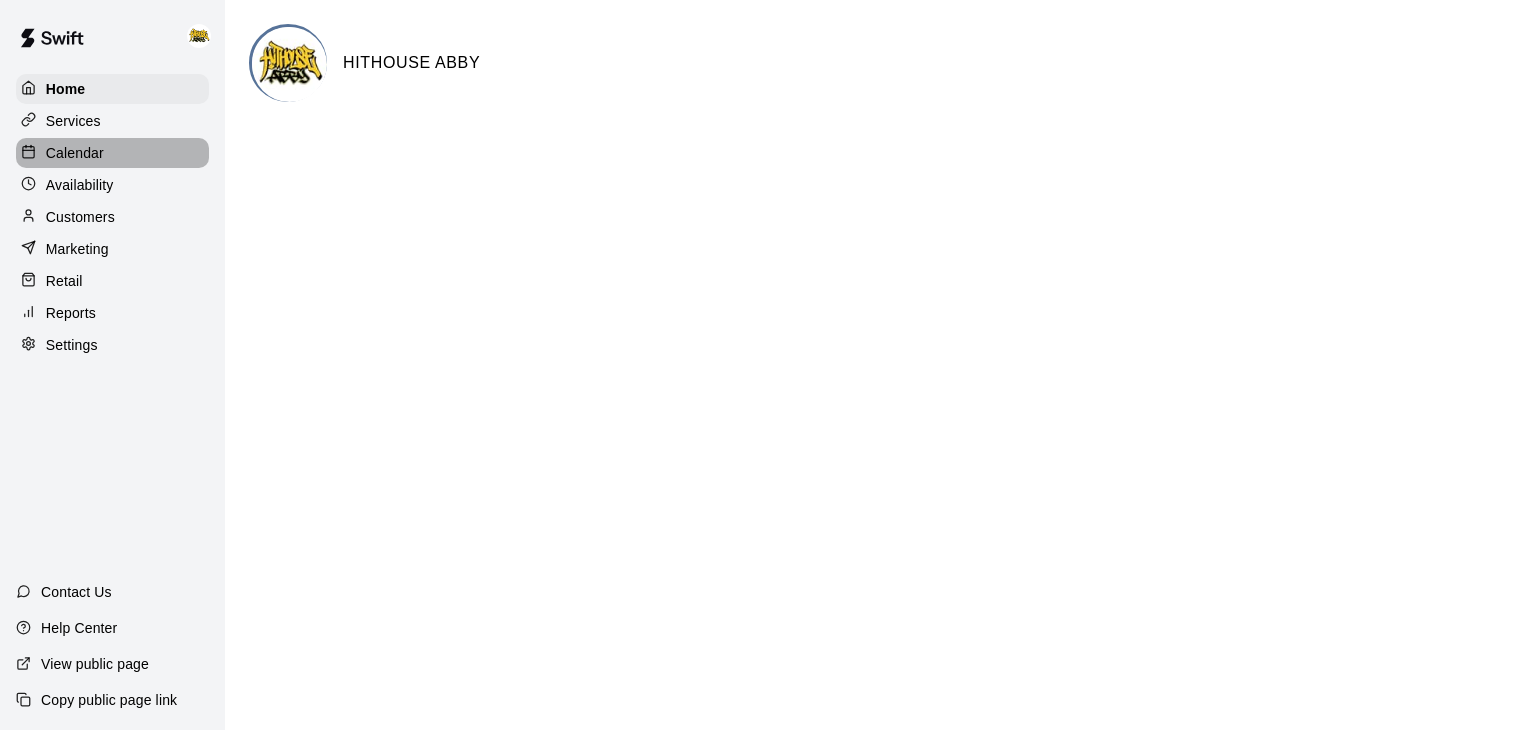 click on "Calendar" at bounding box center [112, 153] 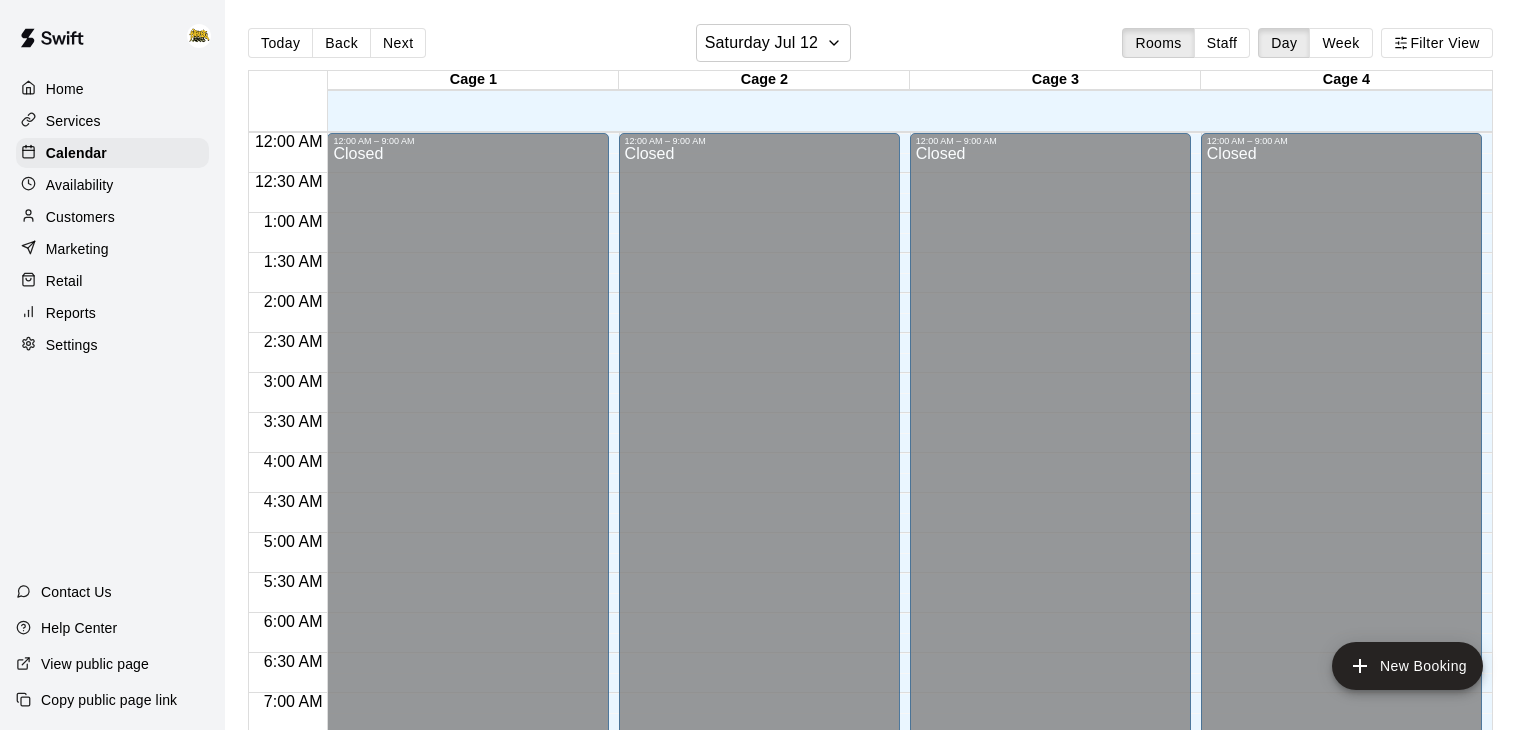 scroll, scrollTop: 1239, scrollLeft: 0, axis: vertical 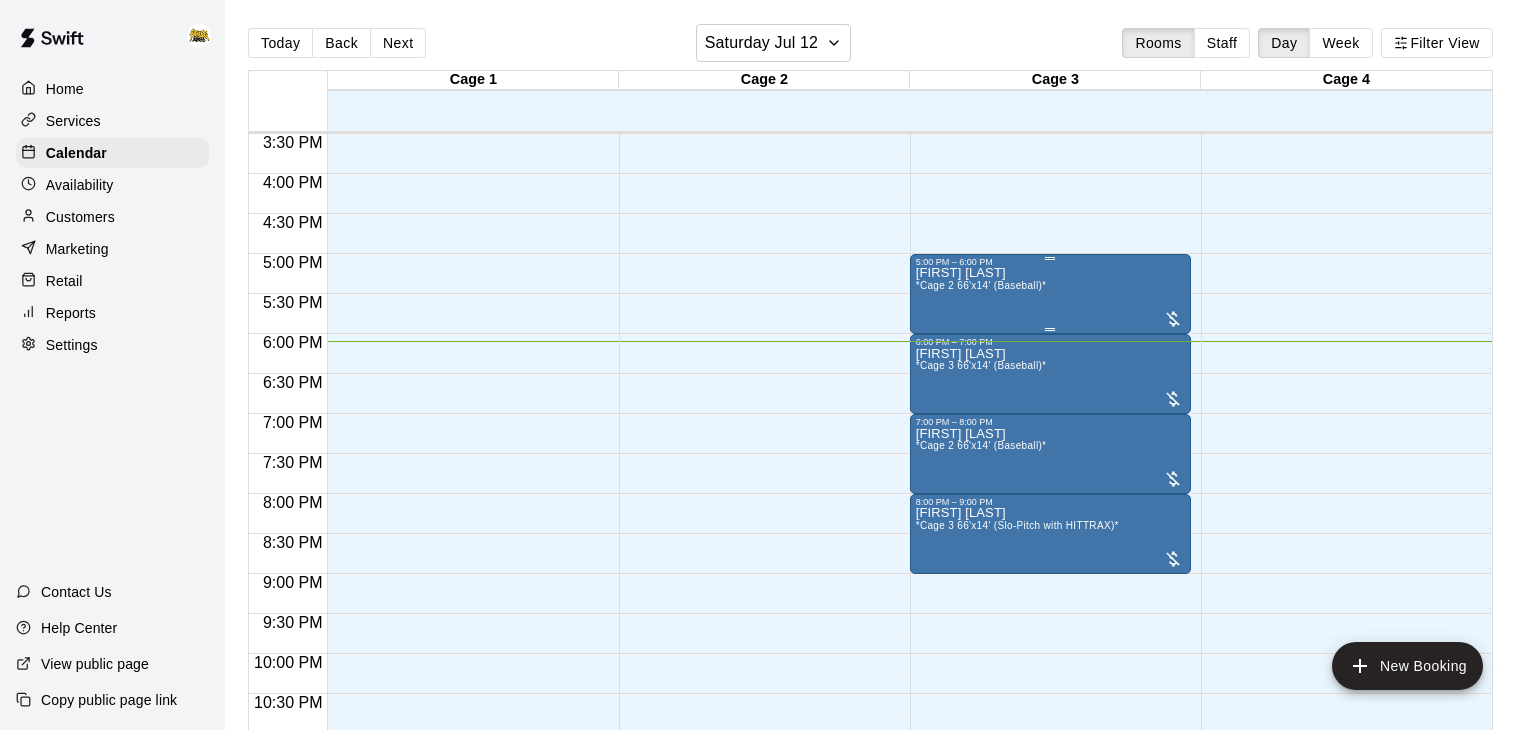 click on "[FIRST] [LAST] *Cage 2 66'x14' (Baseball)*" at bounding box center [1050, 632] 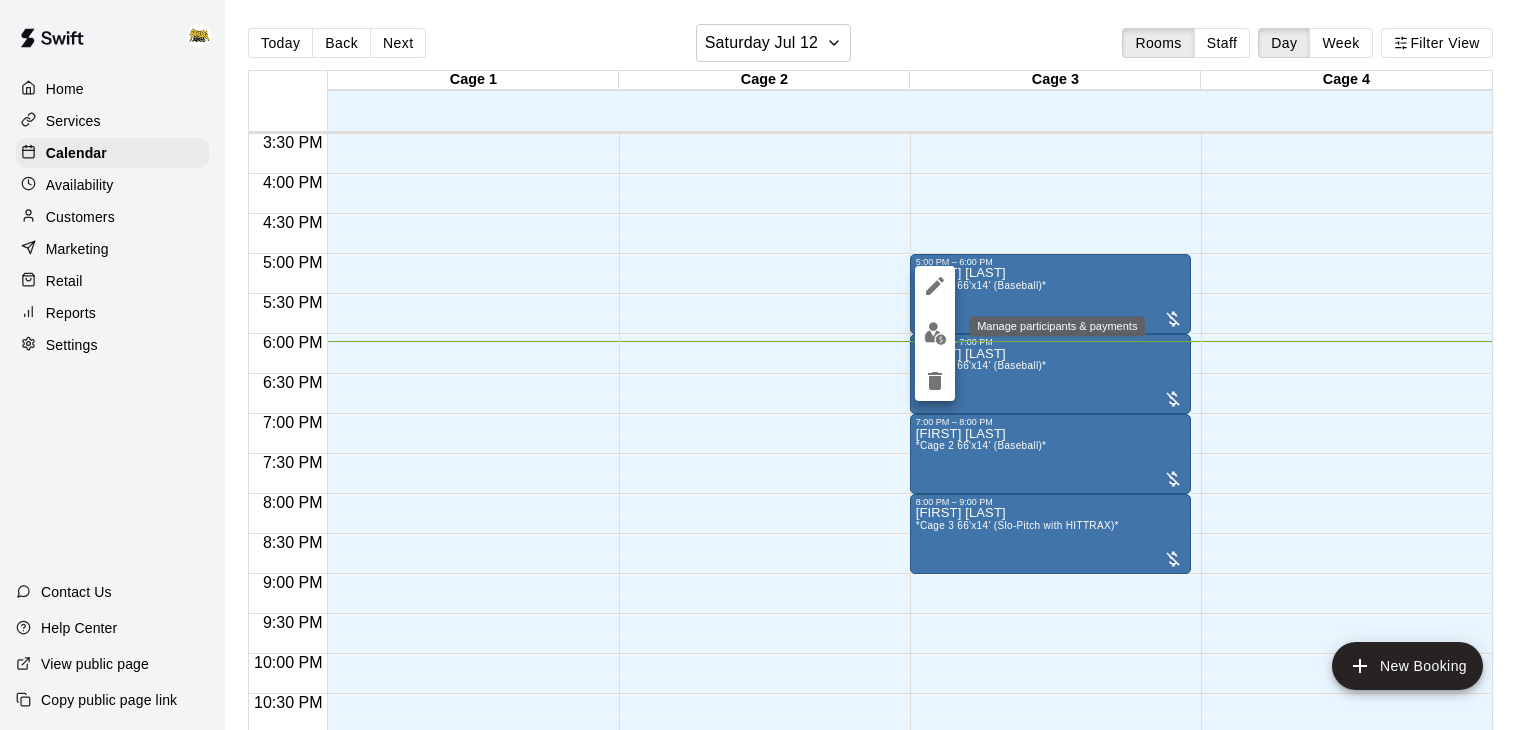 click at bounding box center (935, 333) 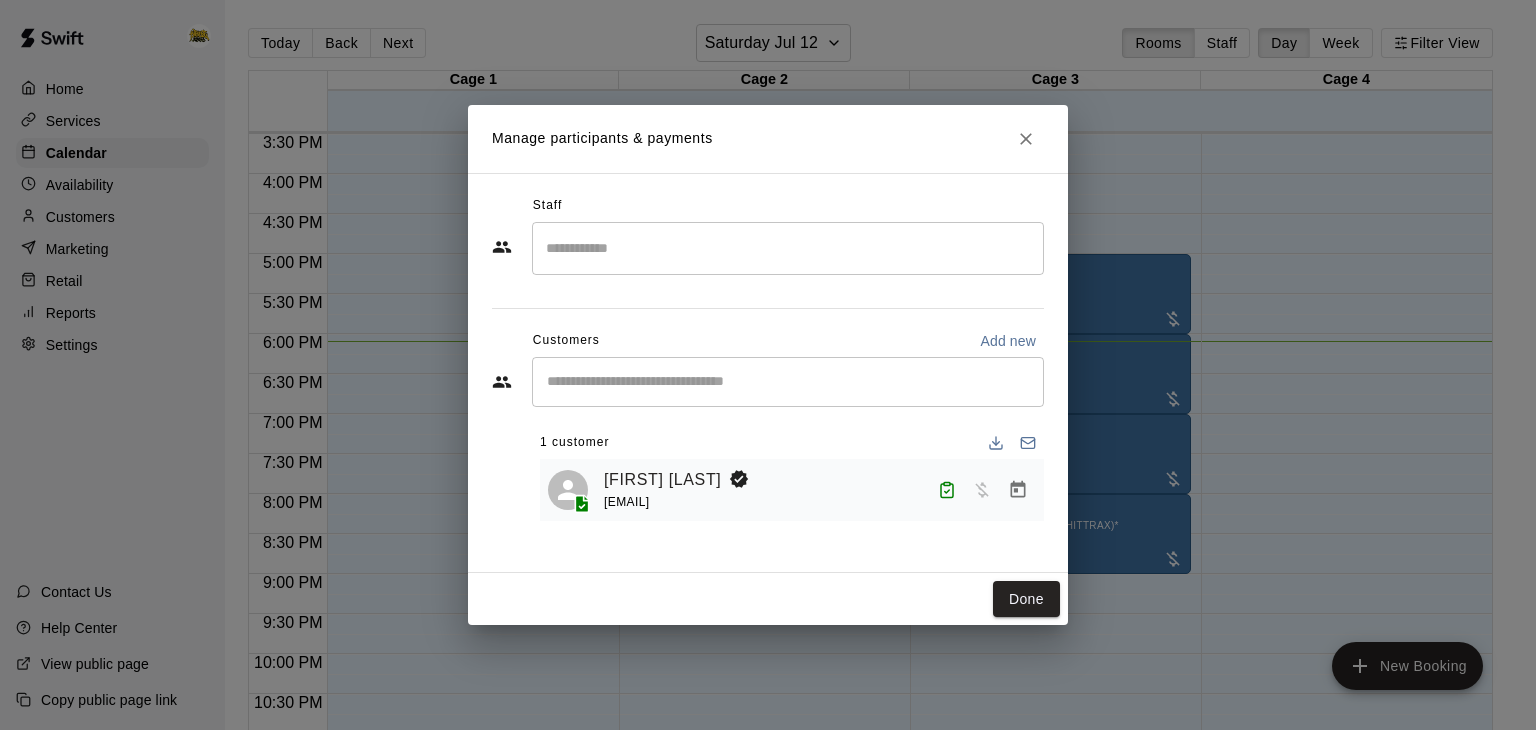 click 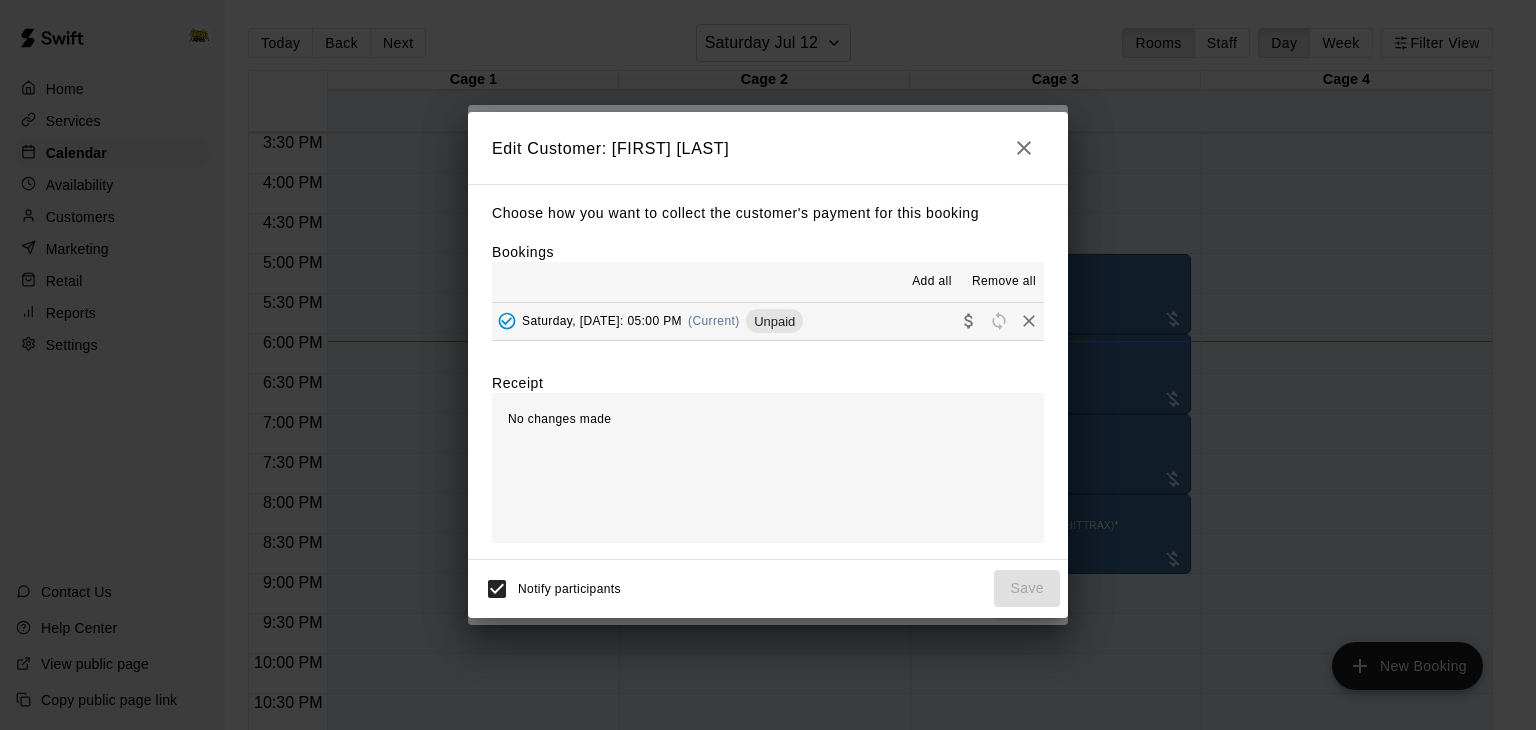 click on "Saturday, [DATE]: 05:00 PM (Current) Unpaid" at bounding box center (768, 321) 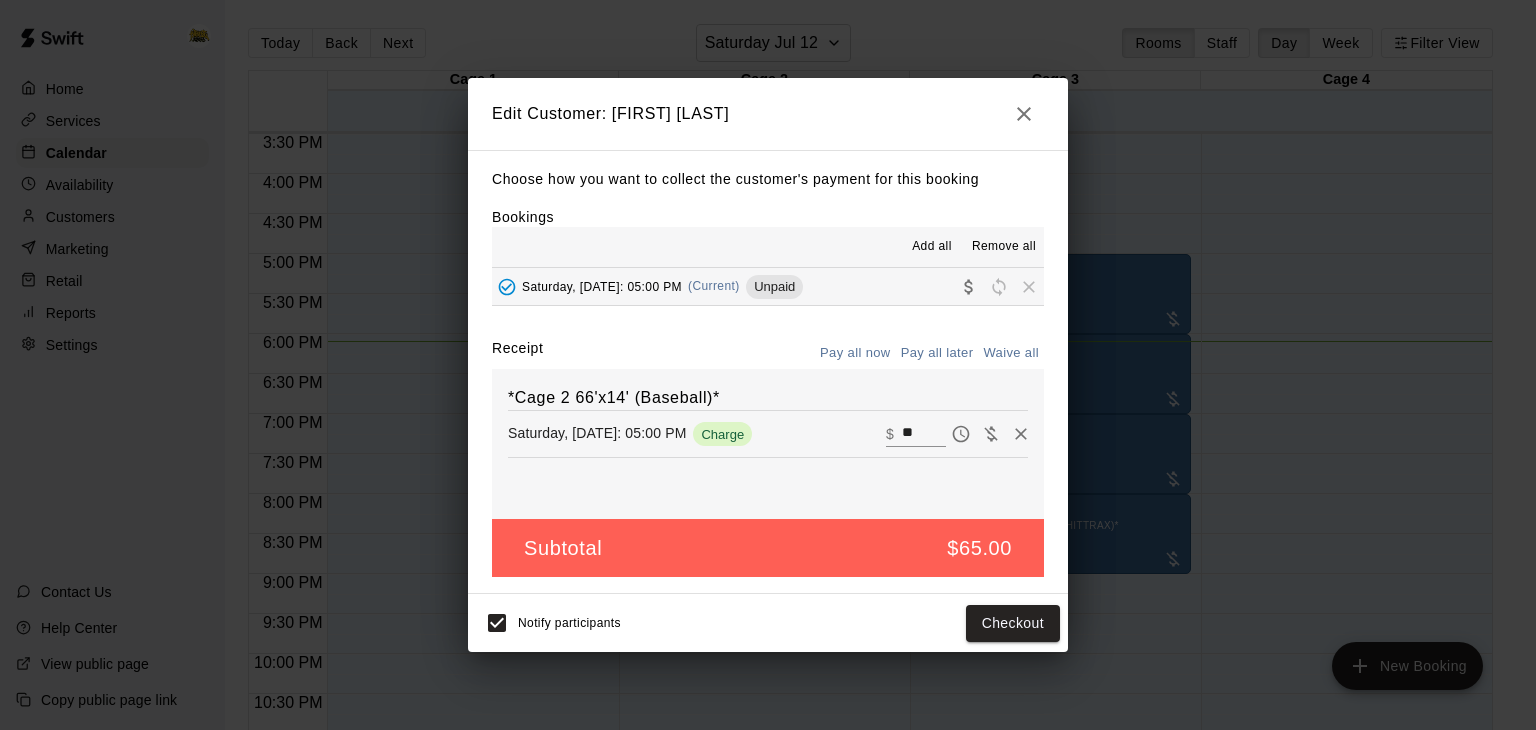 click on "**" at bounding box center [924, 434] 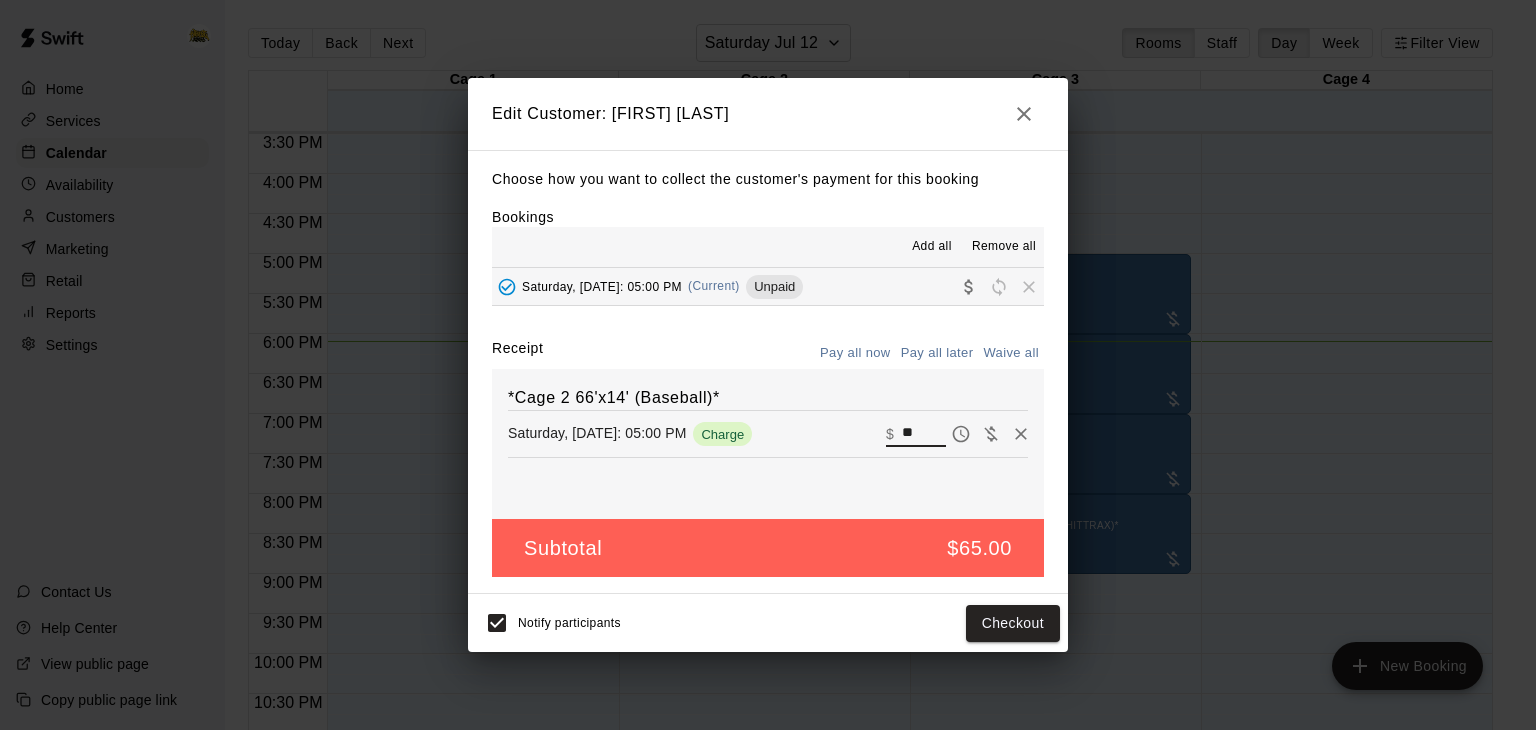 type on "*" 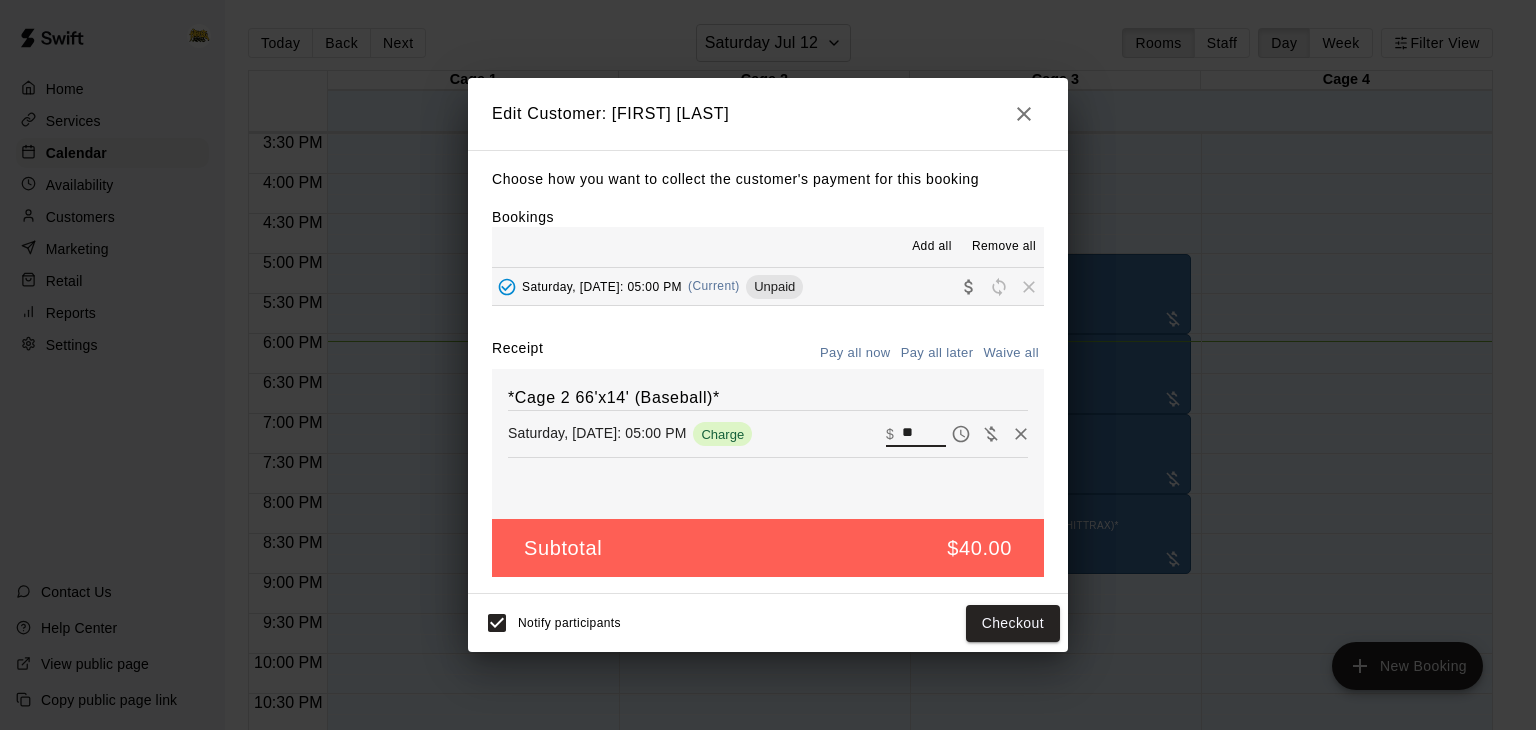 type on "*" 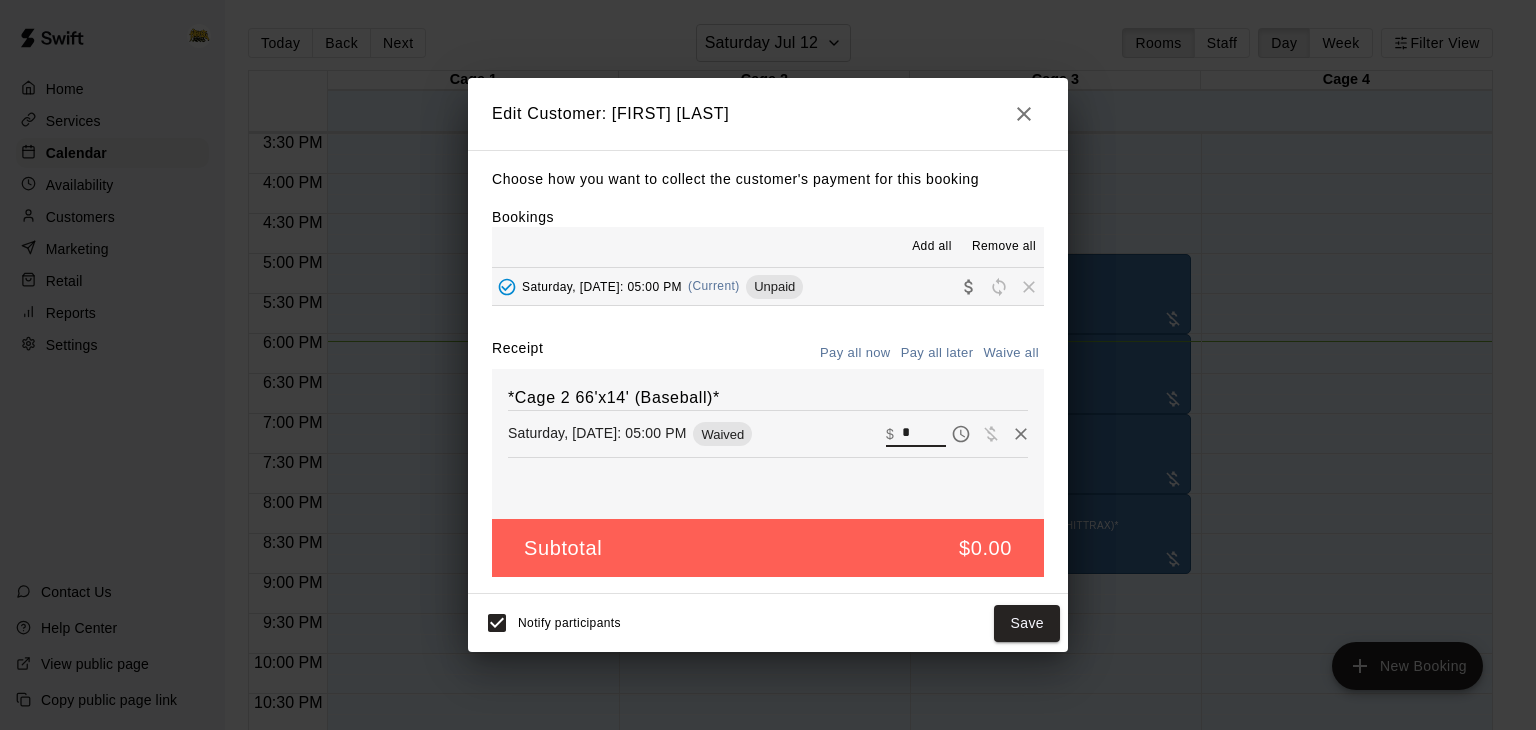 type on "*" 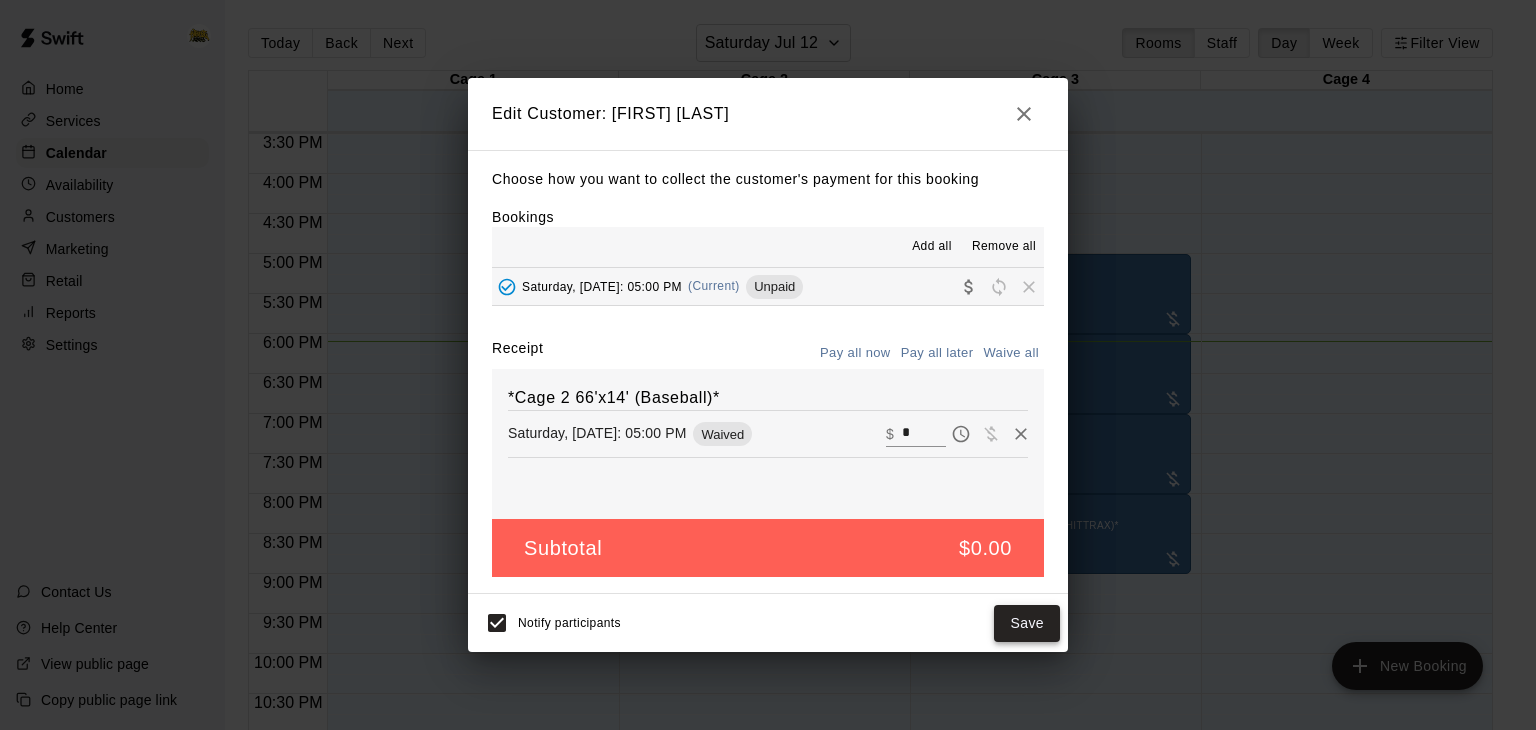 click on "Save" at bounding box center [1027, 623] 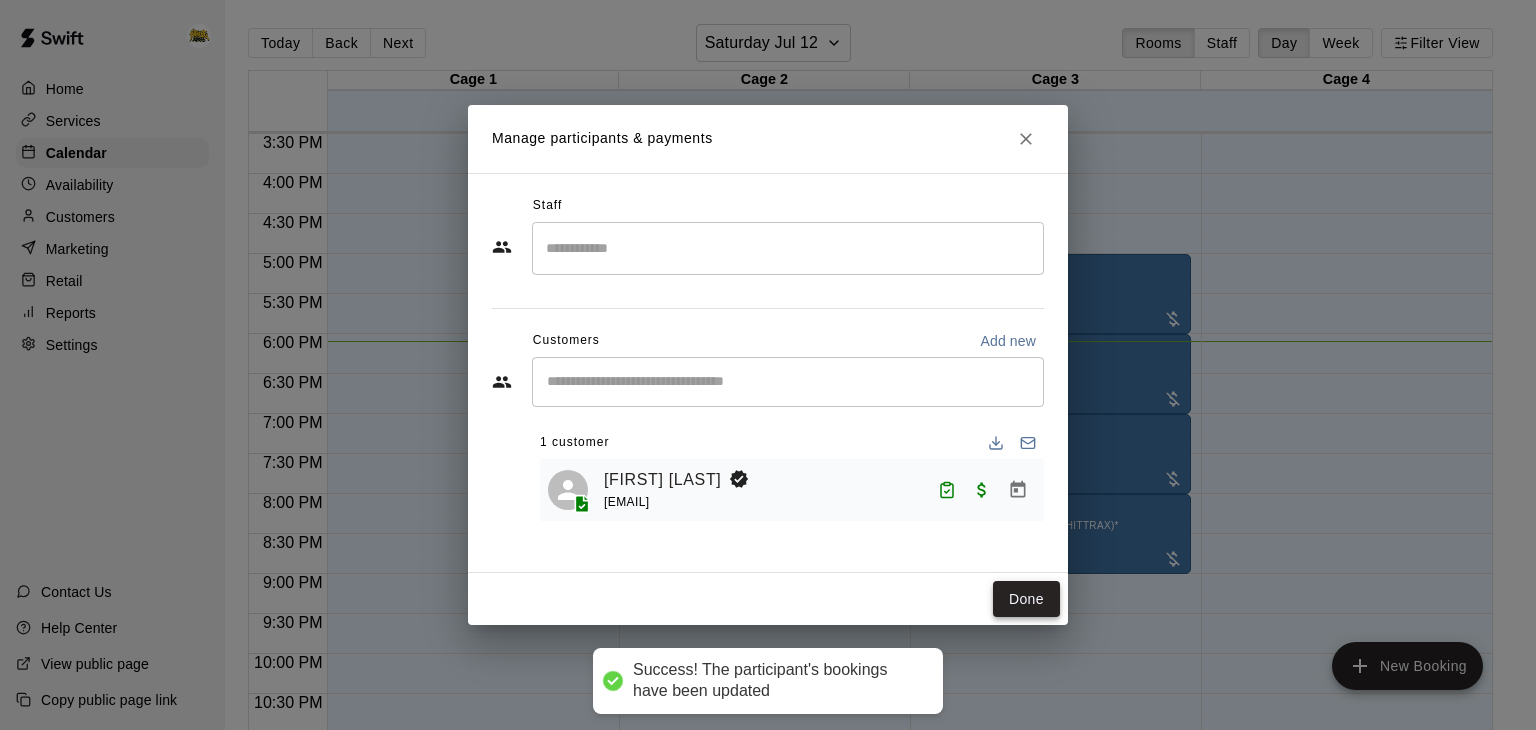 click on "Done" at bounding box center [1026, 599] 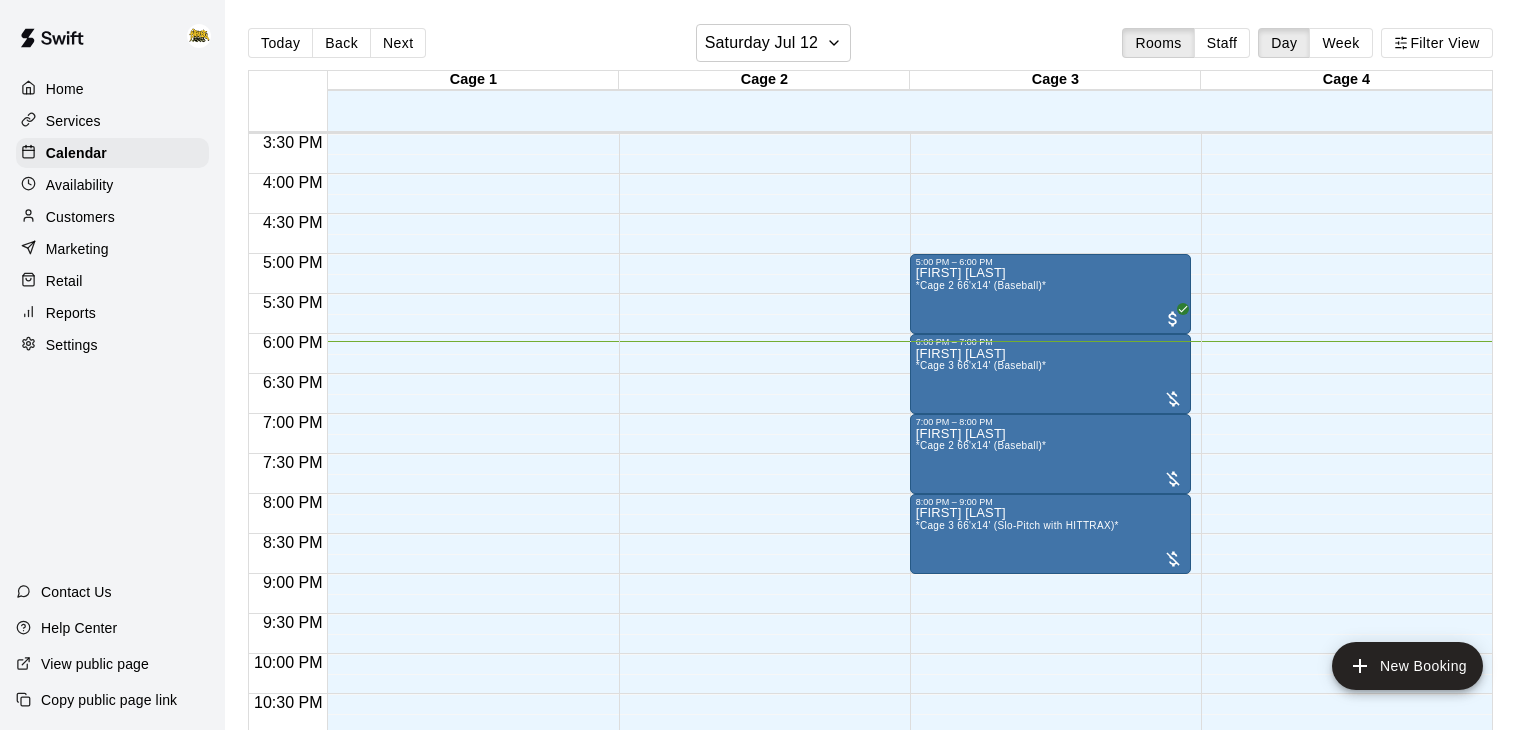 scroll, scrollTop: 1299, scrollLeft: 0, axis: vertical 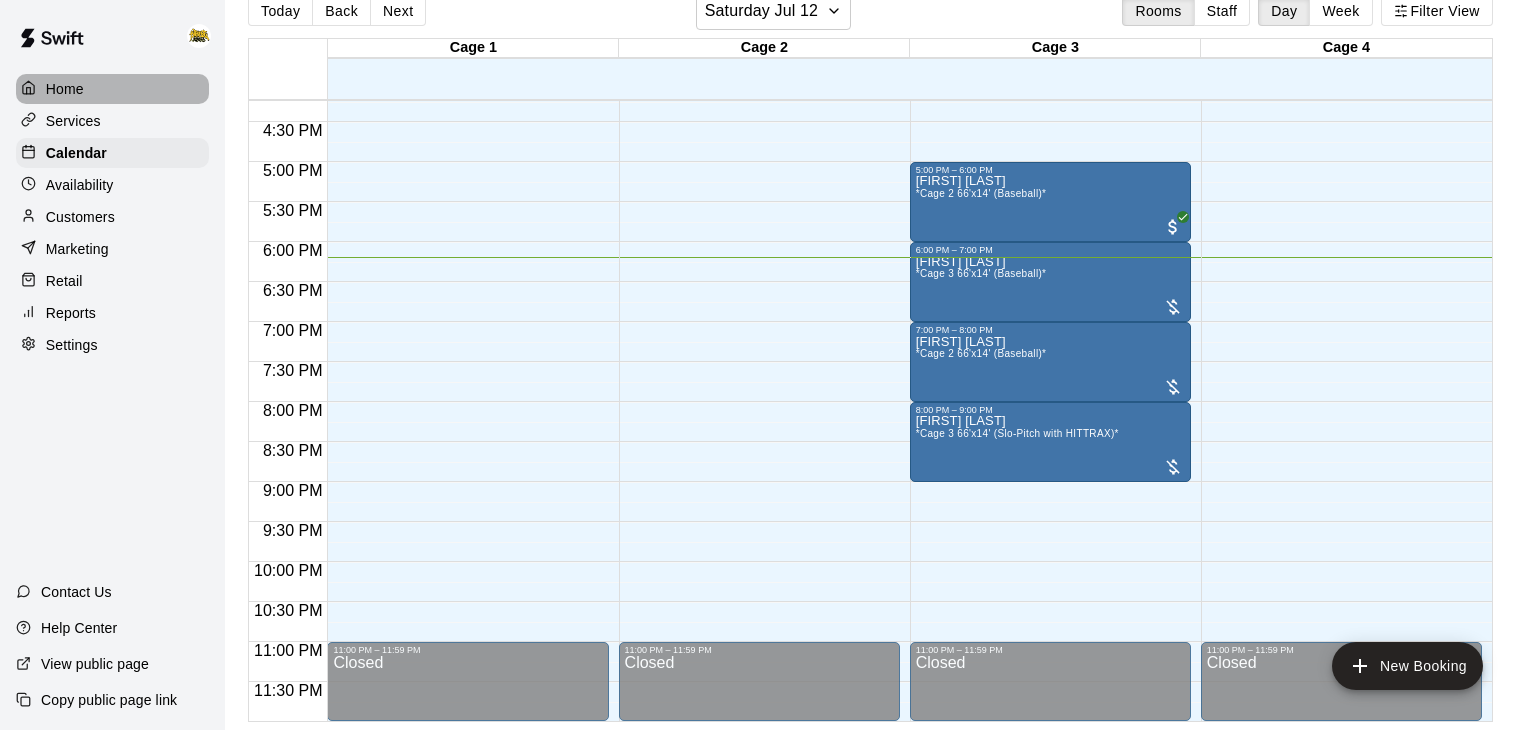 click on "Home" at bounding box center (65, 89) 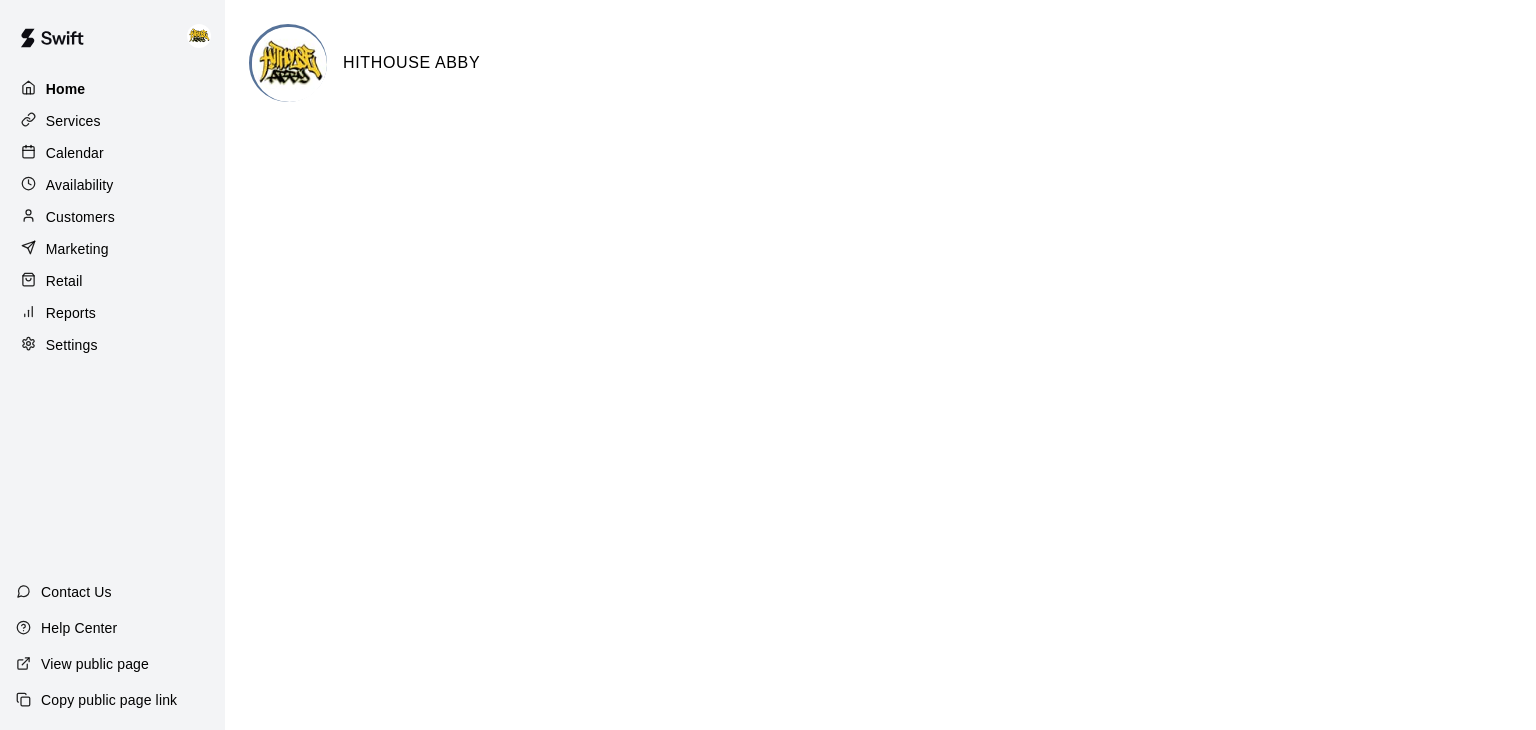 scroll, scrollTop: 0, scrollLeft: 0, axis: both 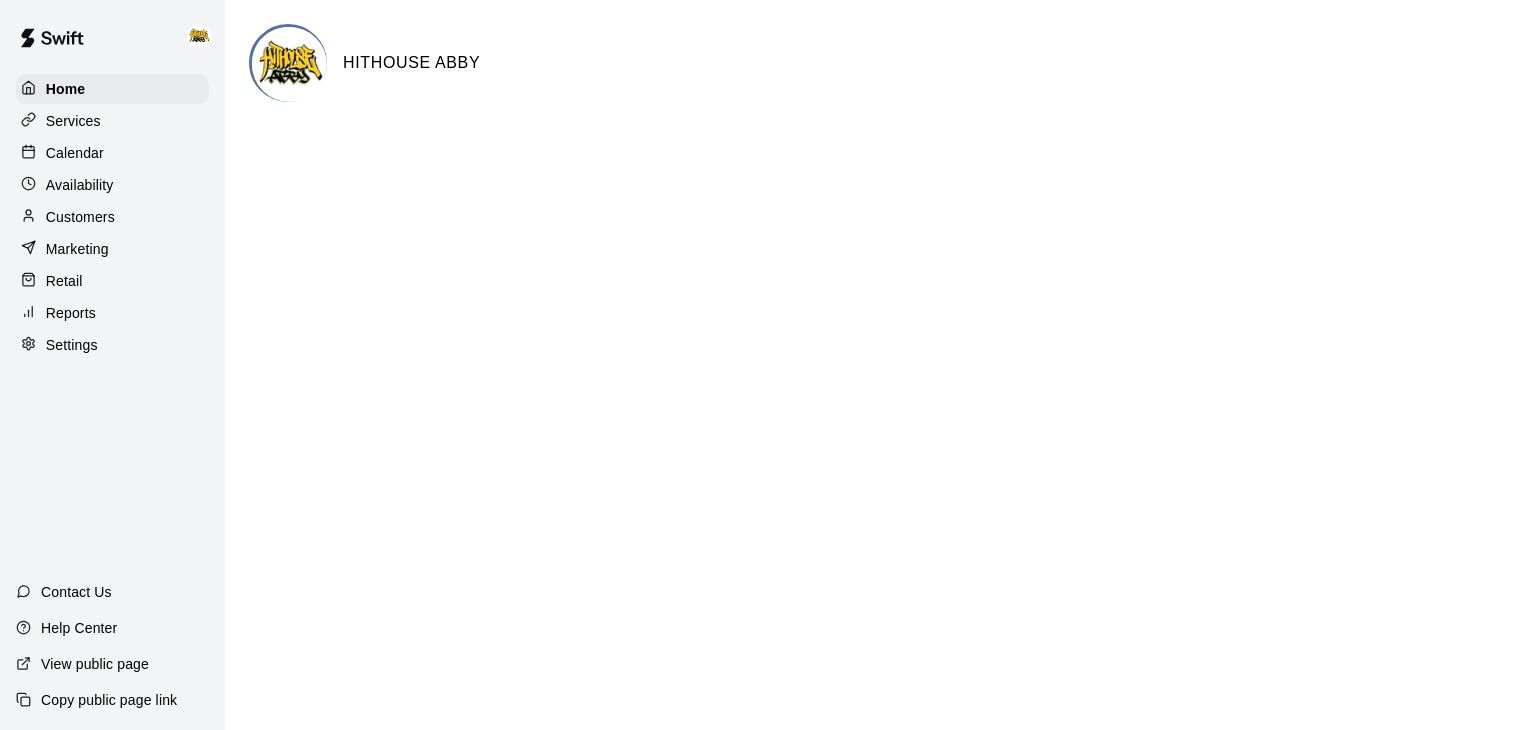 click on "Calendar" at bounding box center (75, 153) 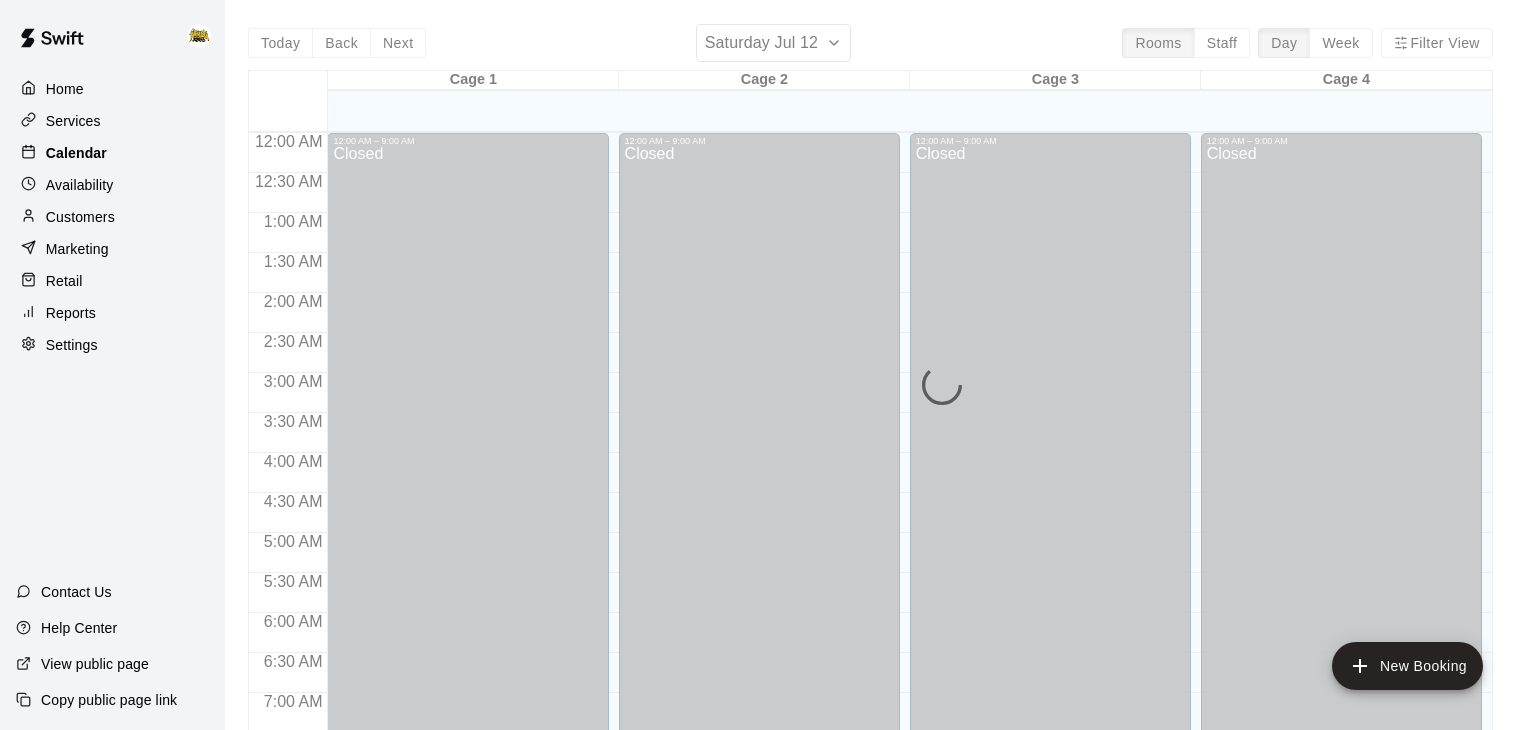 scroll, scrollTop: 1239, scrollLeft: 0, axis: vertical 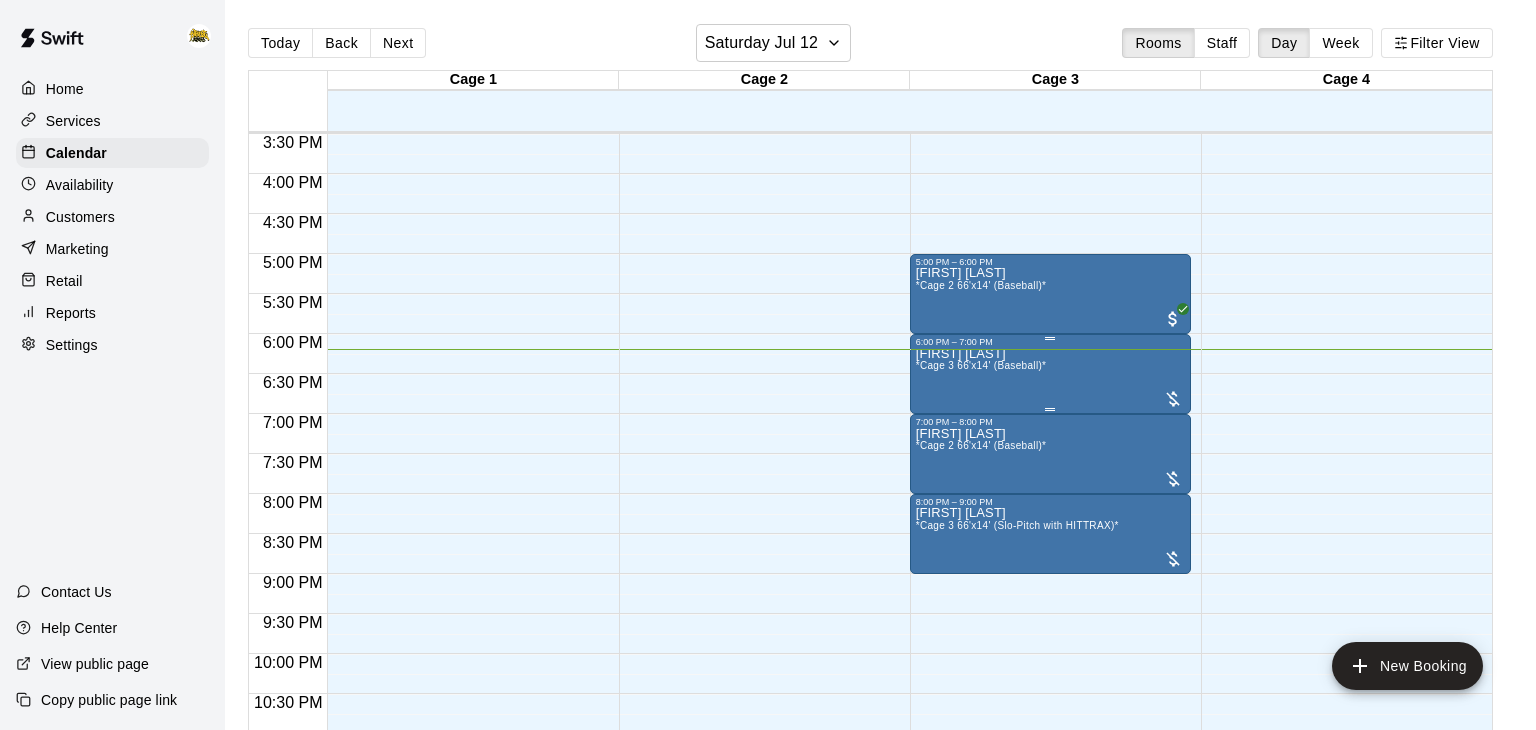 click on "[FIRST] [LAST] *Cage 3 66'x14' (Baseball)*" at bounding box center (1050, 712) 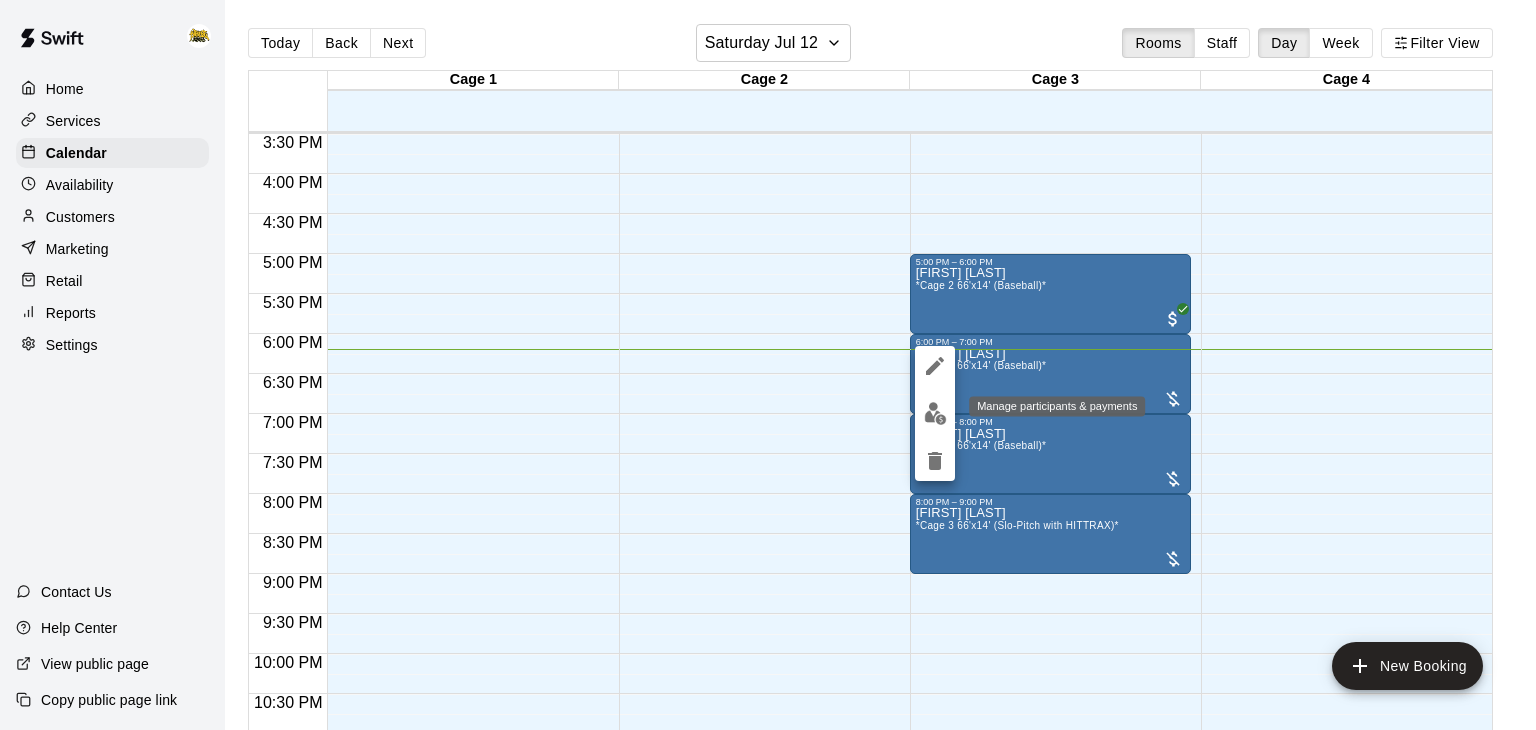 click at bounding box center (935, 413) 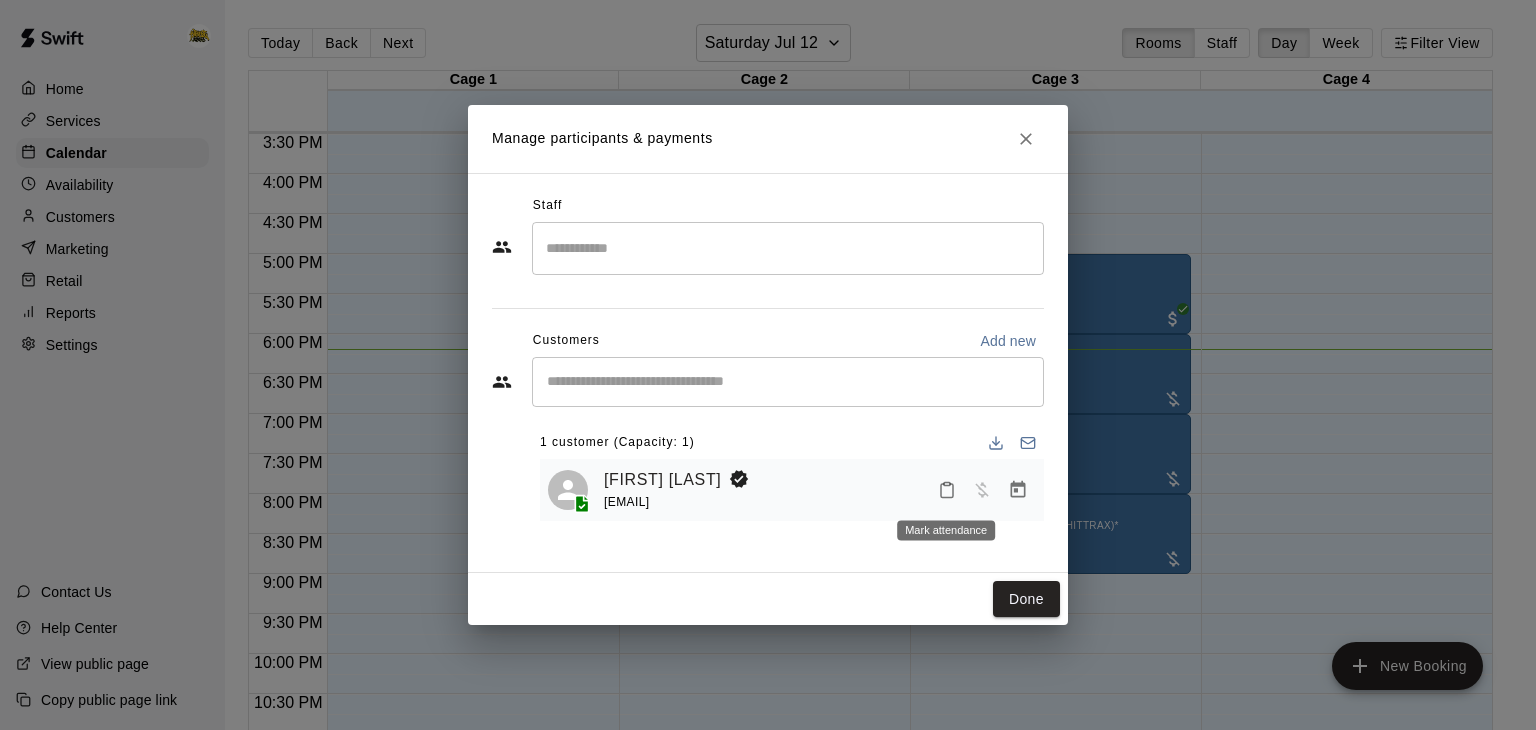 click at bounding box center [947, 490] 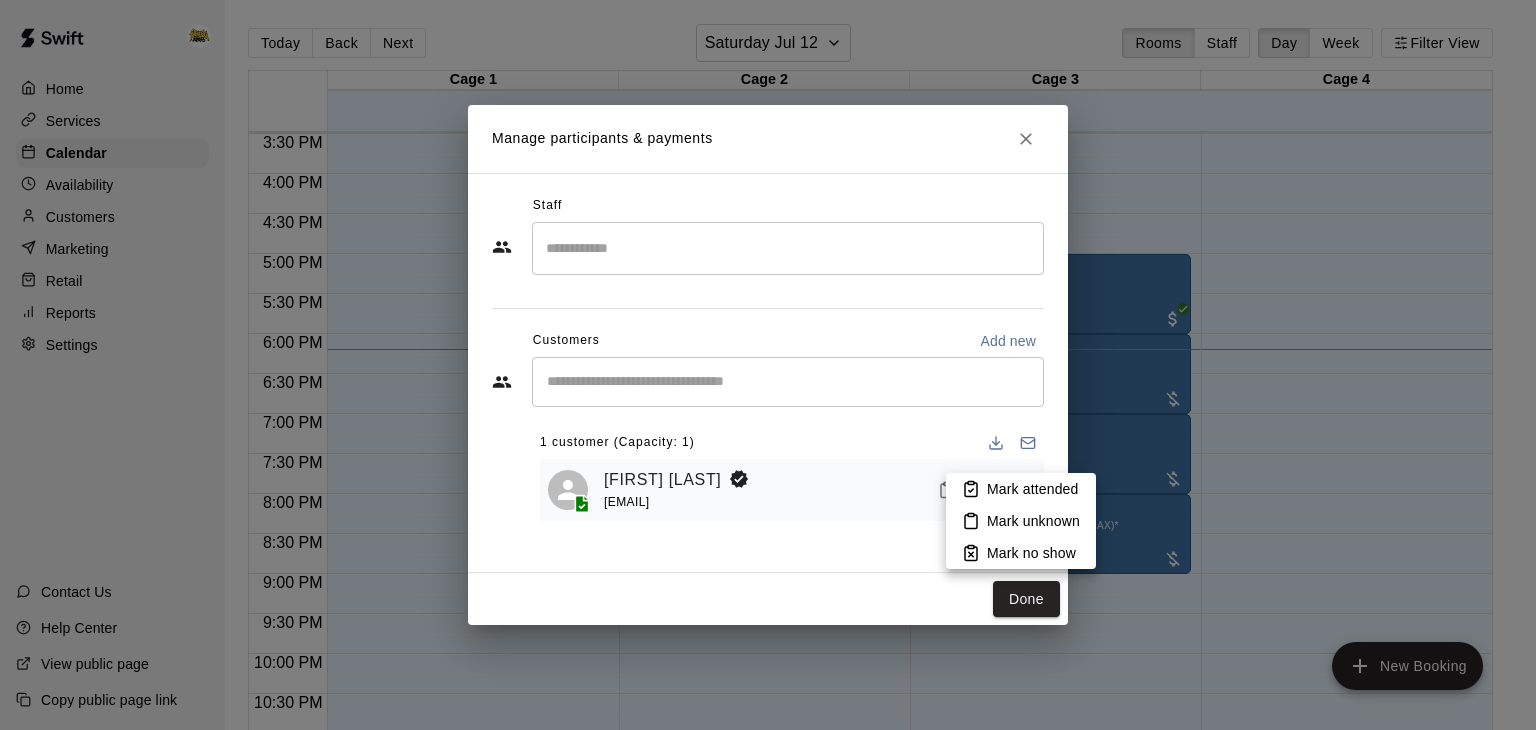 click on "Mark attended" at bounding box center (1032, 489) 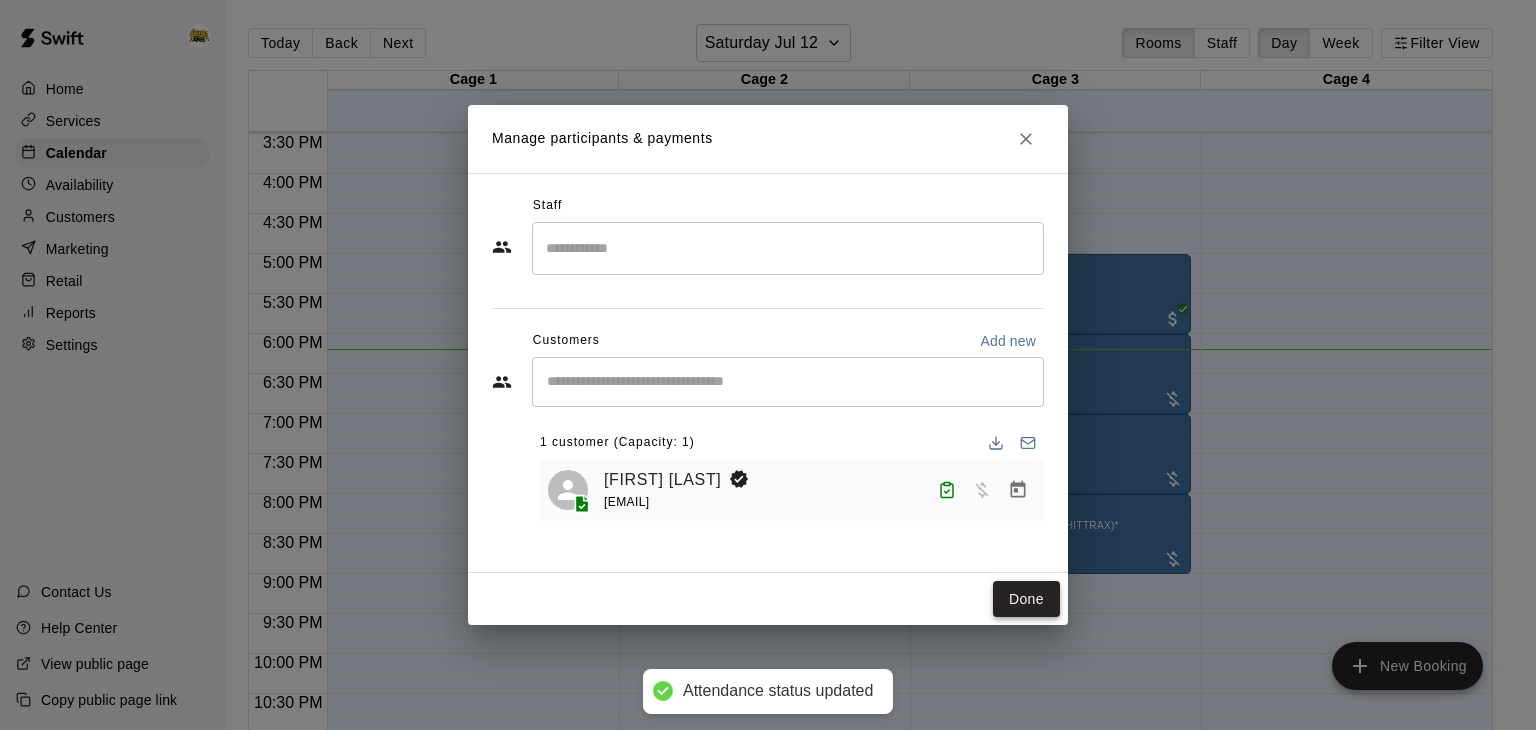 click on "Done" at bounding box center (1026, 599) 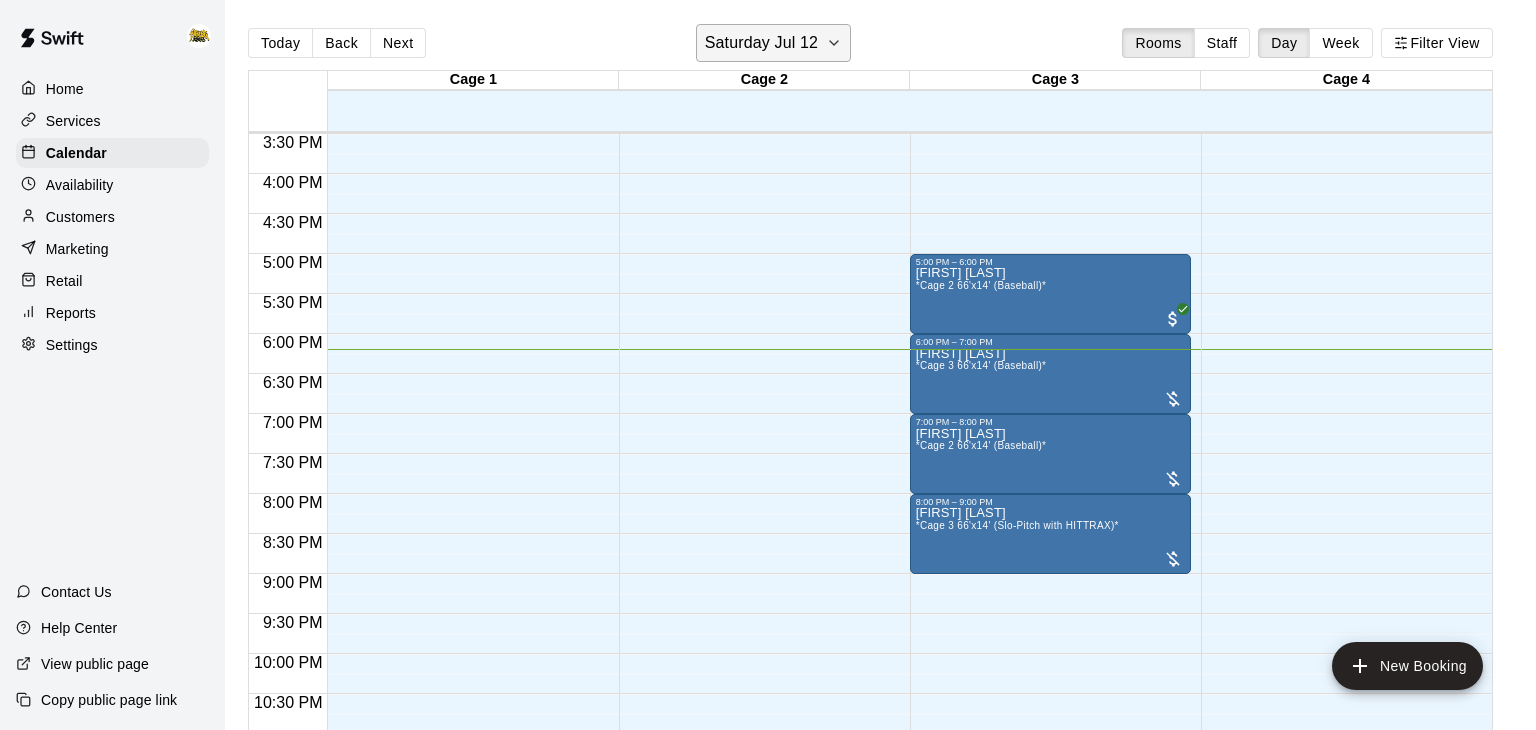 click 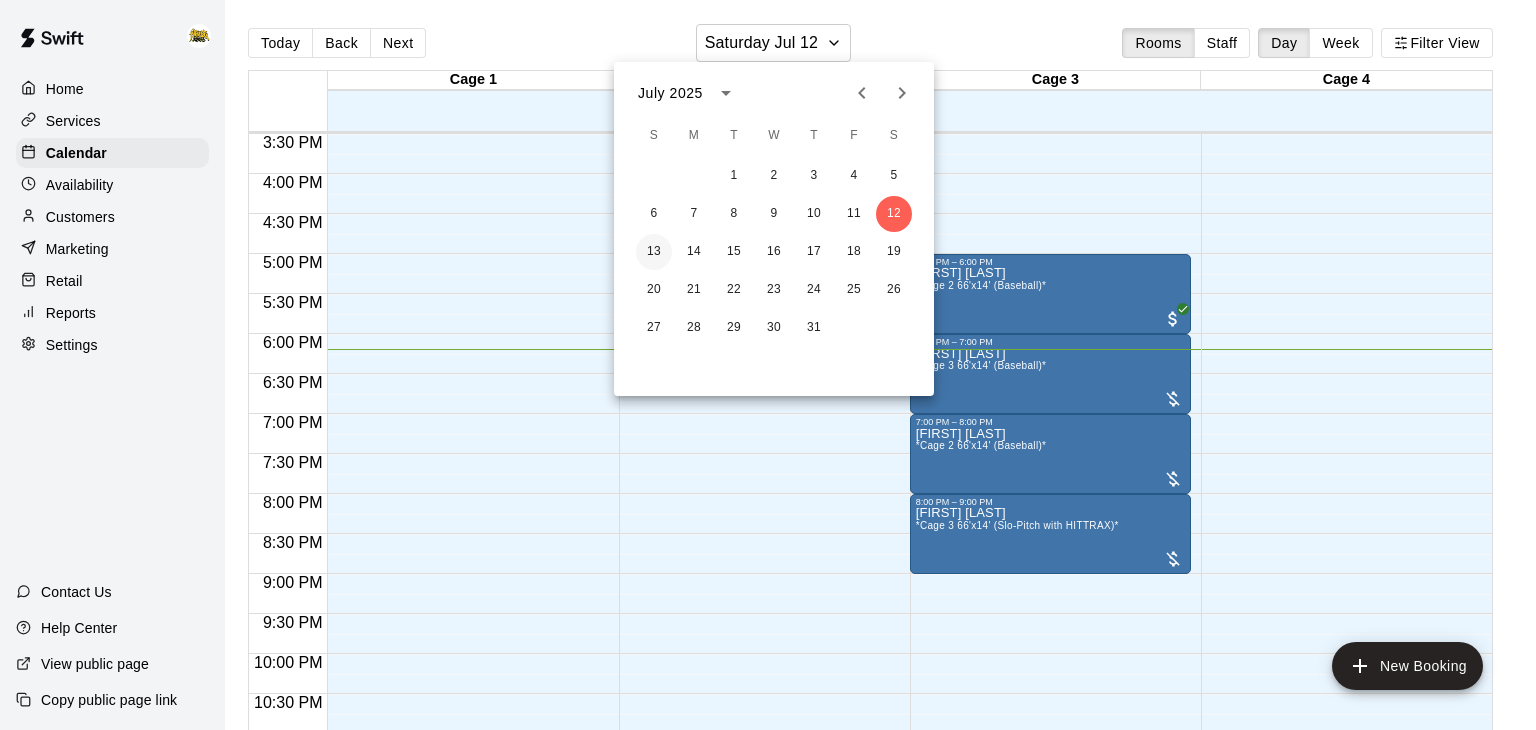 click on "13" at bounding box center (654, 252) 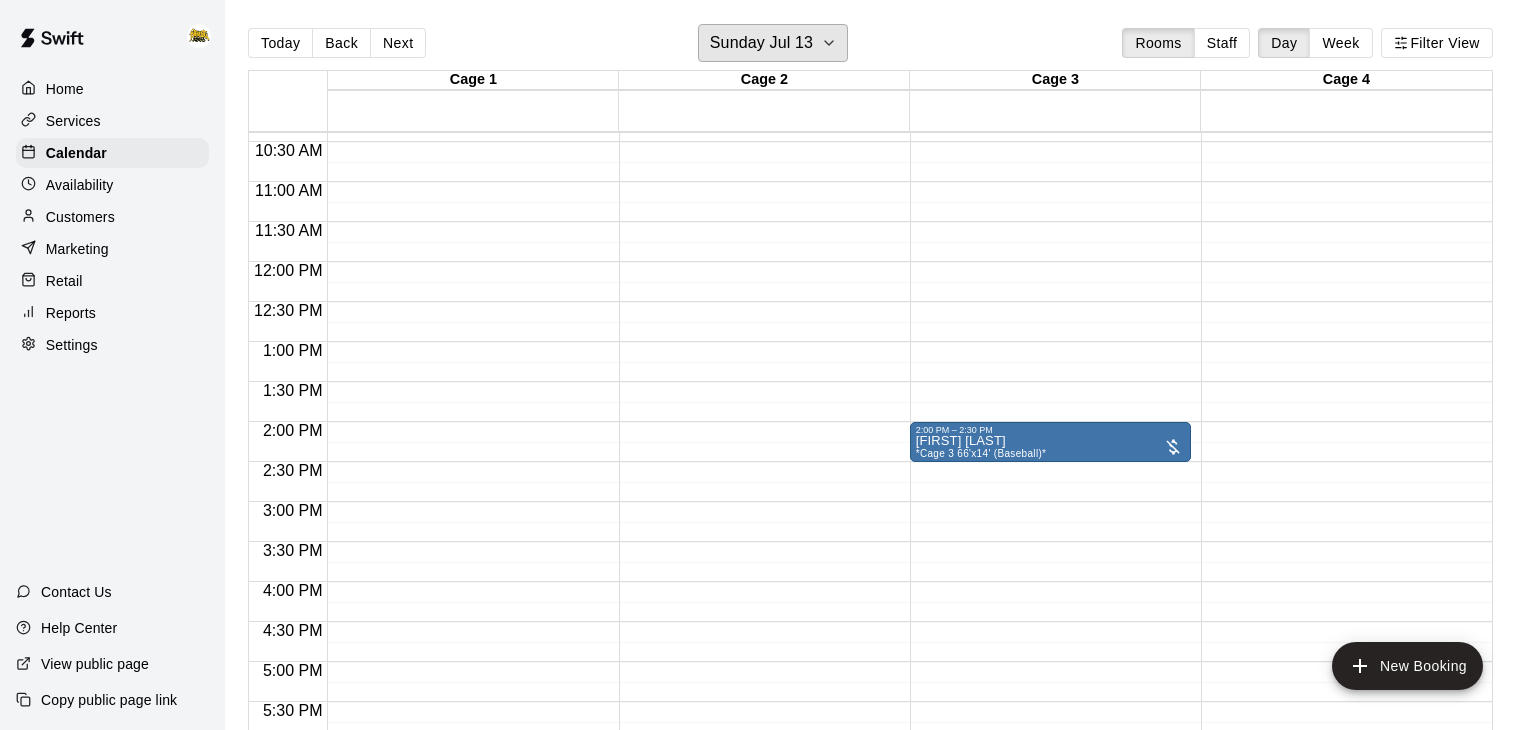 scroll, scrollTop: 829, scrollLeft: 0, axis: vertical 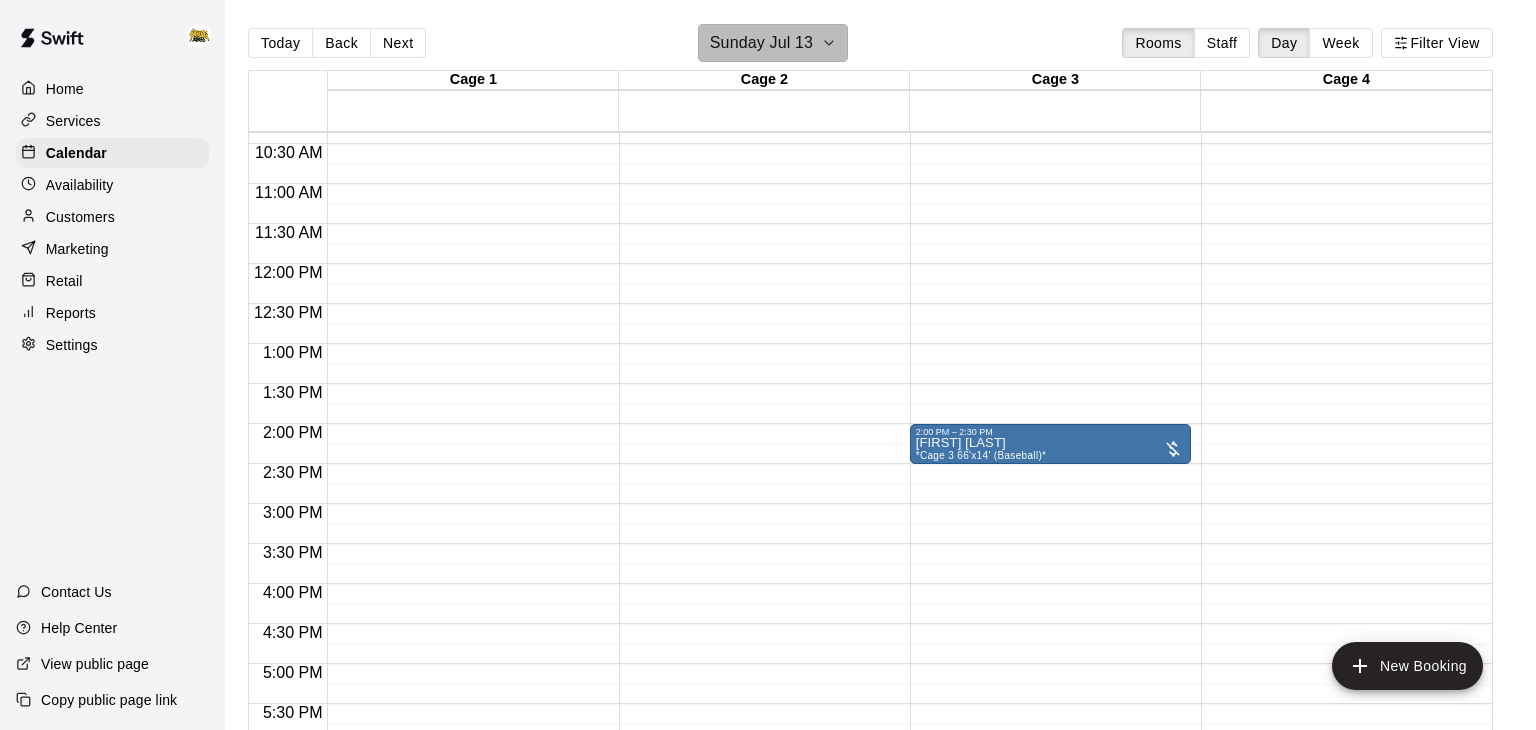 click on "Sunday Jul 13" at bounding box center (773, 43) 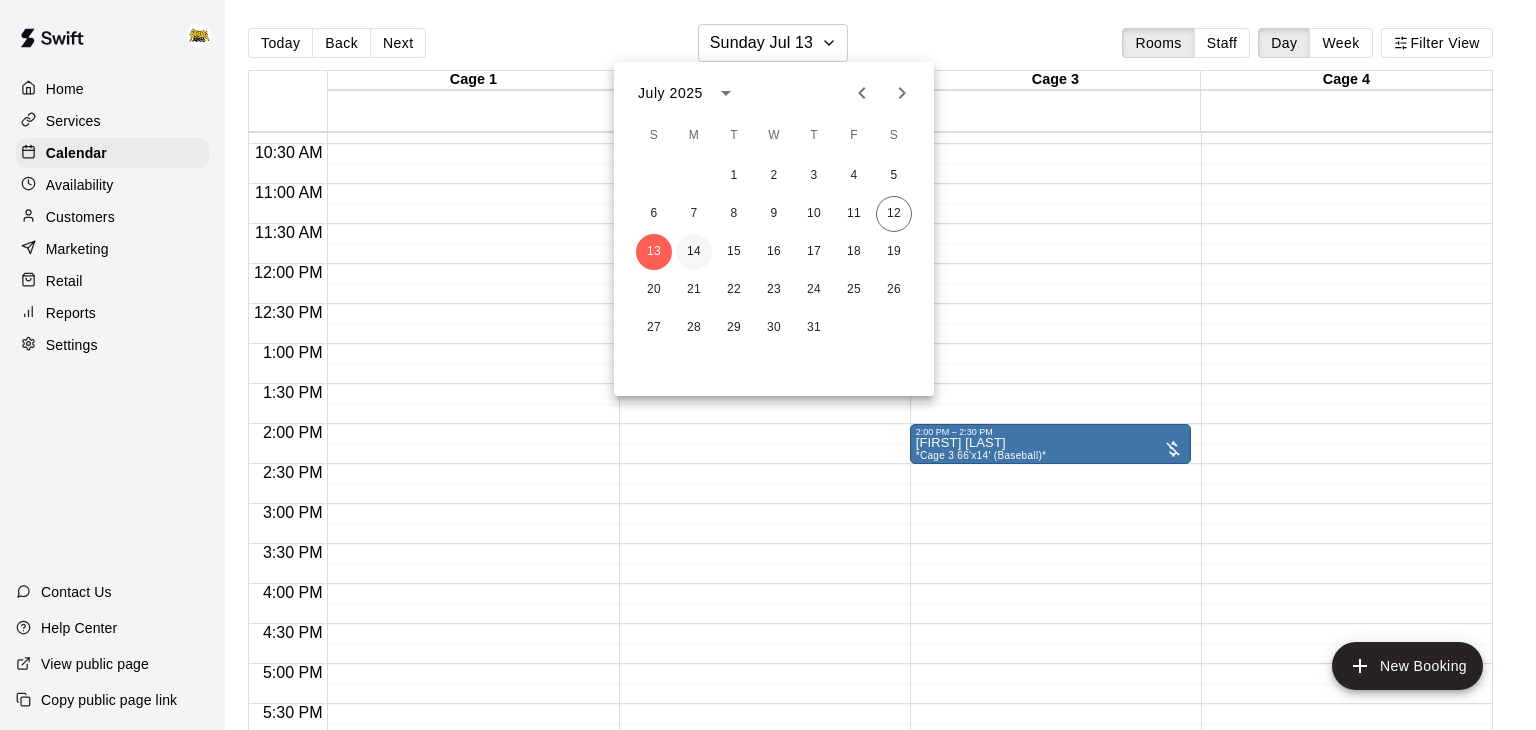 type 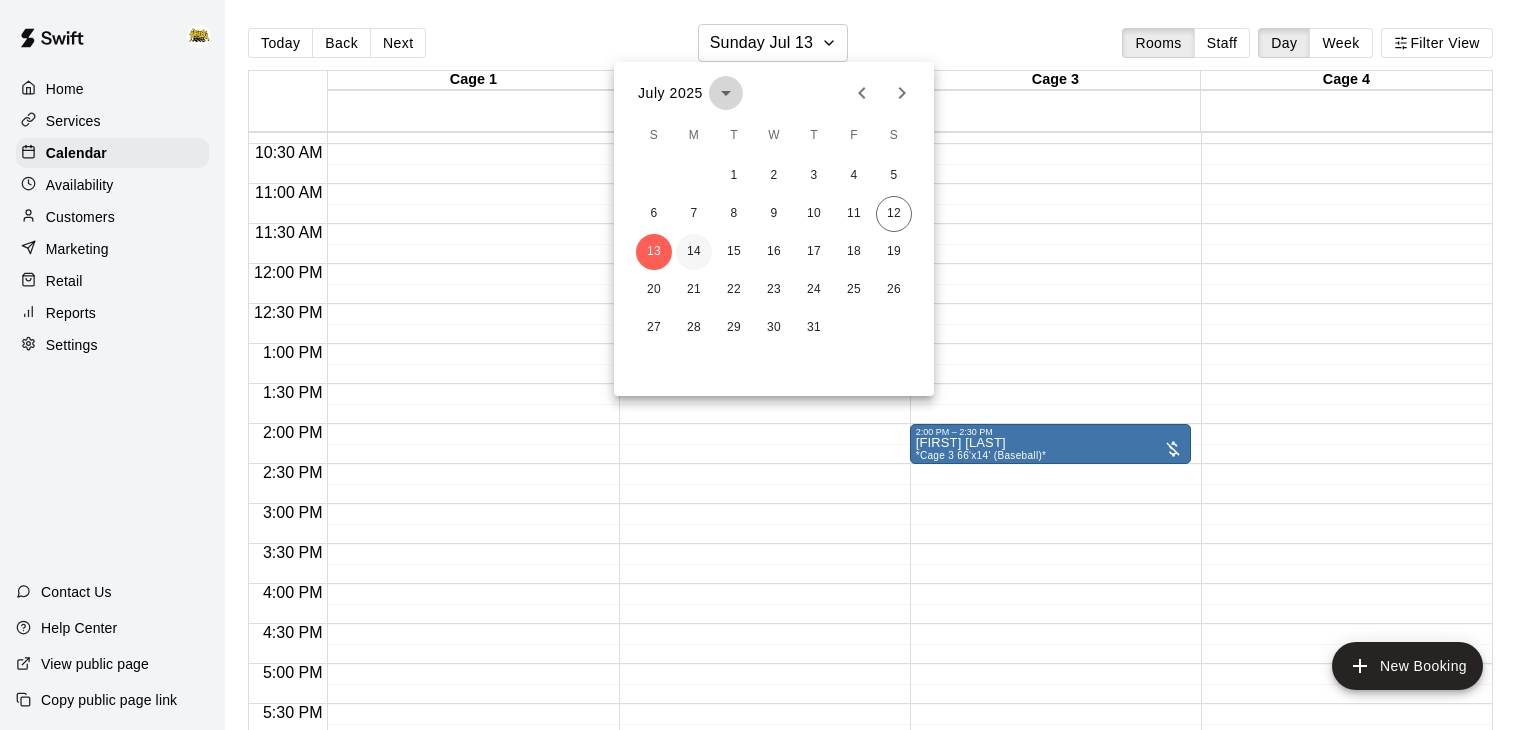 click on "14" at bounding box center (694, 252) 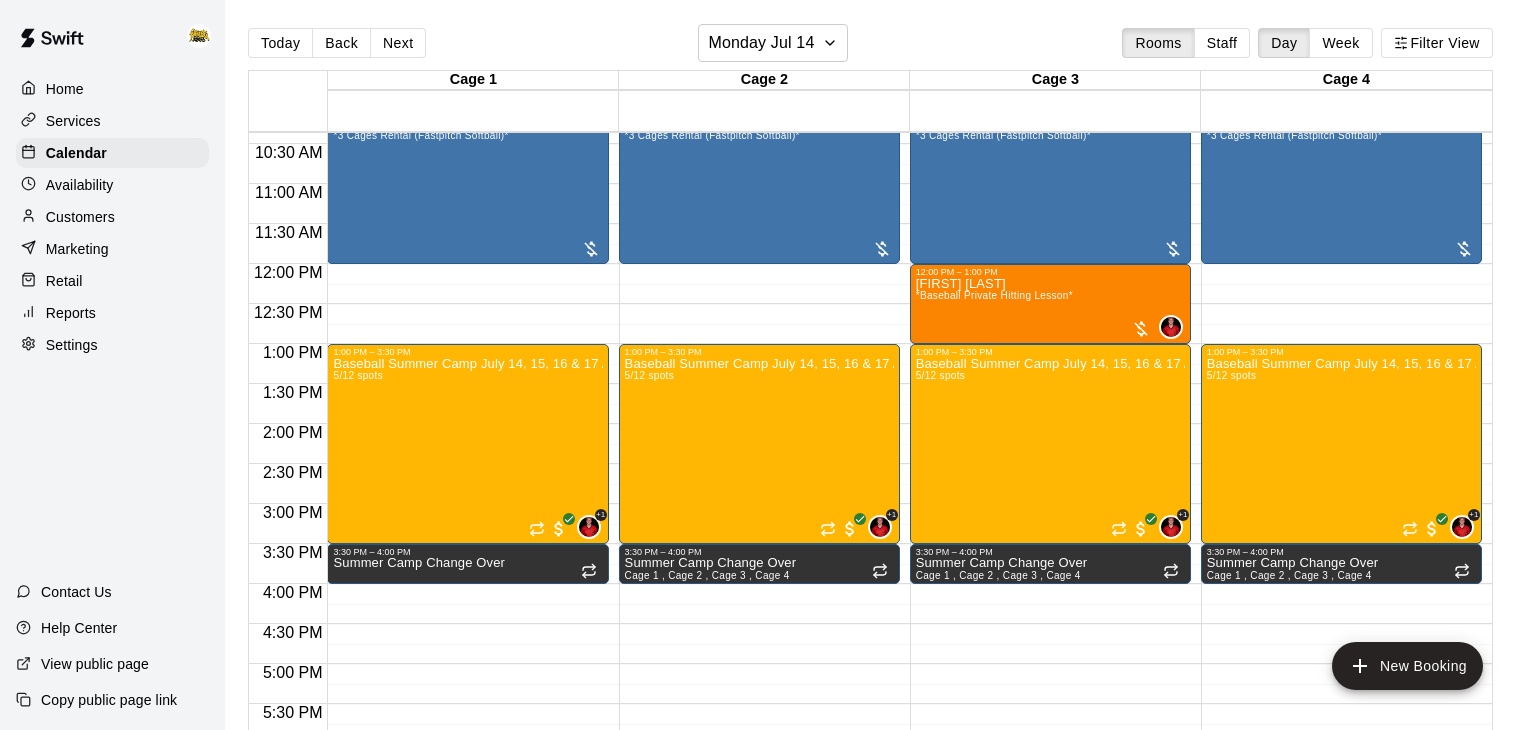 click on "Home" at bounding box center [112, 89] 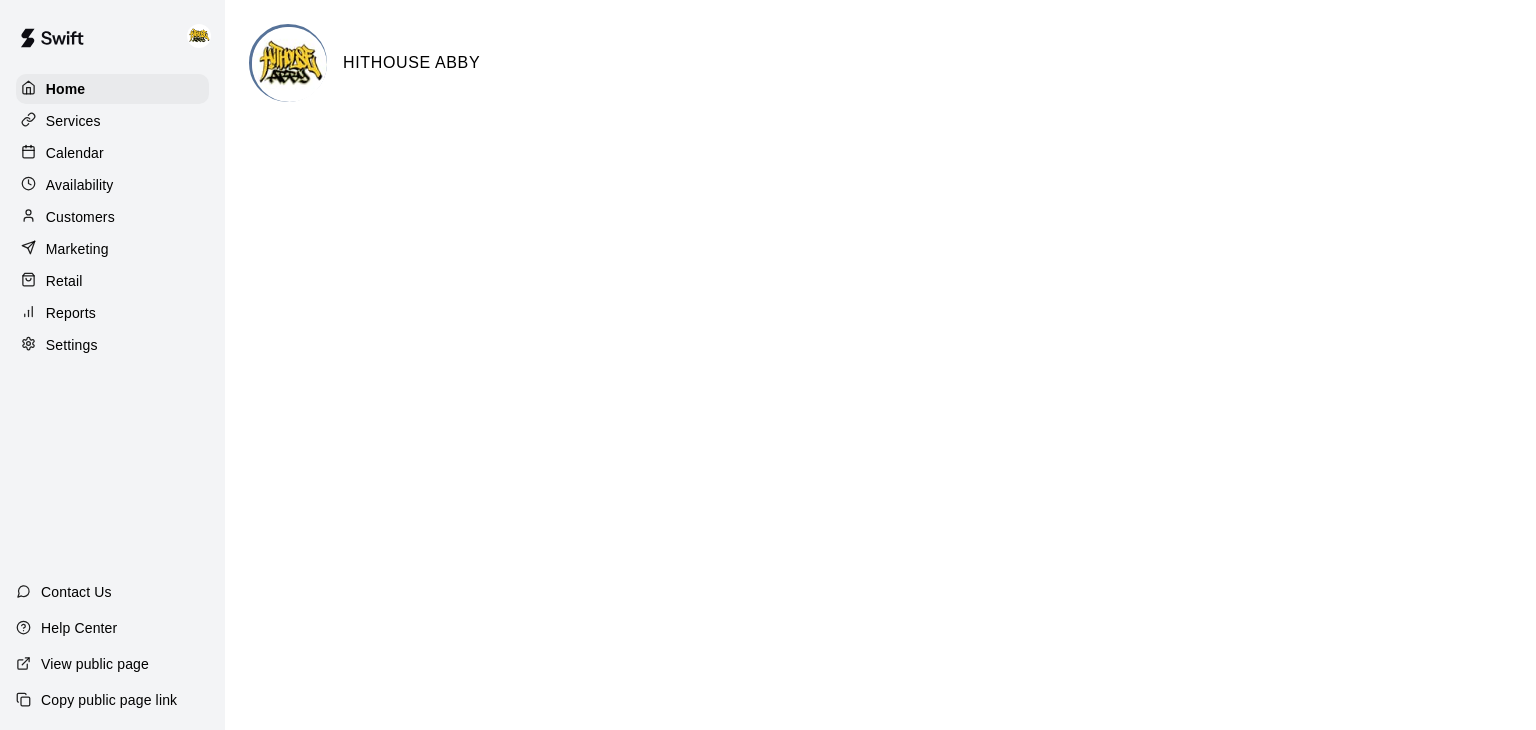 click on "Calendar" at bounding box center (112, 153) 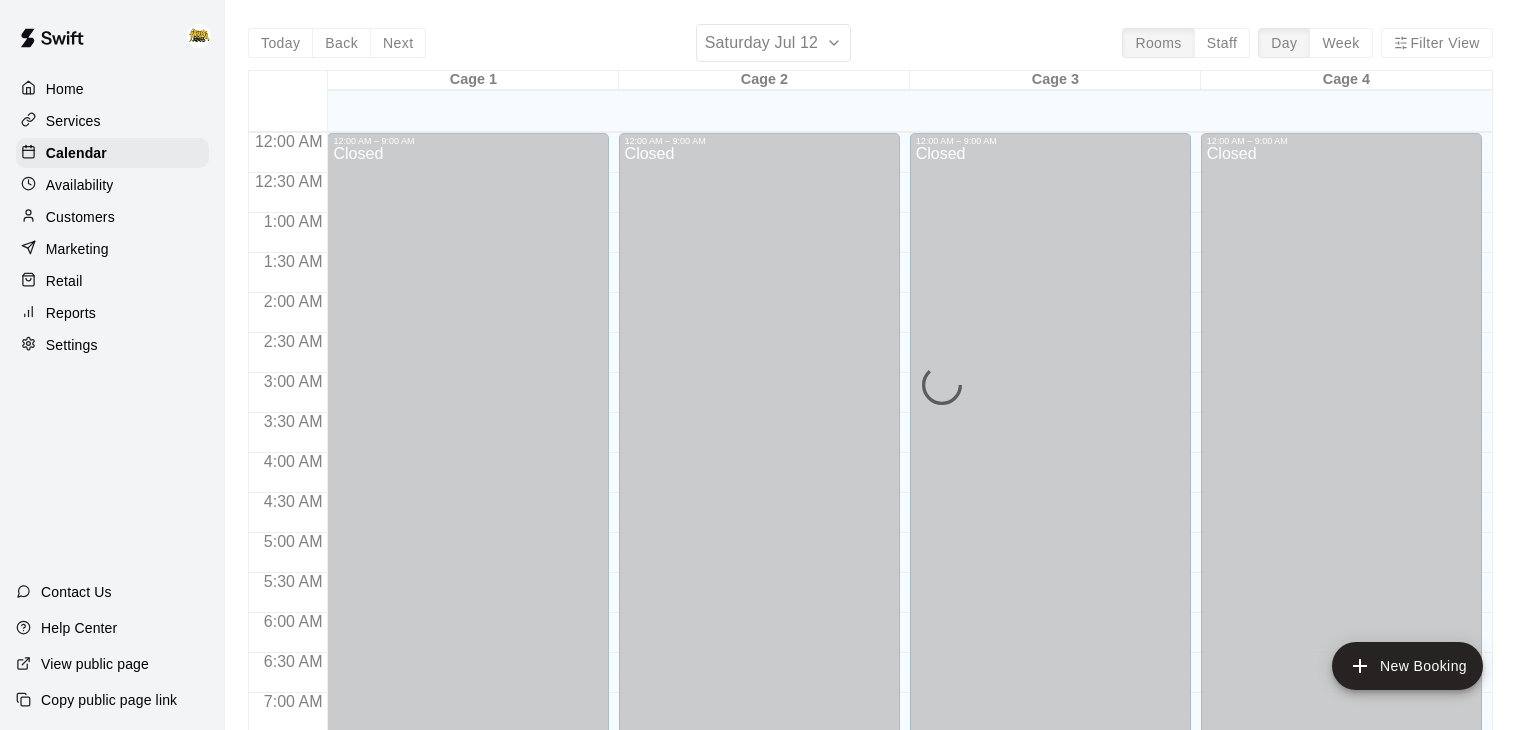 scroll, scrollTop: 1239, scrollLeft: 0, axis: vertical 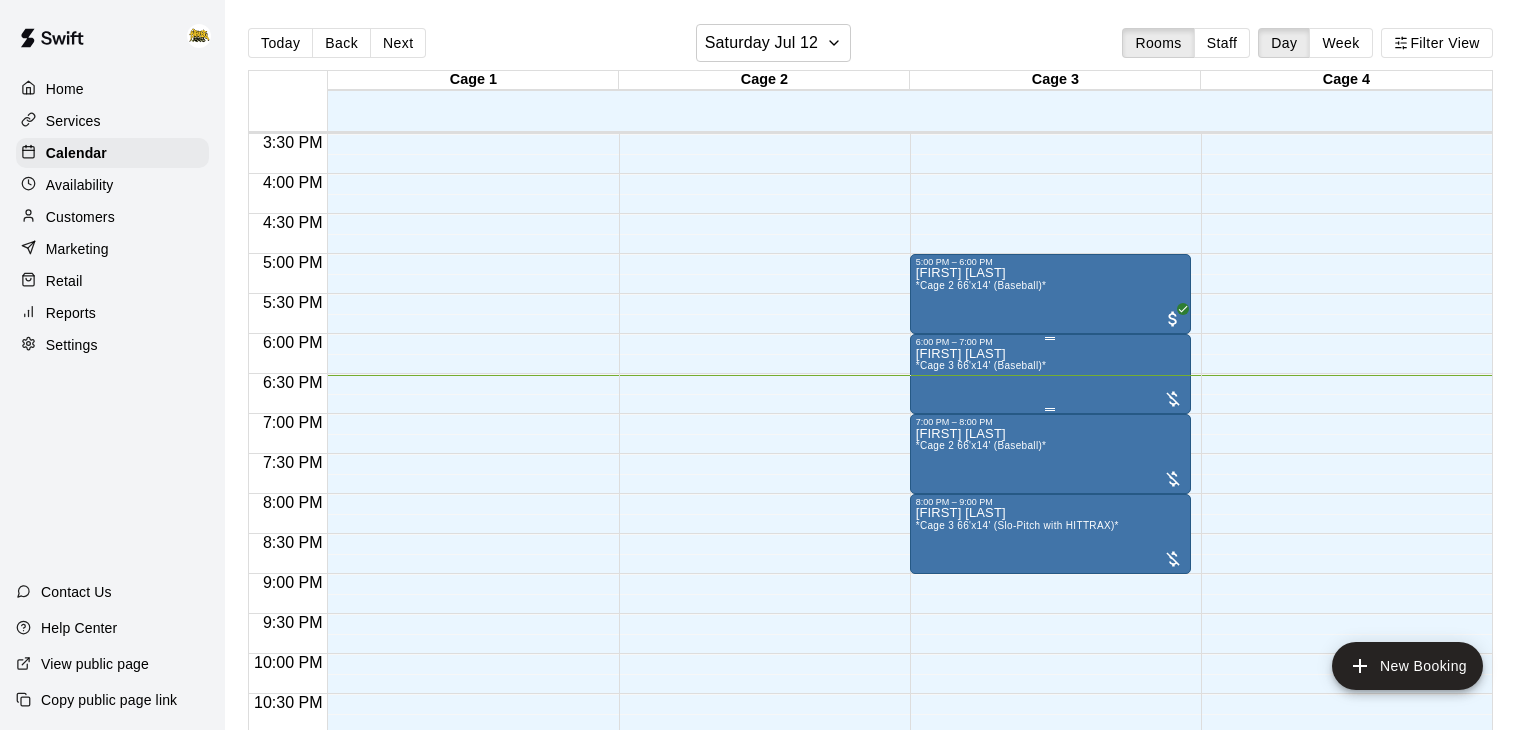 click on "[FIRST] [LAST] *Cage 3 66'x14' (Baseball)*" at bounding box center (1050, 712) 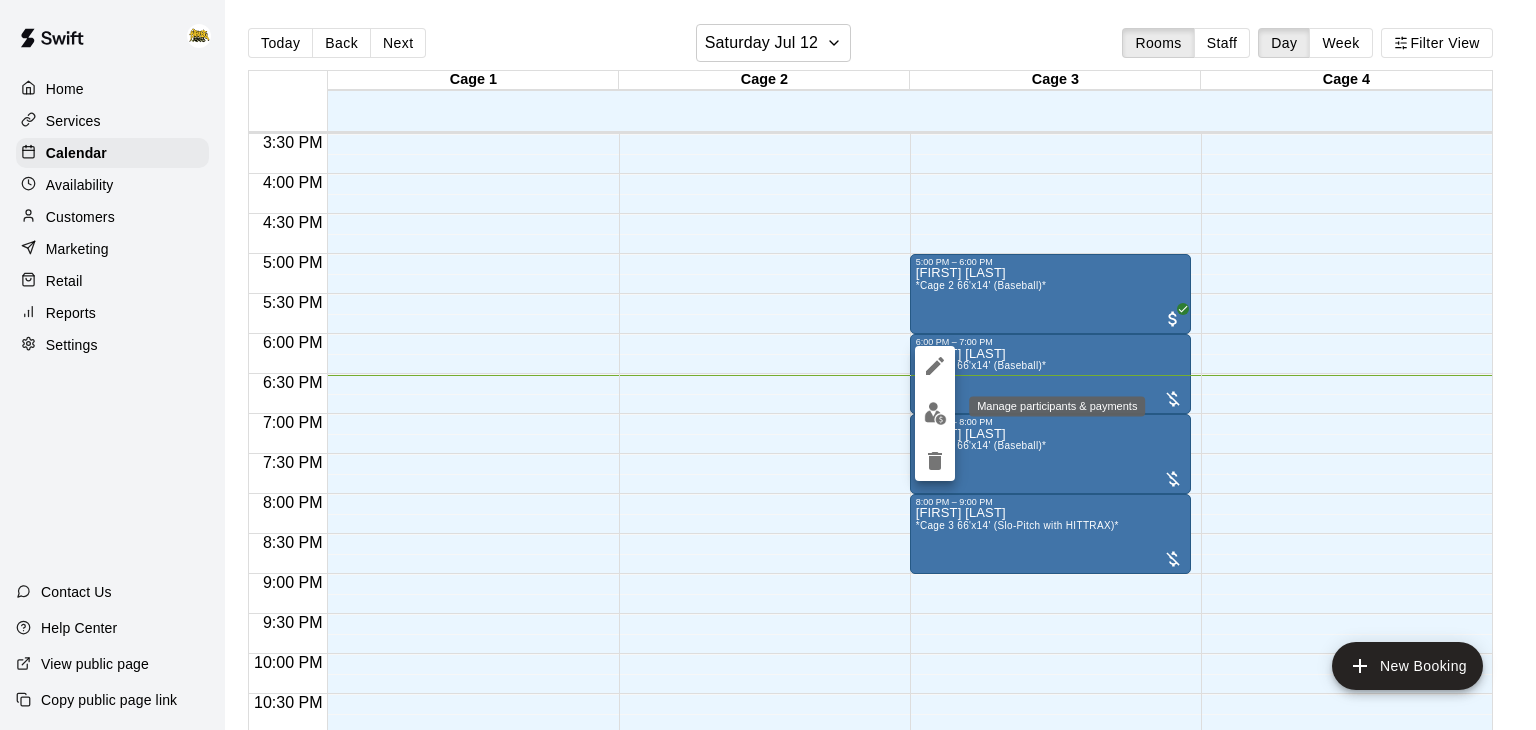 click at bounding box center [935, 413] 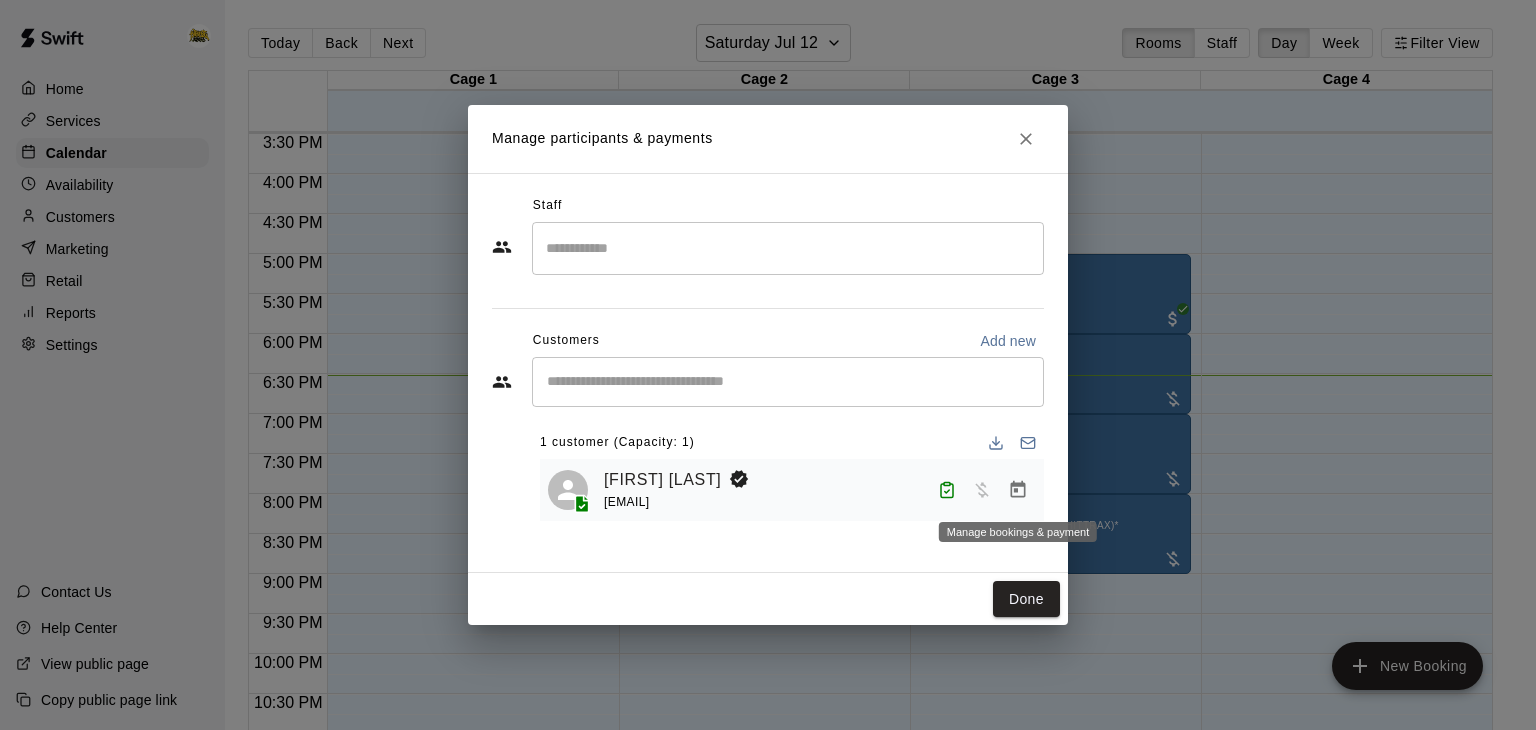 click 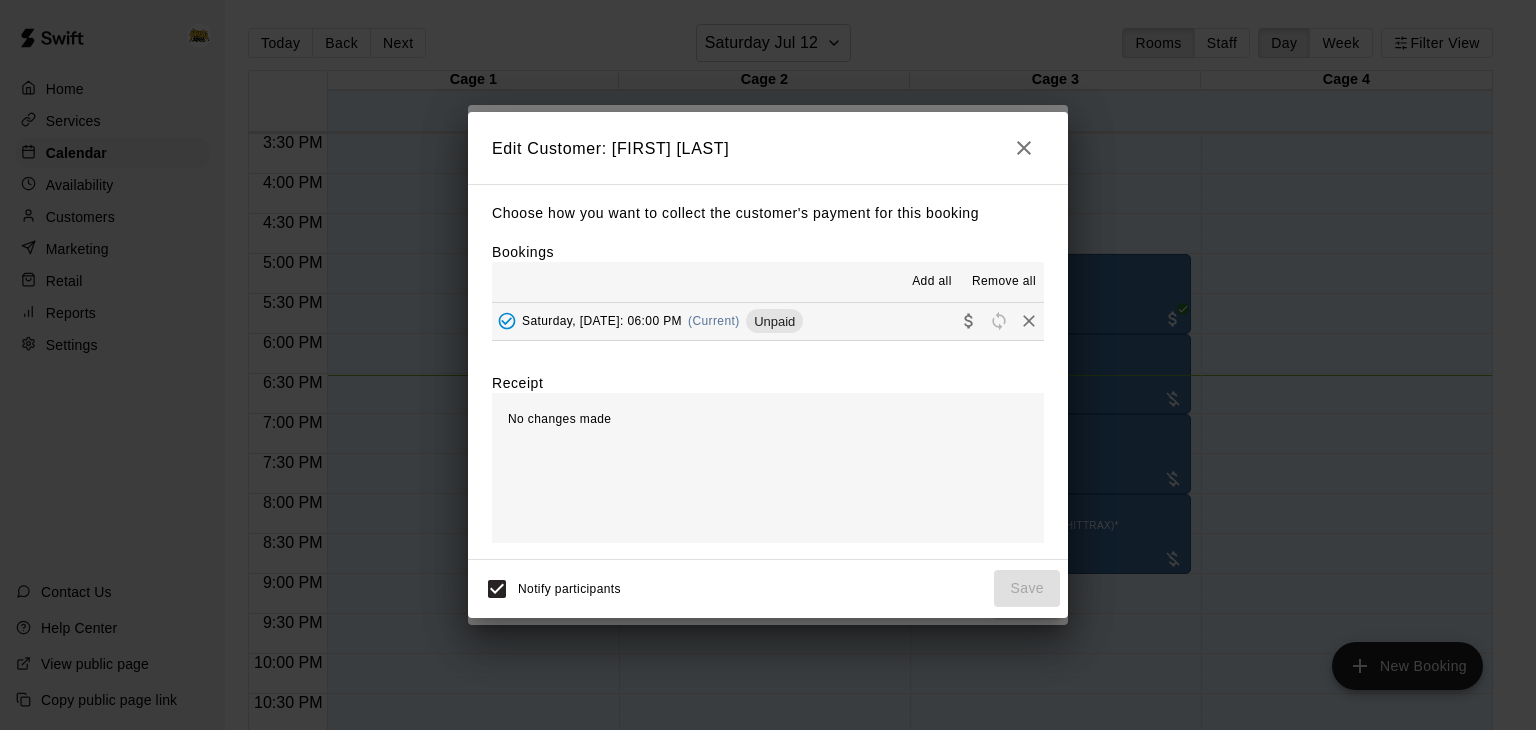 click on "Saturday, [DATE]: 06:00 PM (Current) Unpaid" at bounding box center [768, 321] 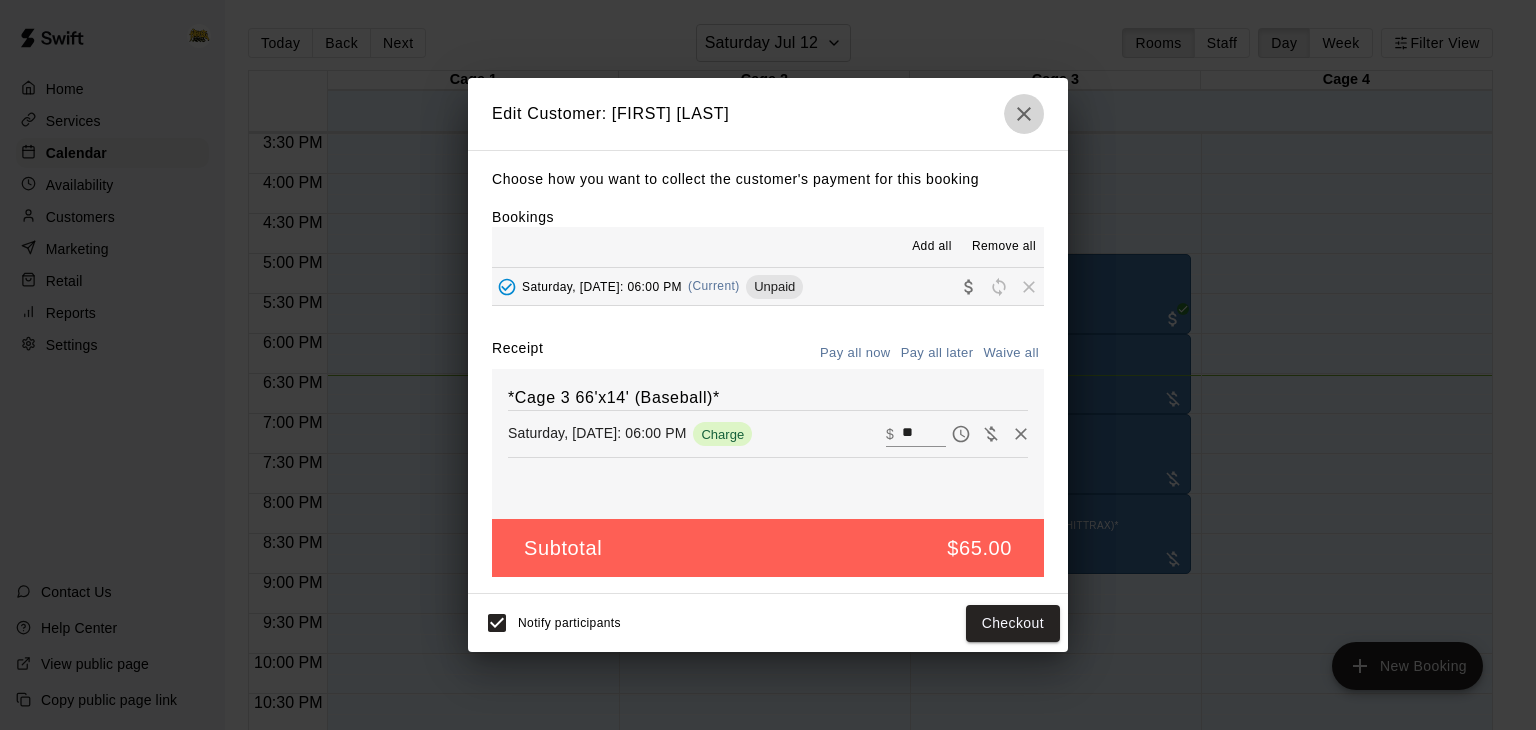 click 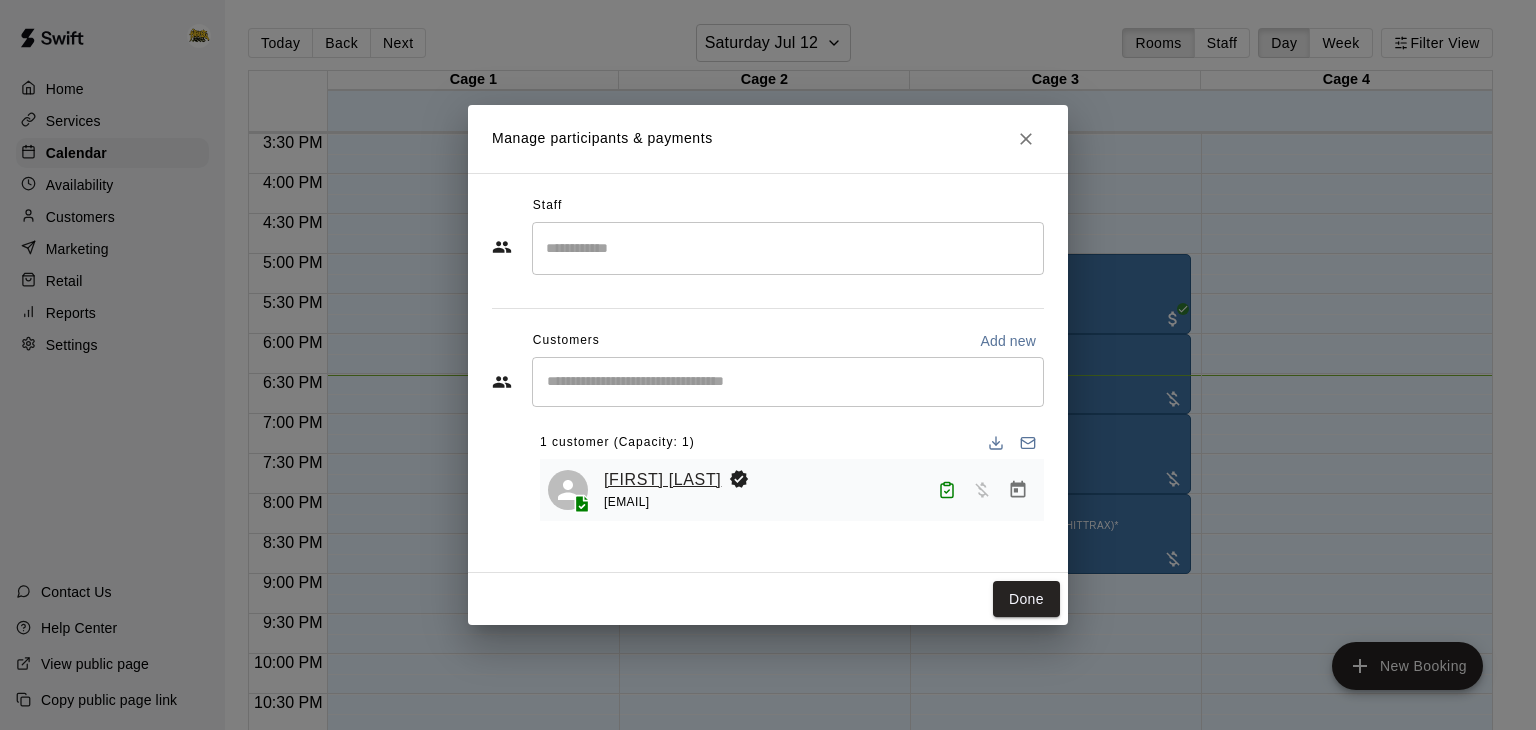 click on "[FIRST] [LAST]" at bounding box center [662, 480] 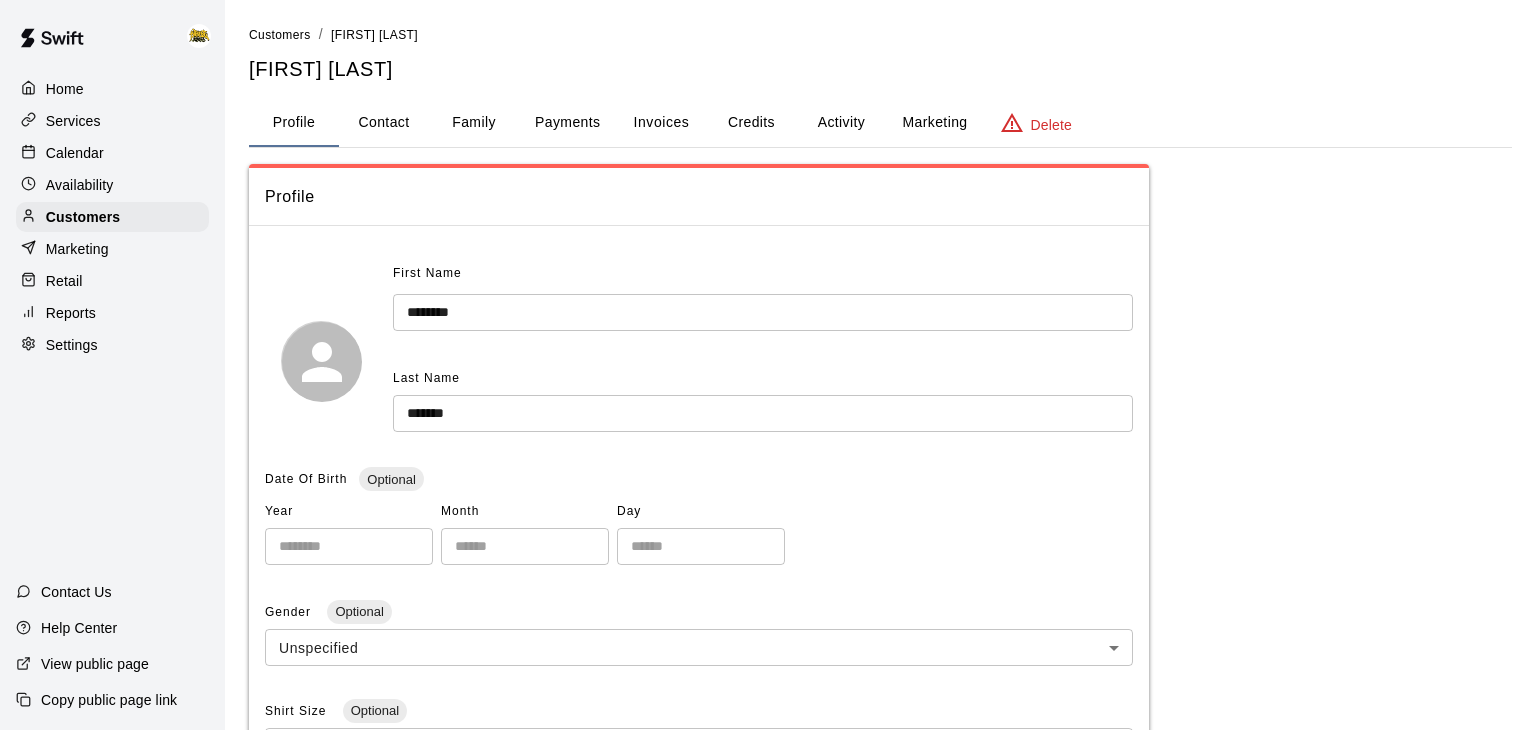 click on "Activity" at bounding box center [841, 123] 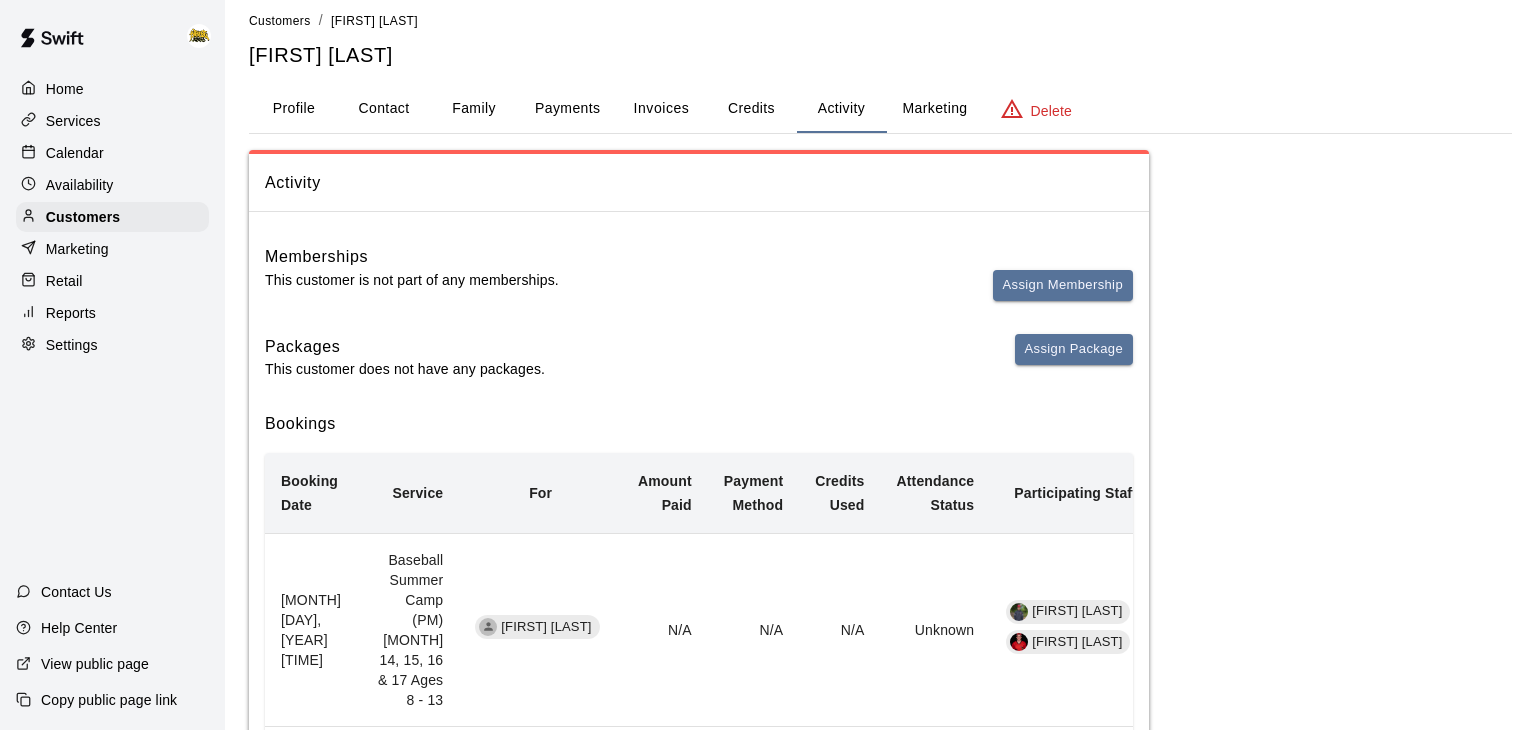 scroll, scrollTop: 16, scrollLeft: 0, axis: vertical 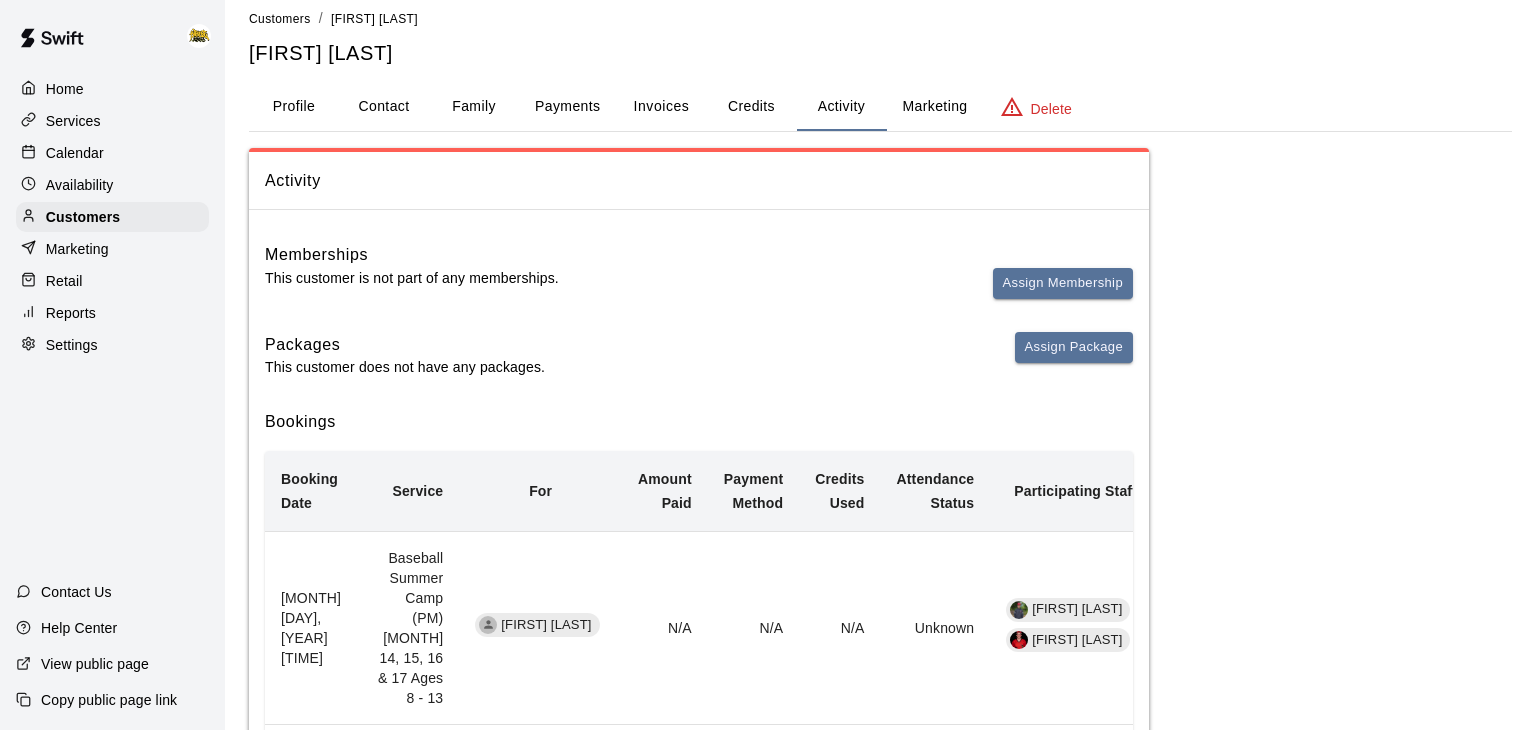 click on "Payments" at bounding box center [567, 107] 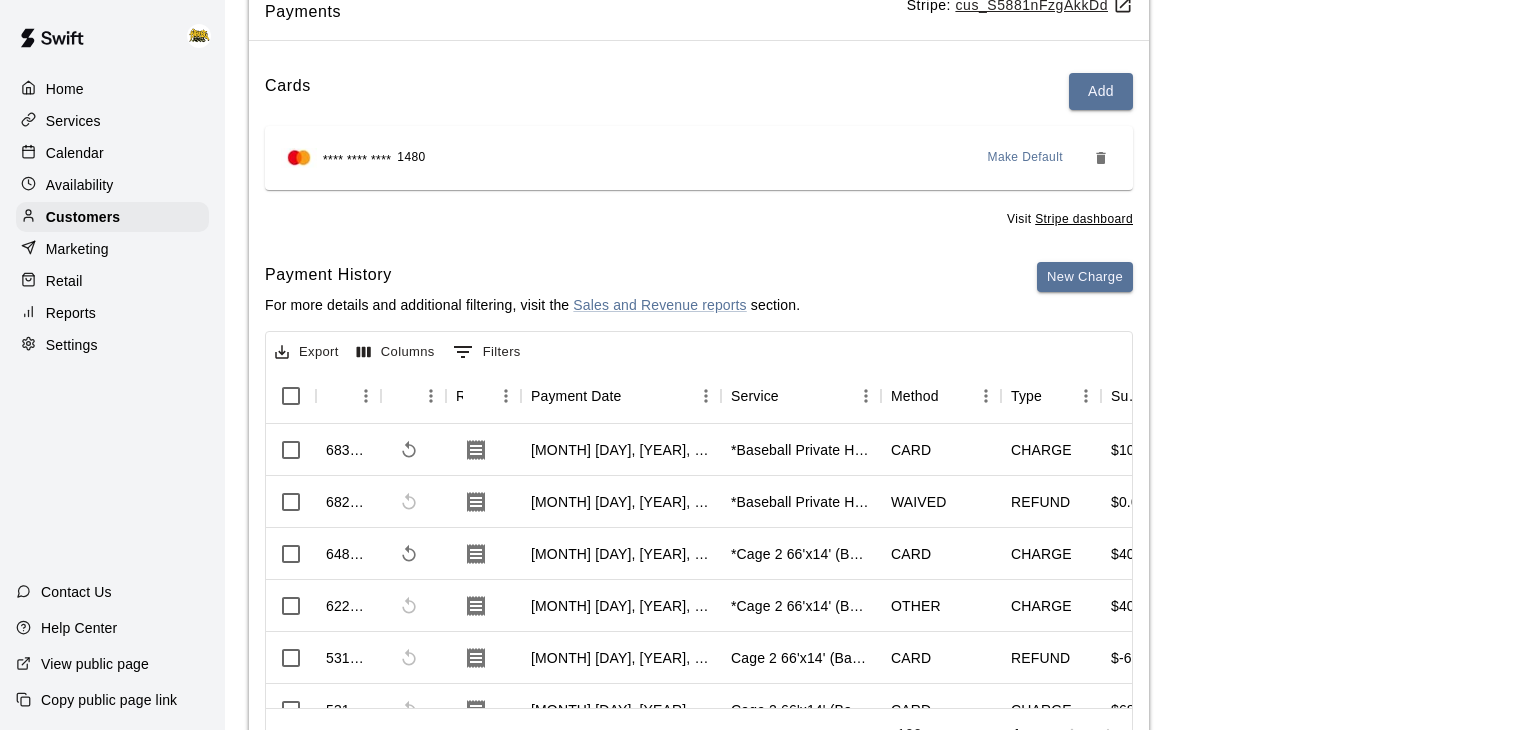 scroll, scrollTop: 188, scrollLeft: 0, axis: vertical 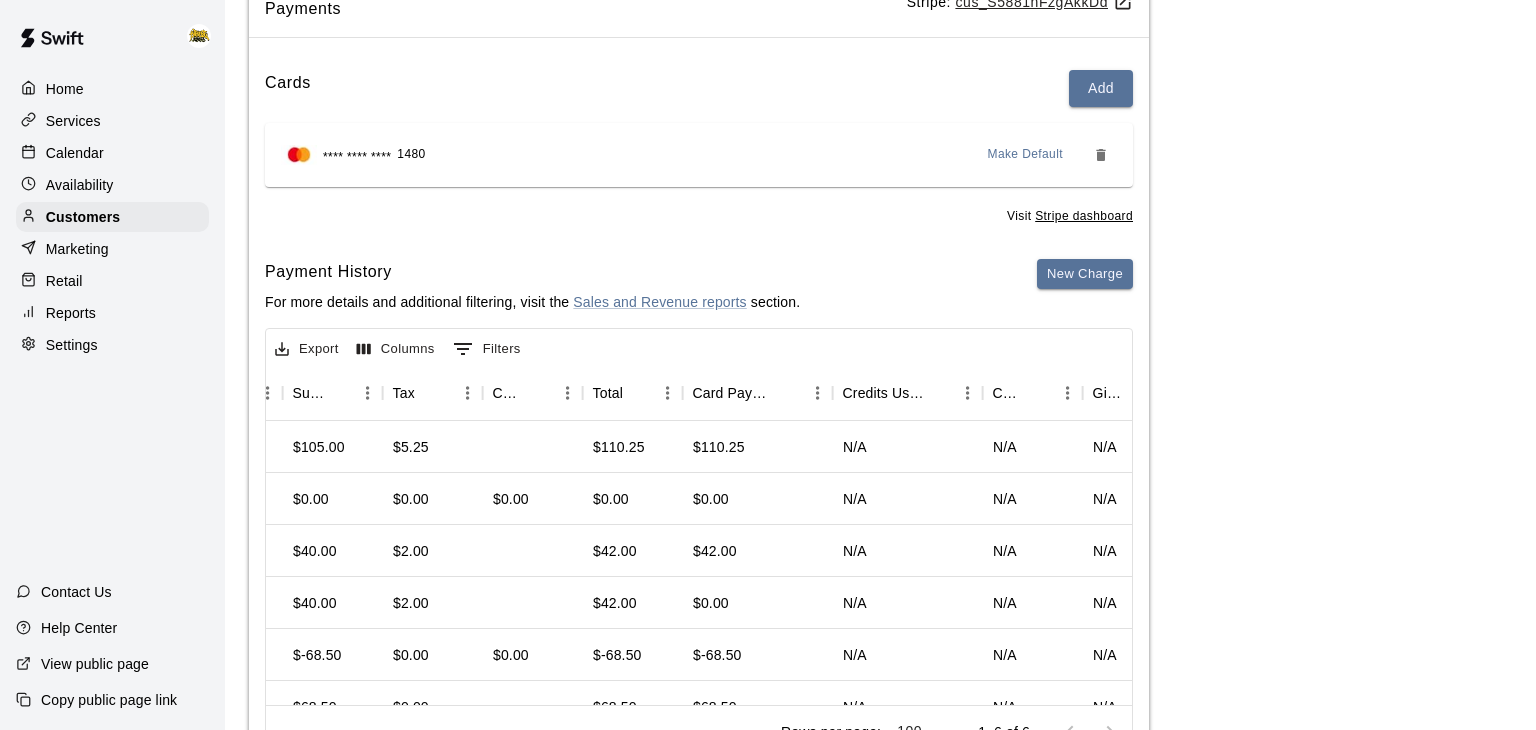 click on "Home" at bounding box center [65, 89] 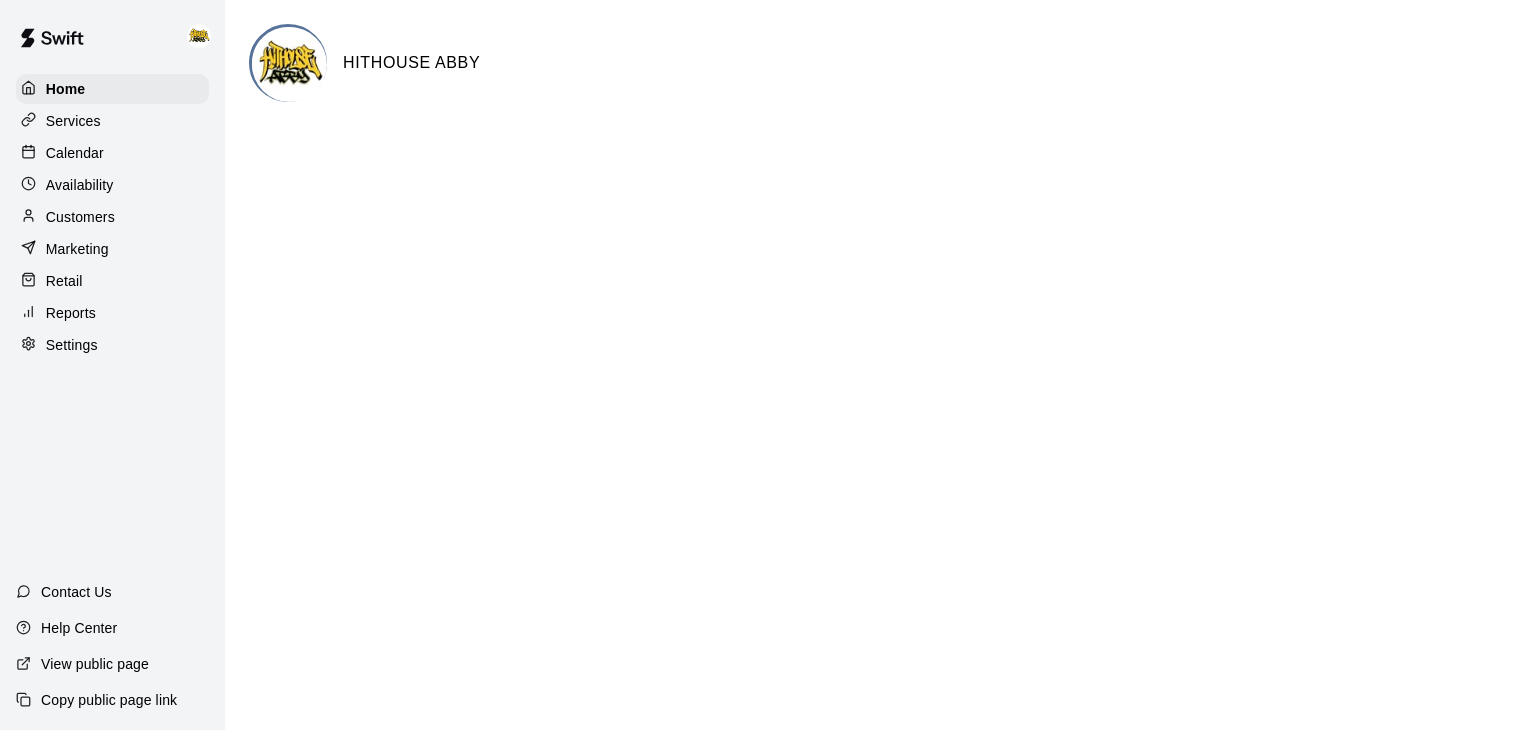 click on "Calendar" at bounding box center (75, 153) 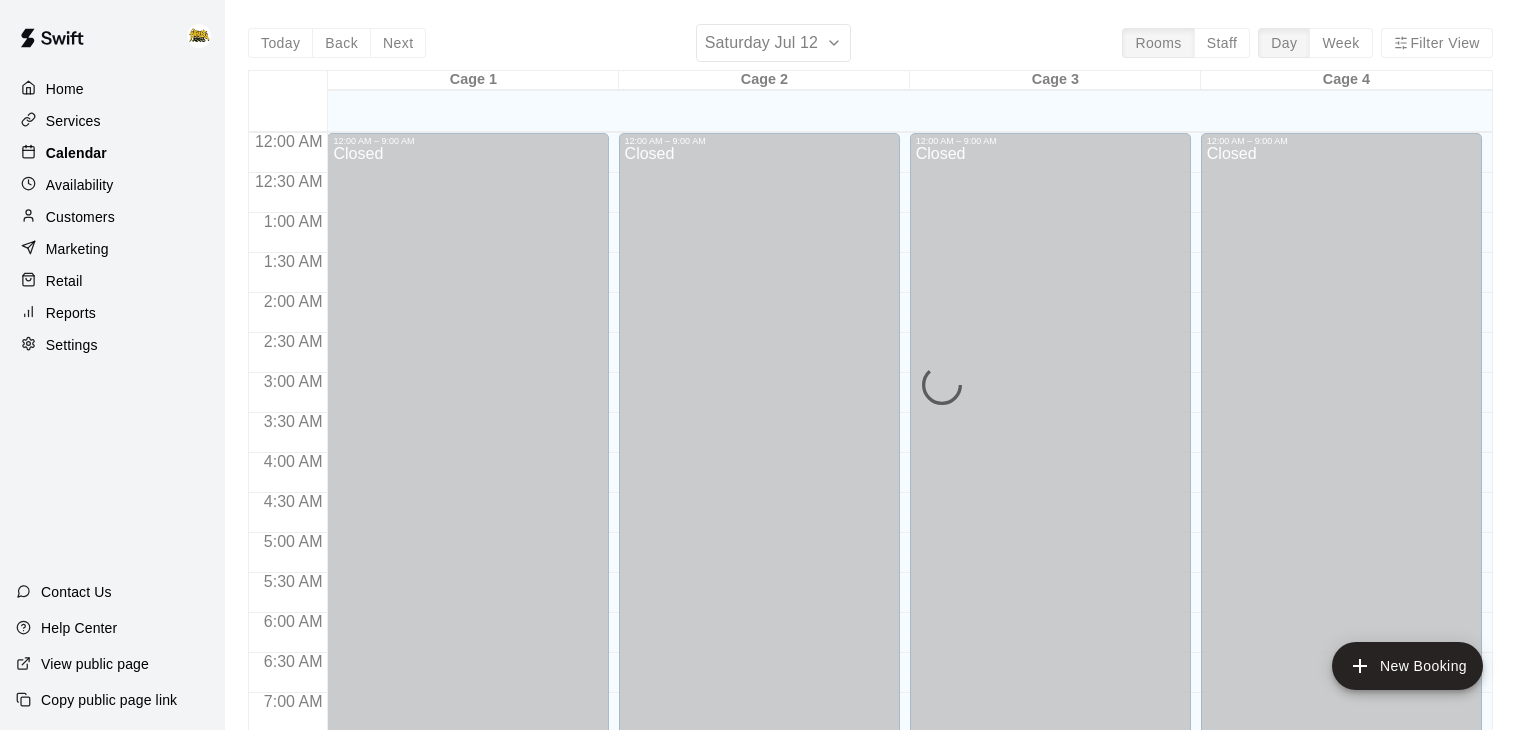 scroll, scrollTop: 1239, scrollLeft: 0, axis: vertical 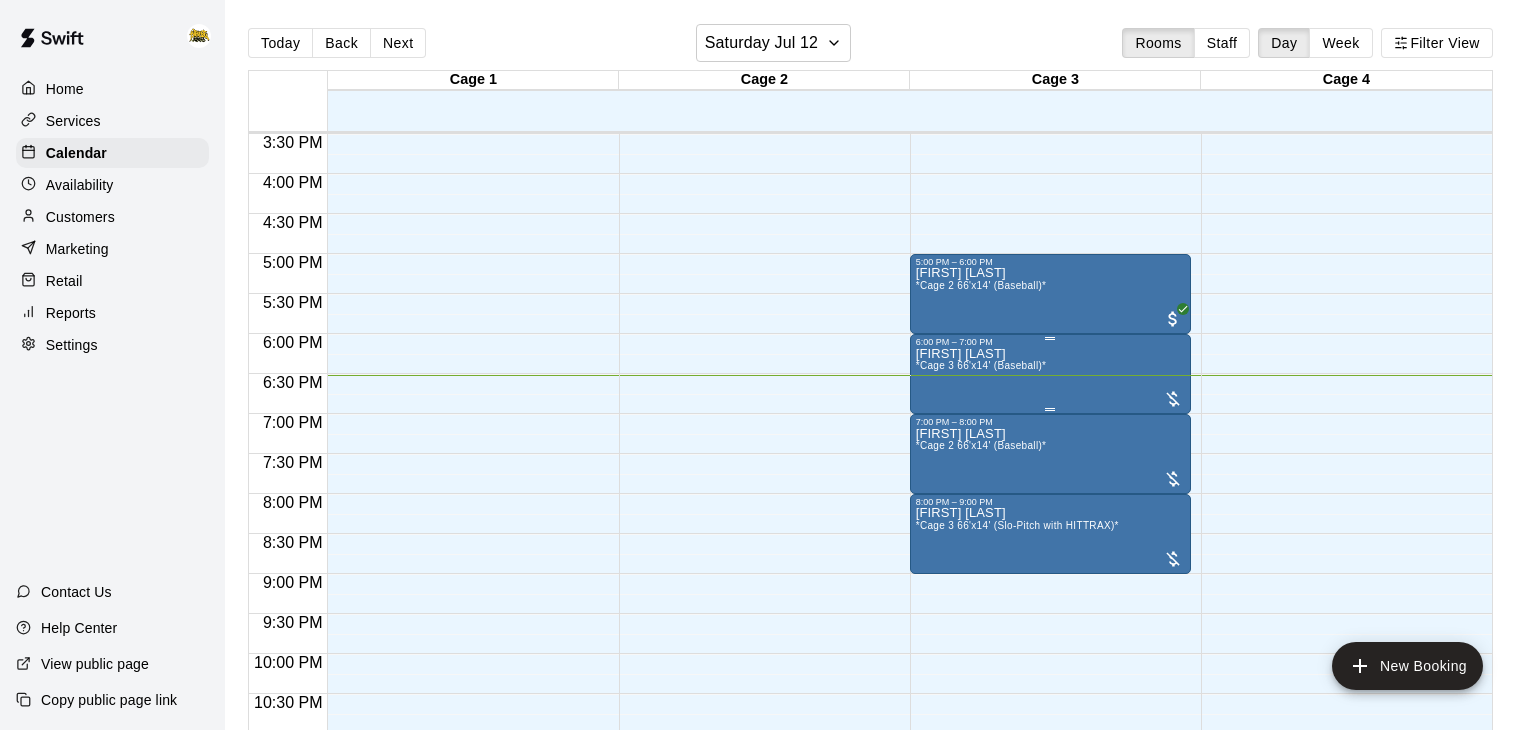 click on "[FIRST] [LAST] *Cage 3 66'x14' (Baseball)*" at bounding box center [1050, 712] 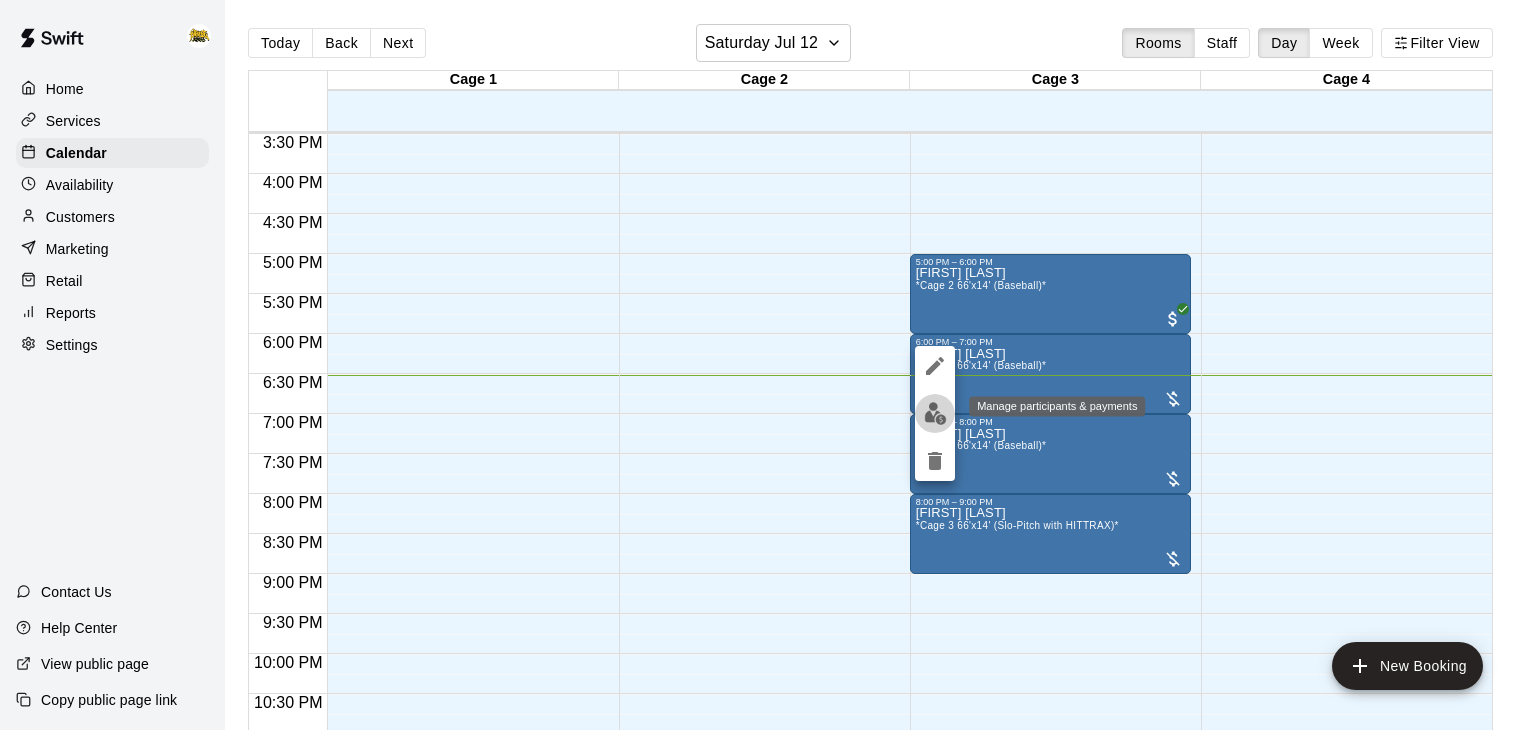 click at bounding box center [935, 413] 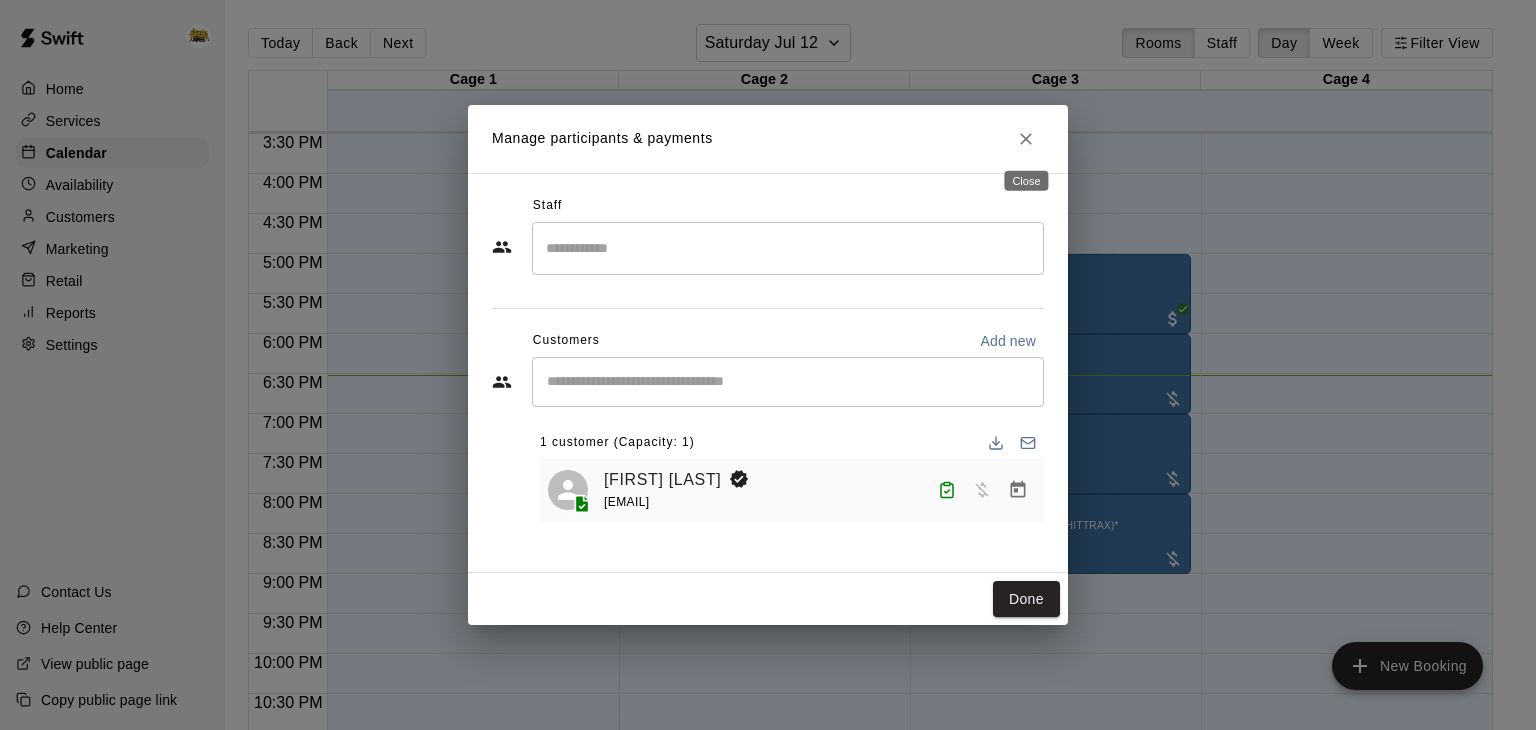 click 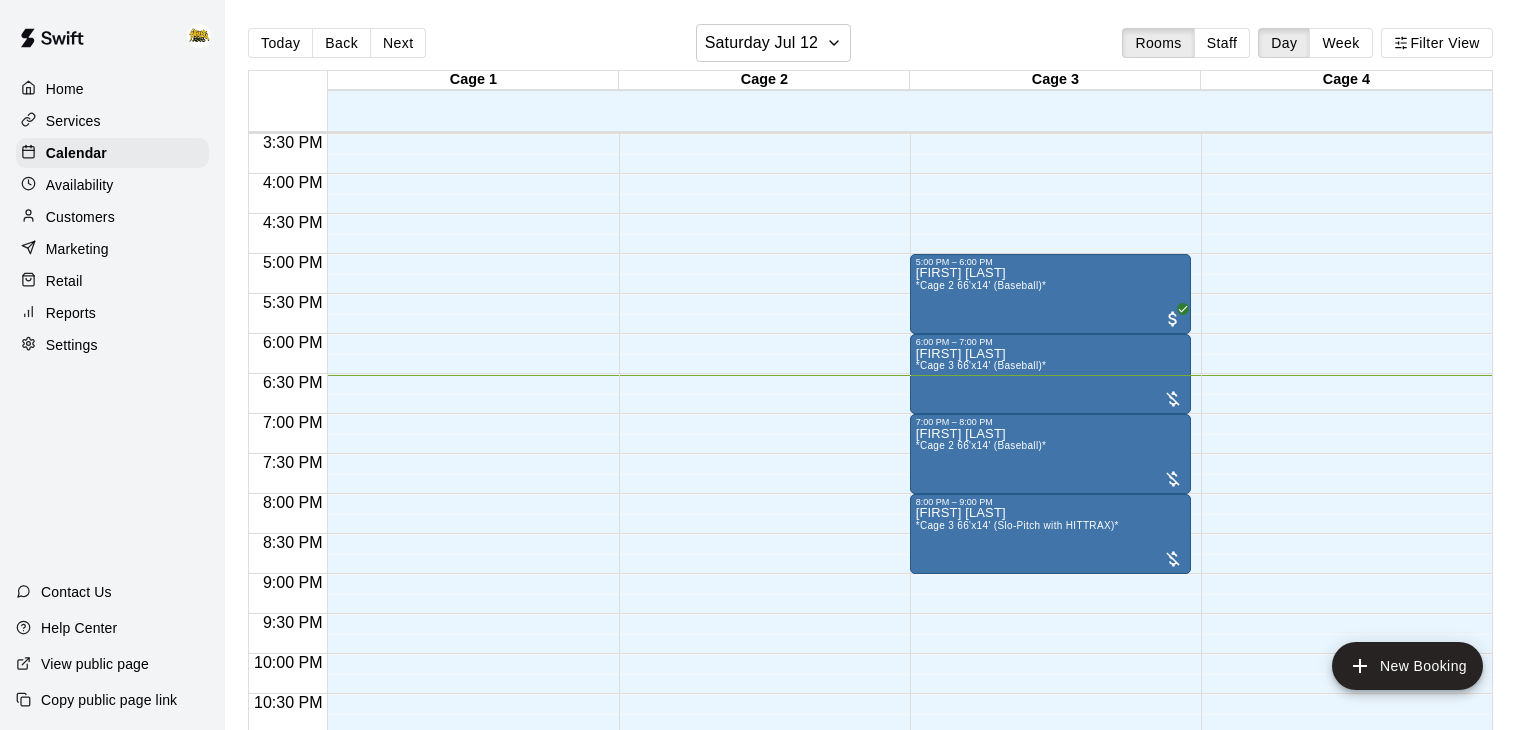 scroll, scrollTop: 1299, scrollLeft: 0, axis: vertical 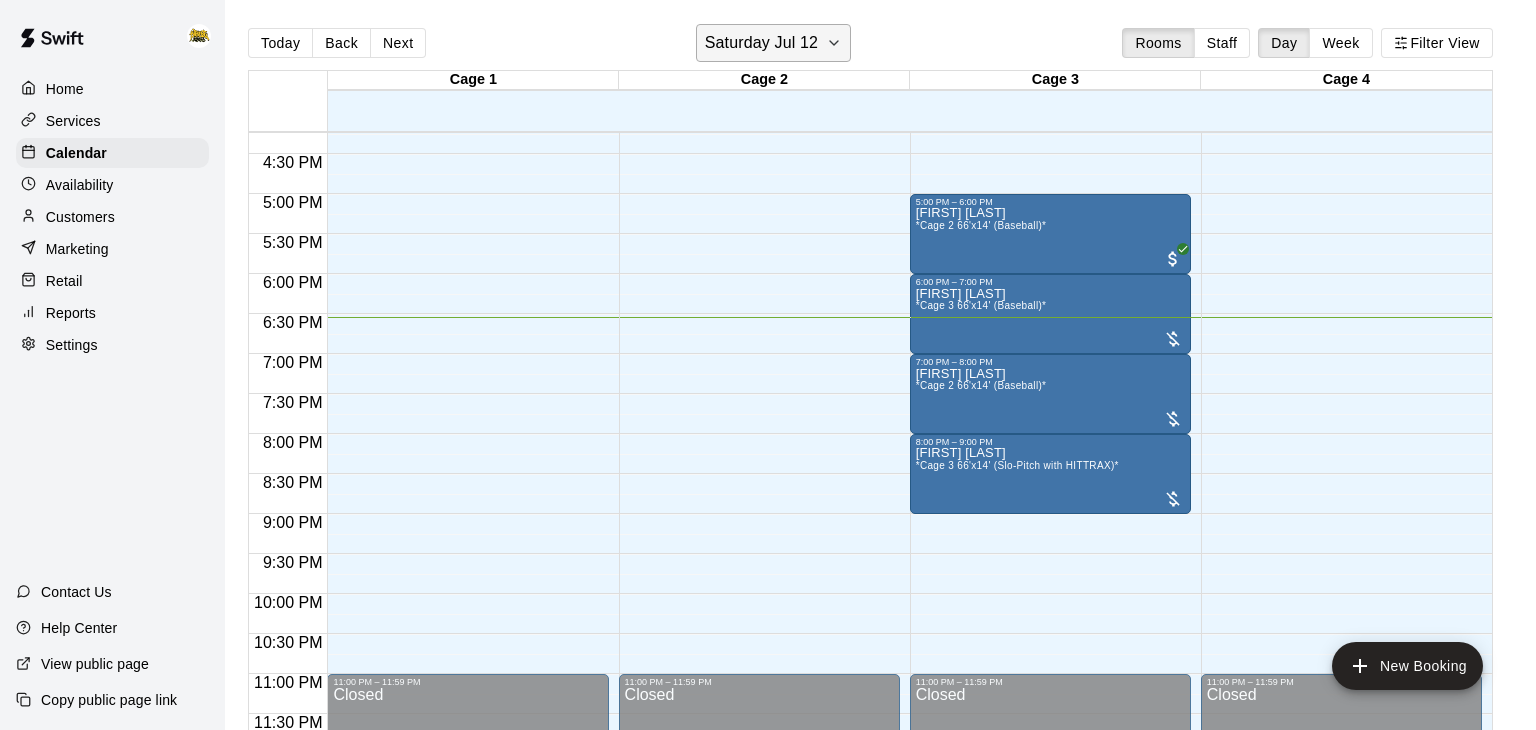 click 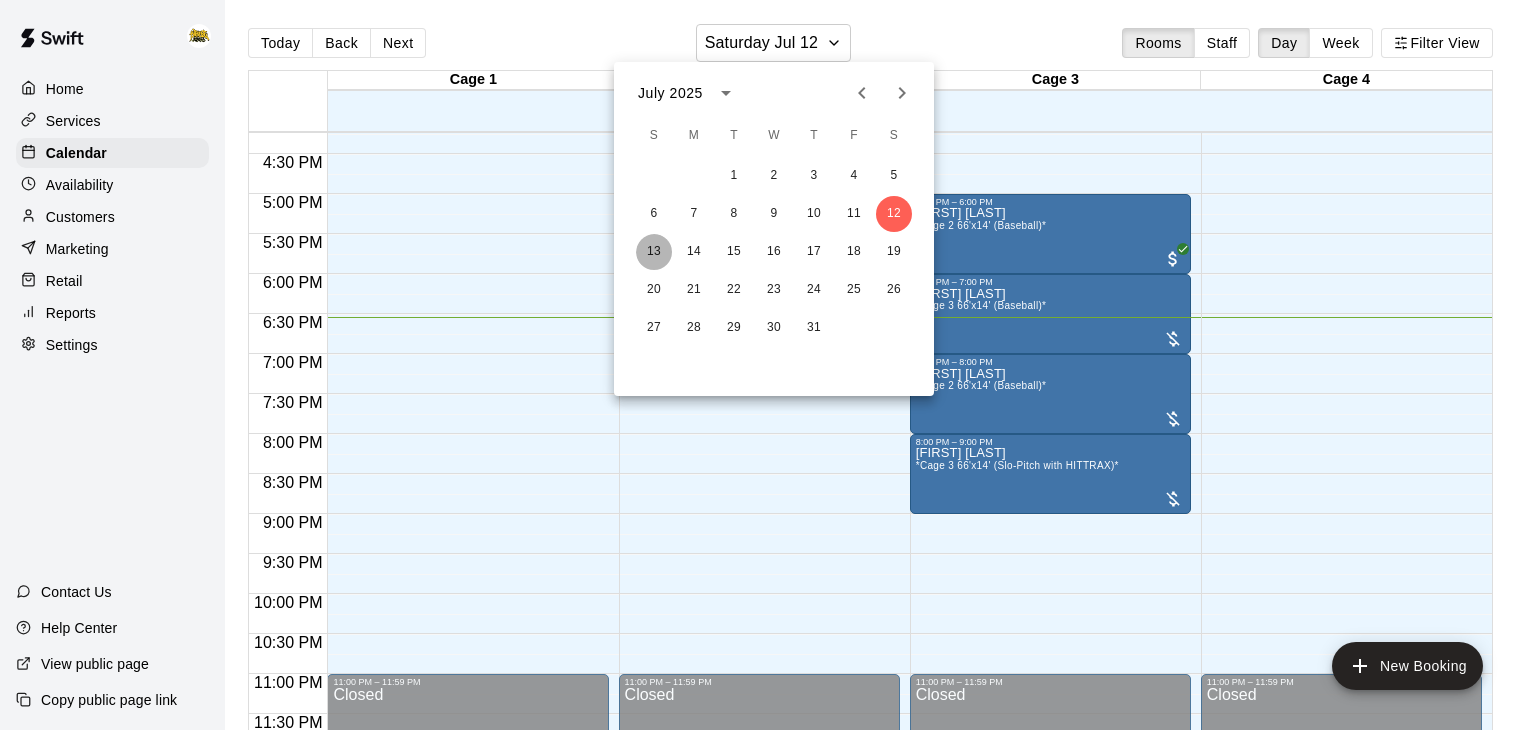 click on "13" at bounding box center [654, 252] 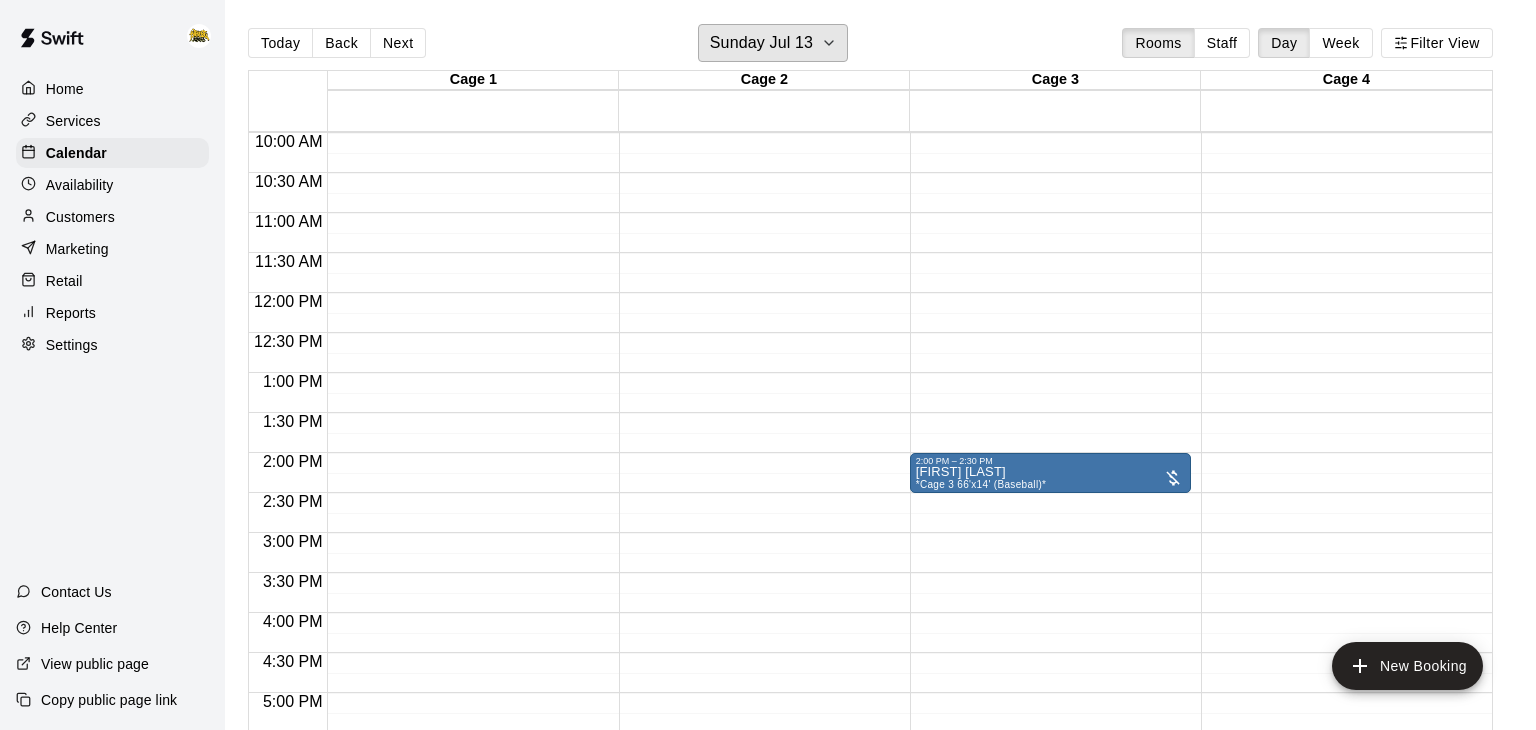 scroll, scrollTop: 813, scrollLeft: 0, axis: vertical 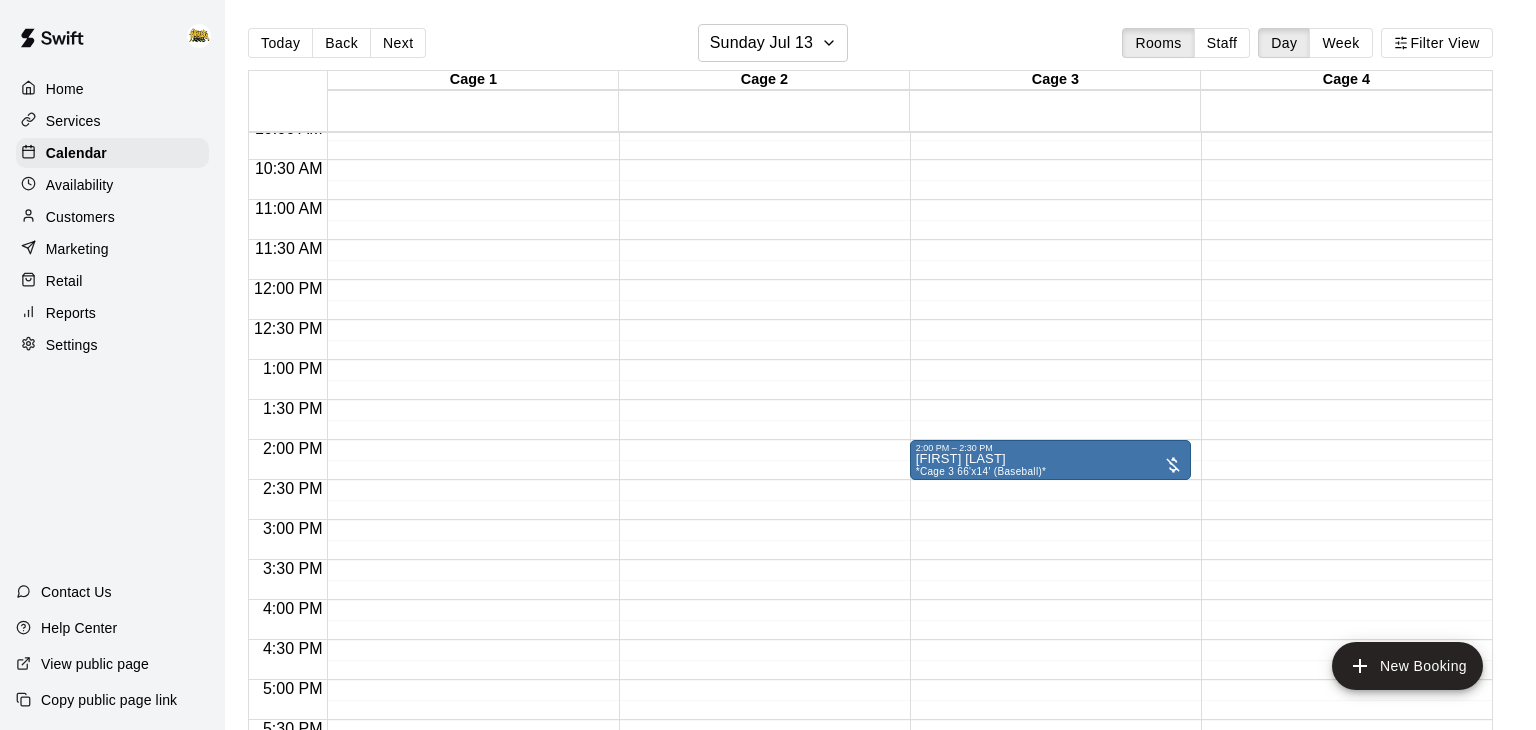 click on "12:00 AM – 10:00 AM Closed 2:00 PM – 2:30 PM [FIRST] [LAST]  *Cage 3 66'x14' (Baseball)* 8:00 PM – 11:59 PM Closed" at bounding box center [1050, 280] 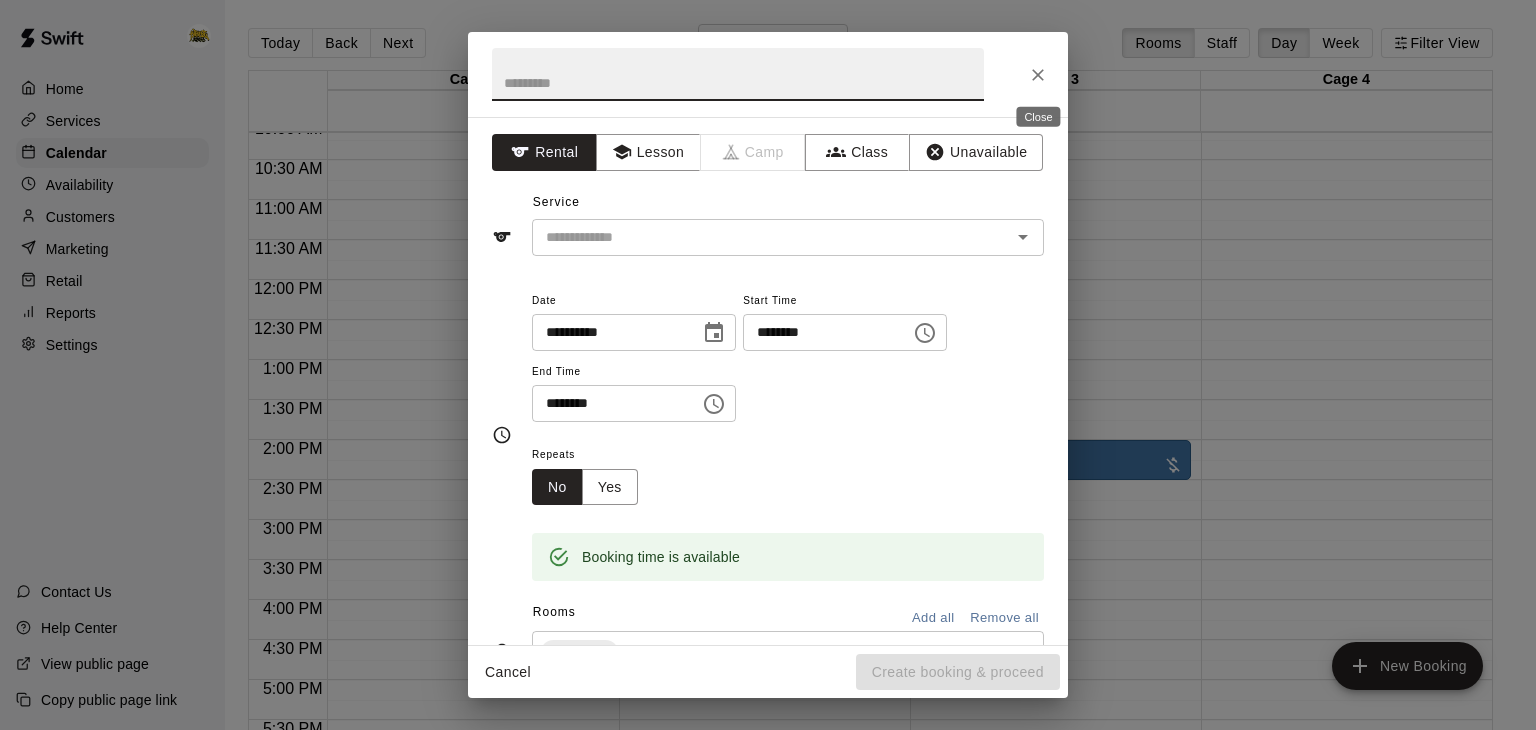 click at bounding box center (1038, 75) 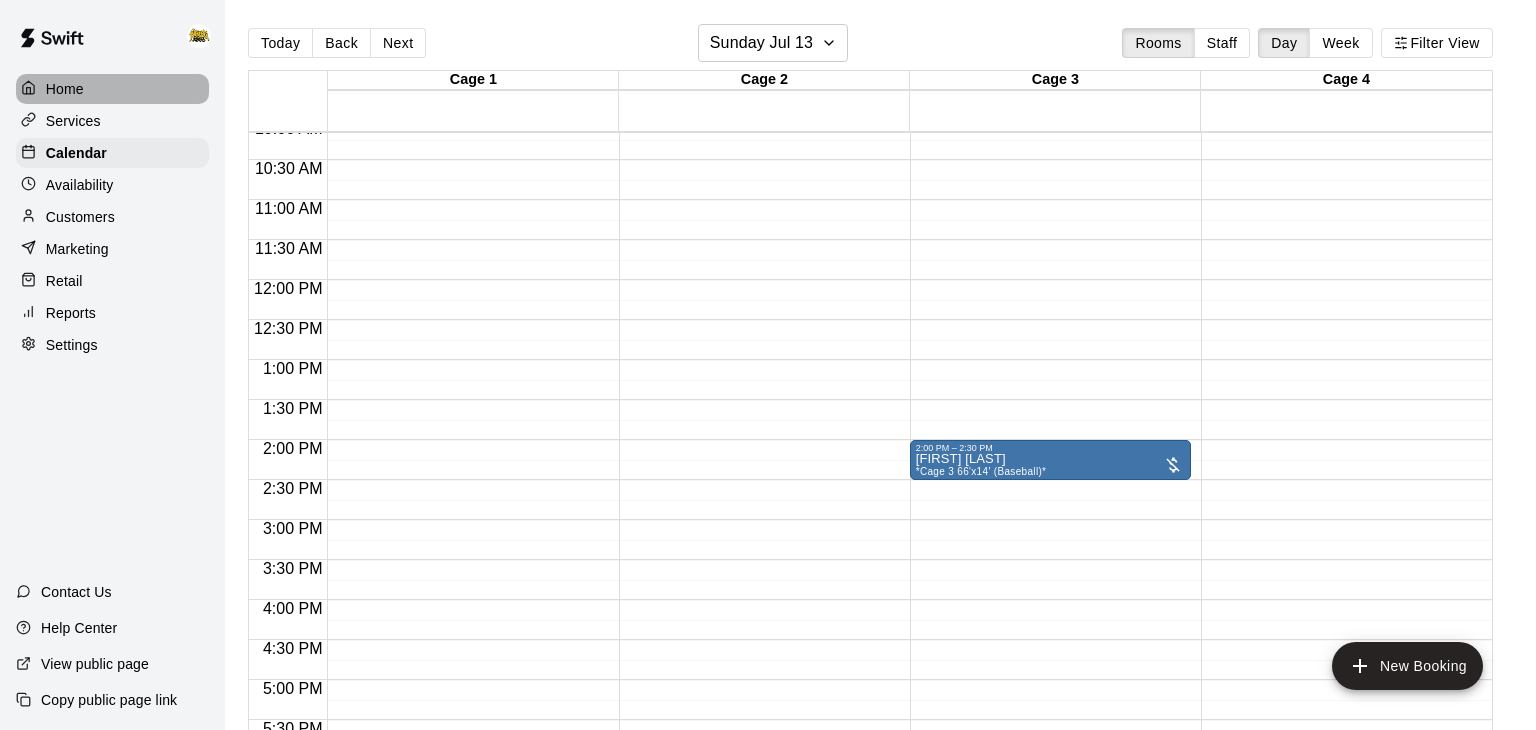 click on "Home" at bounding box center [112, 89] 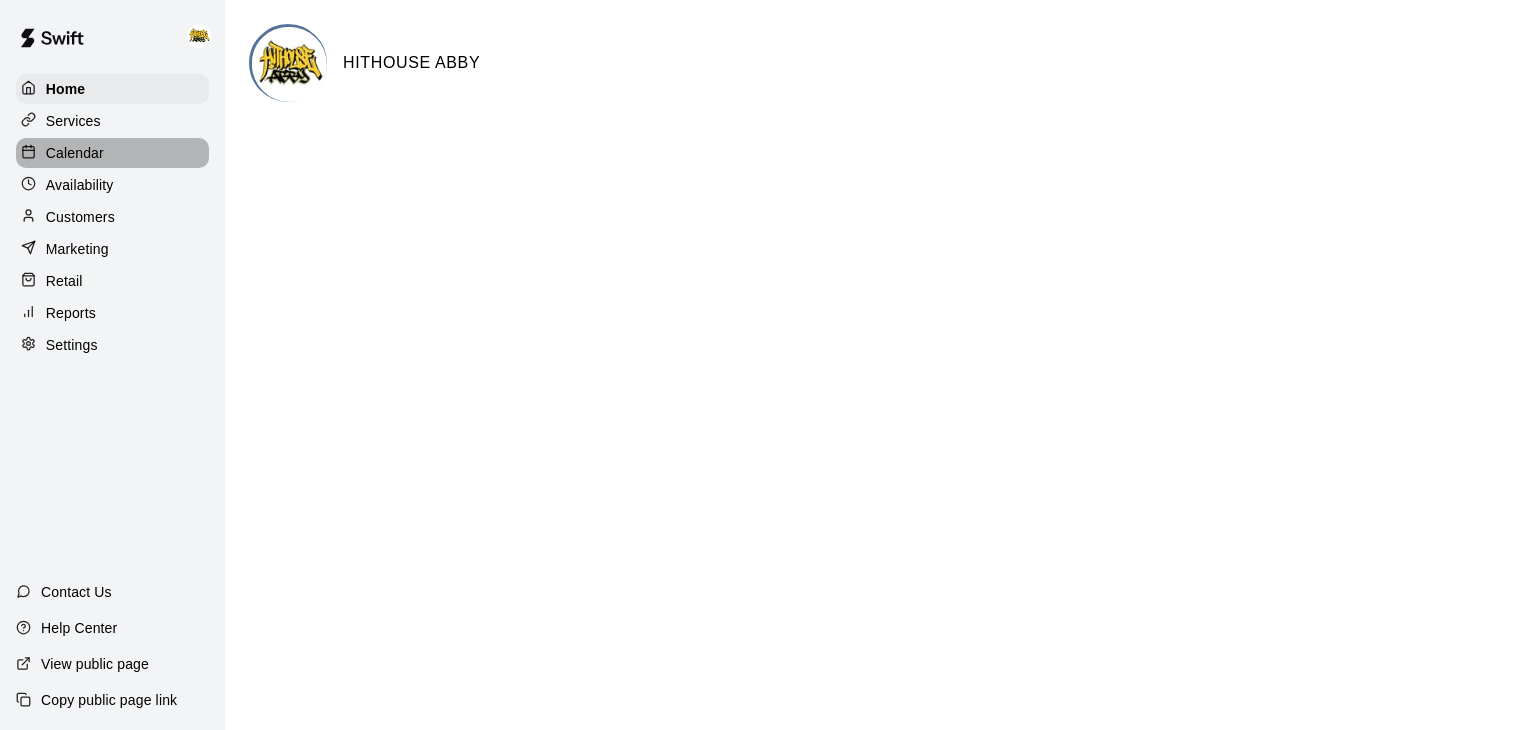 click on "Calendar" at bounding box center [75, 153] 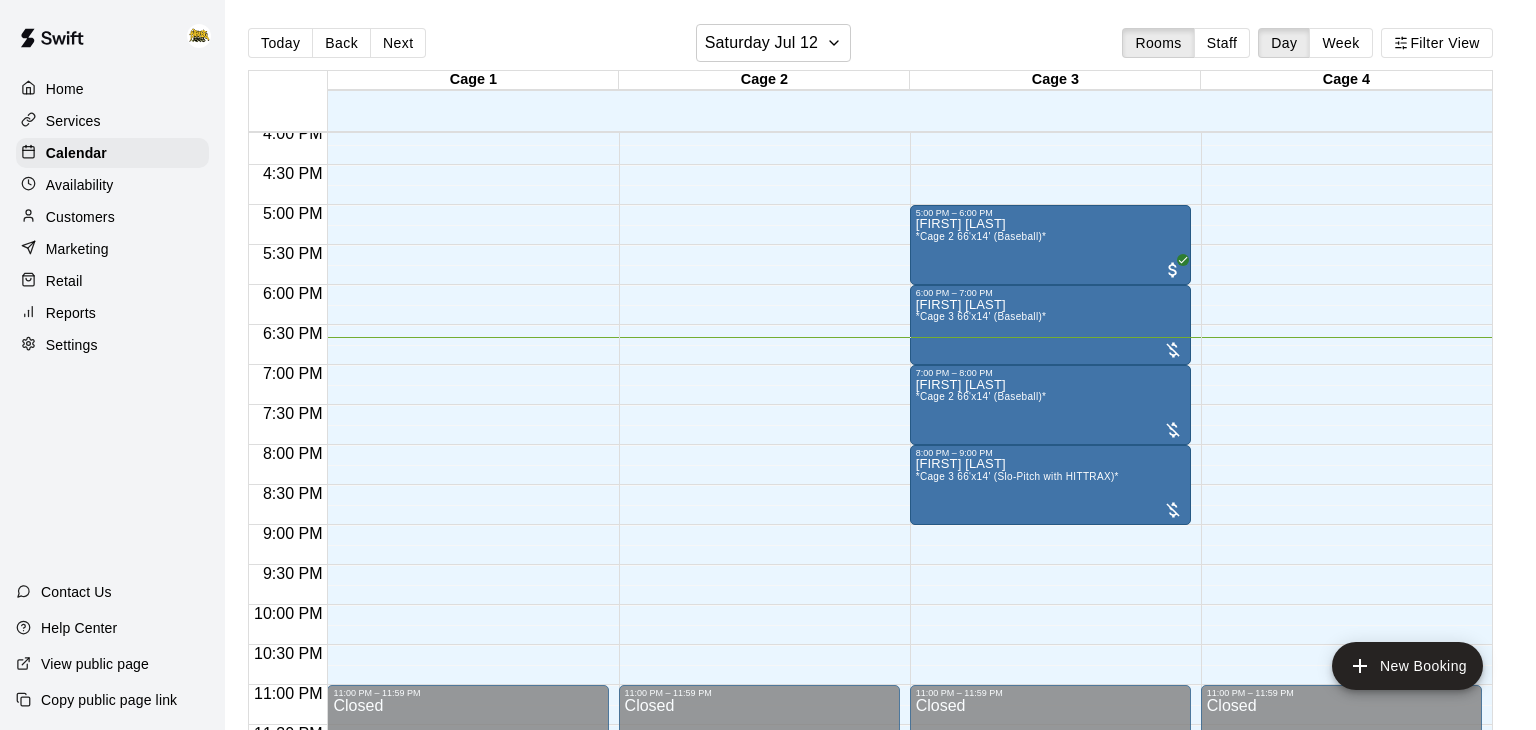 scroll, scrollTop: 1299, scrollLeft: 0, axis: vertical 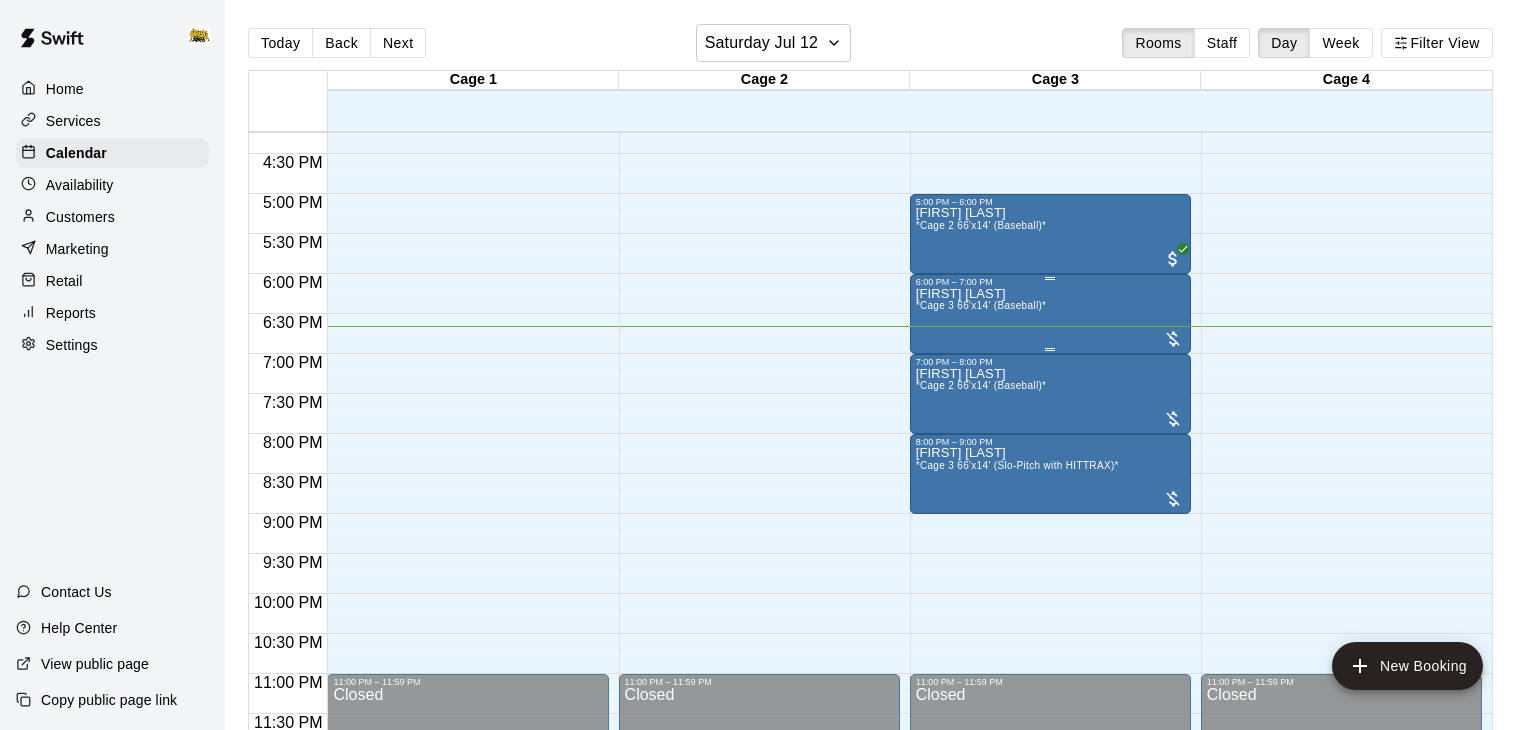 click at bounding box center (1050, 278) 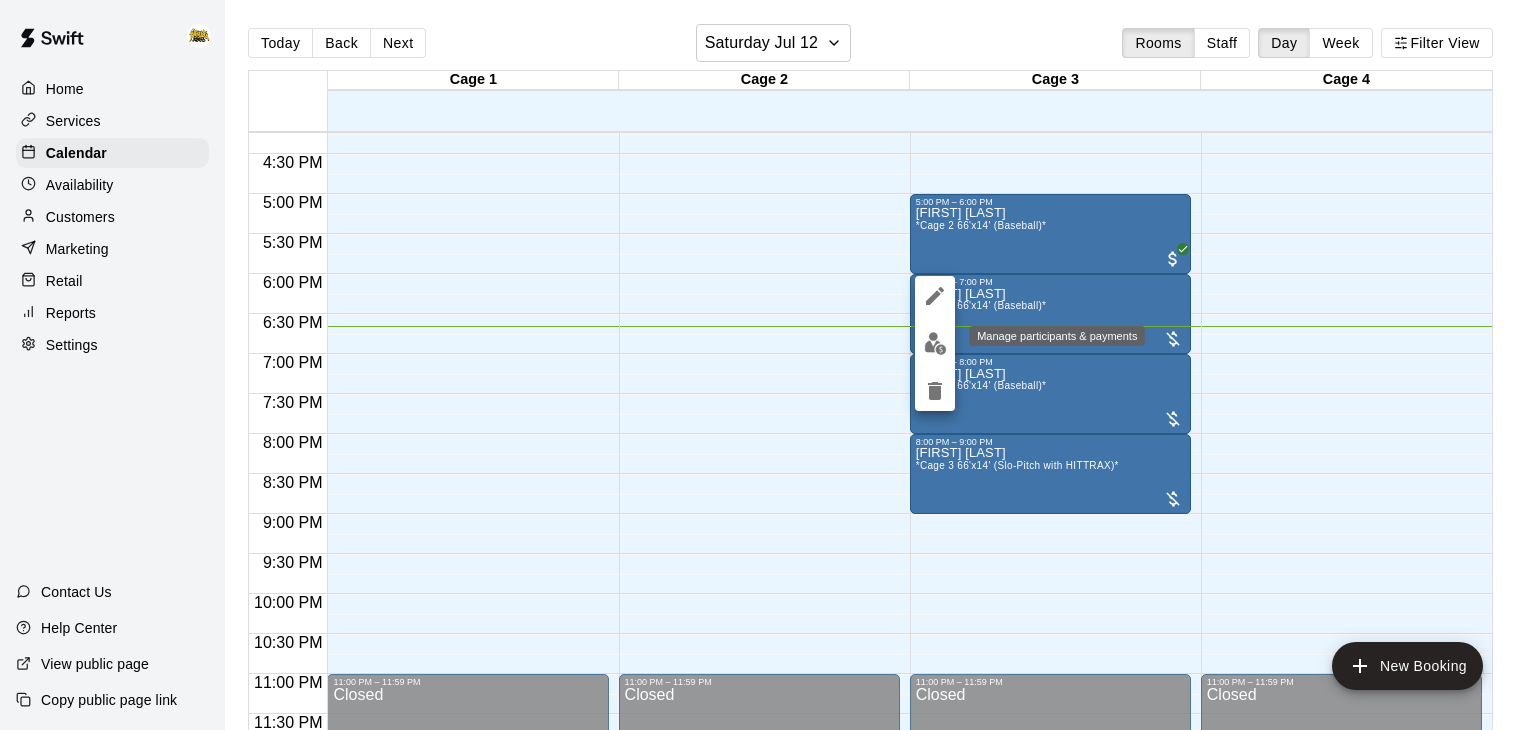 click at bounding box center (935, 343) 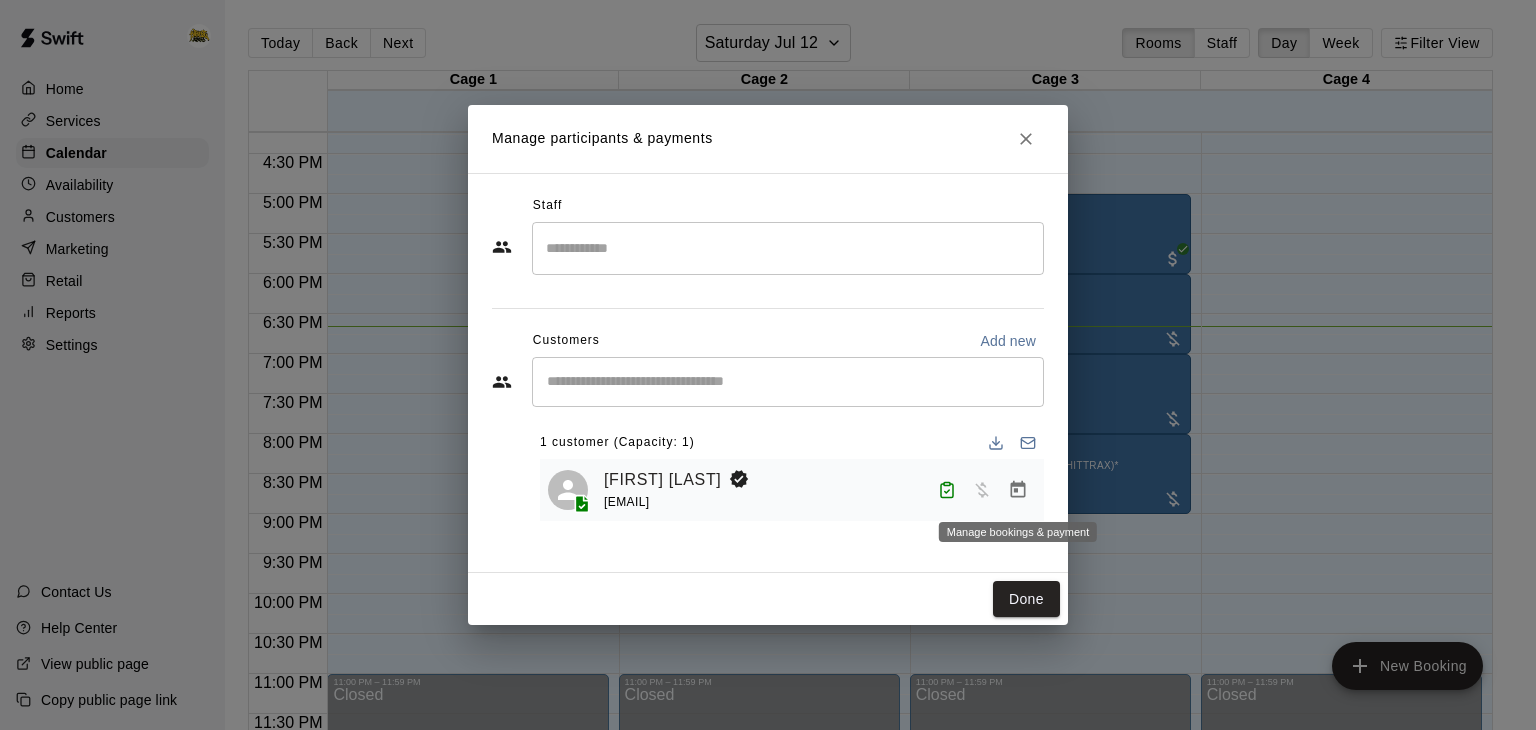 click 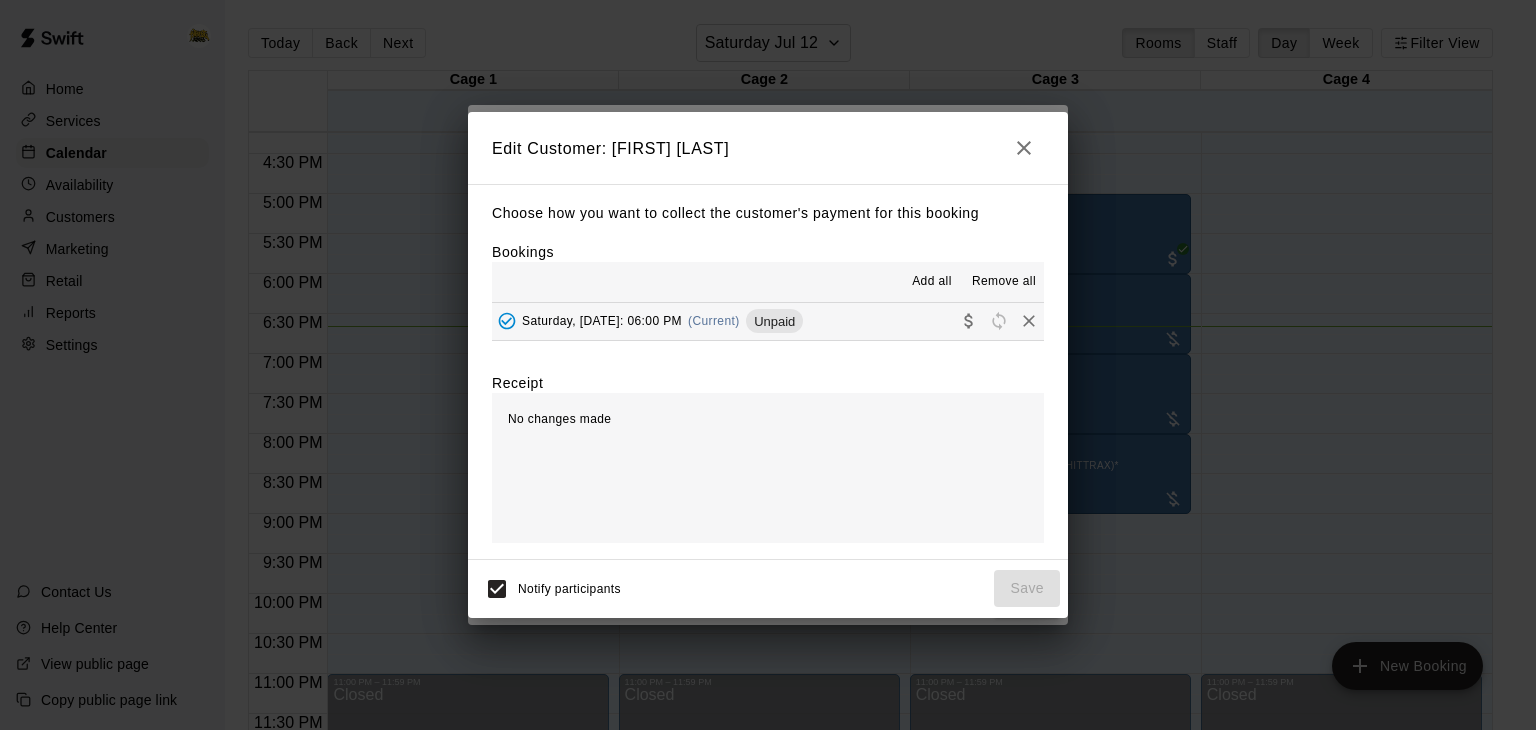 click on "Saturday, [DATE]: 06:00 PM (Current) Unpaid" at bounding box center (768, 321) 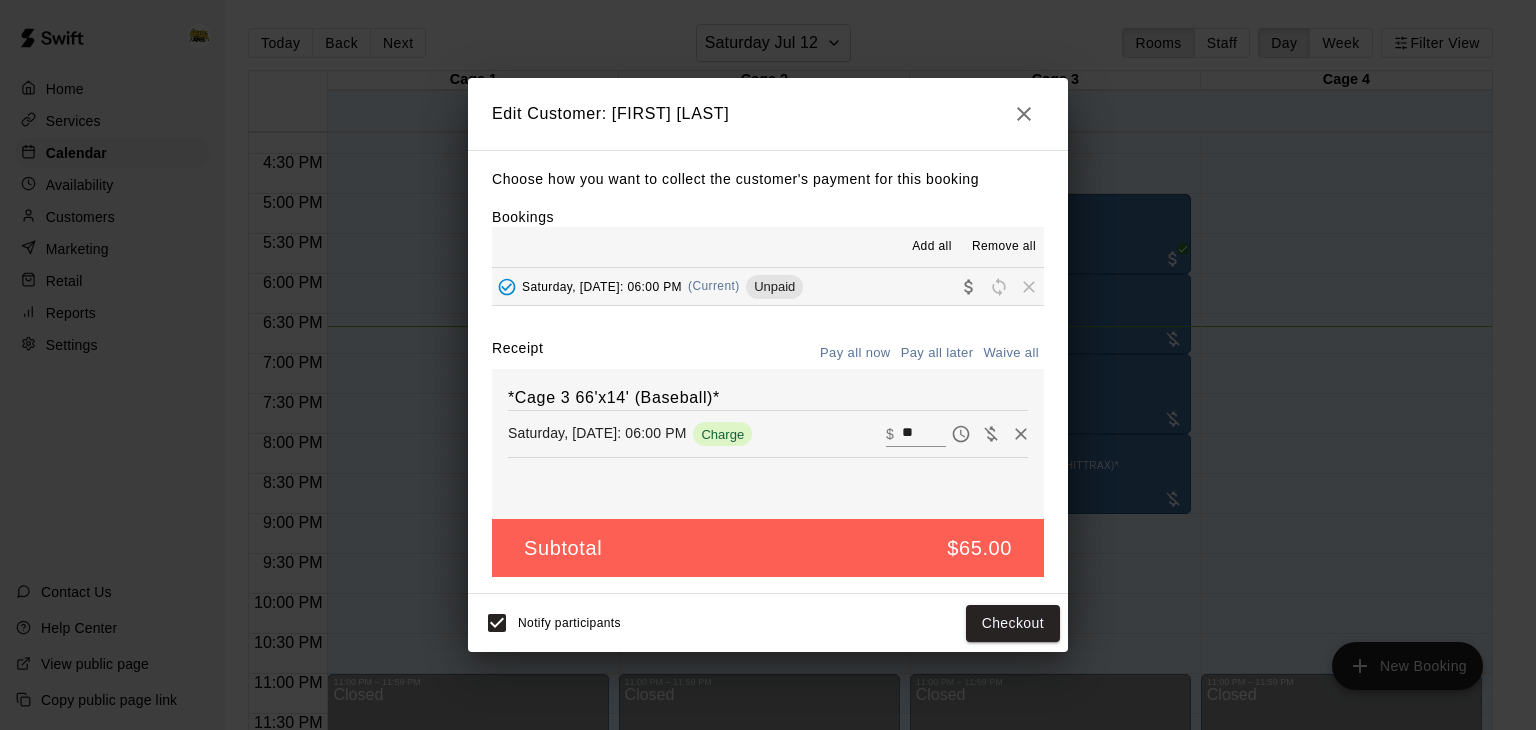 click 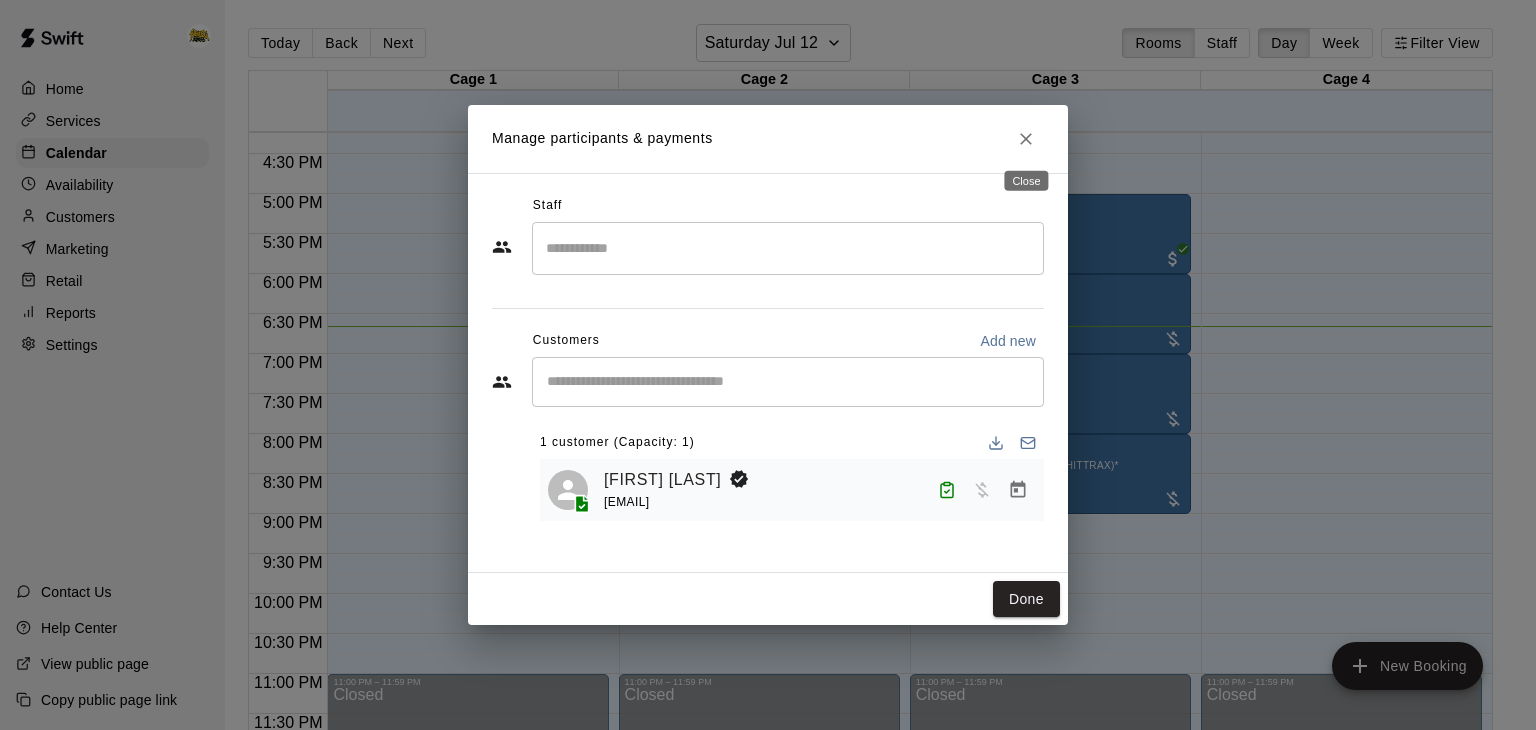 click 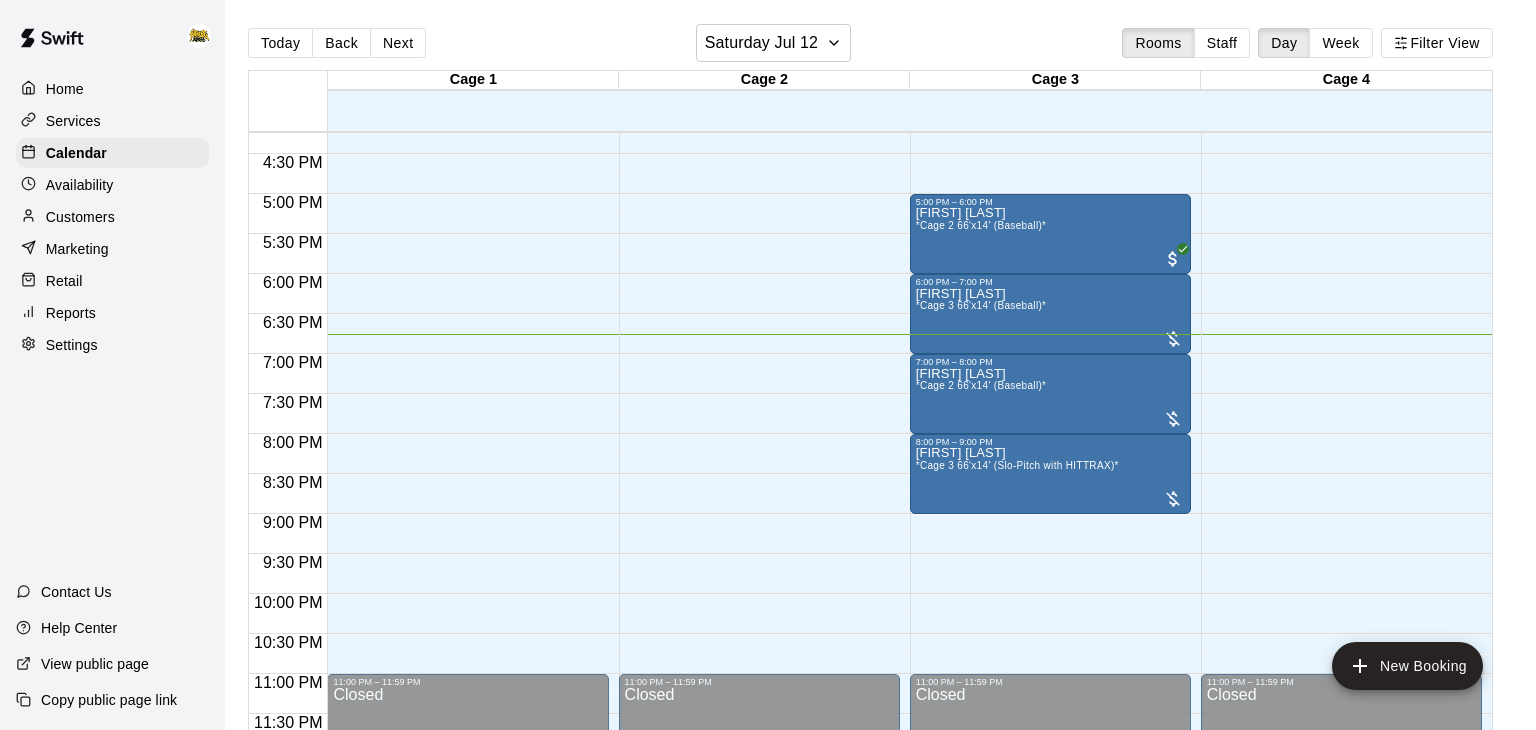 click on "Services" at bounding box center [73, 121] 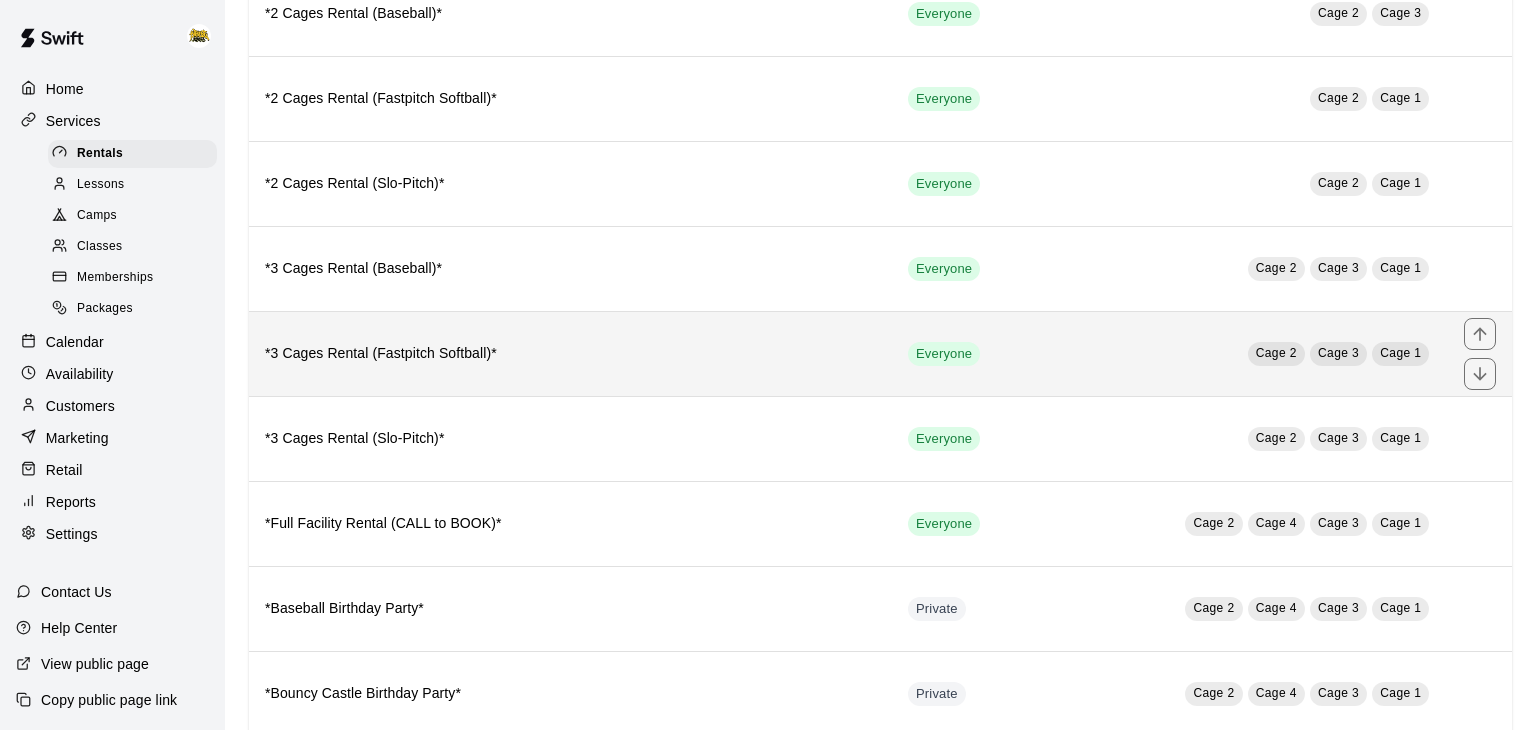scroll, scrollTop: 1332, scrollLeft: 0, axis: vertical 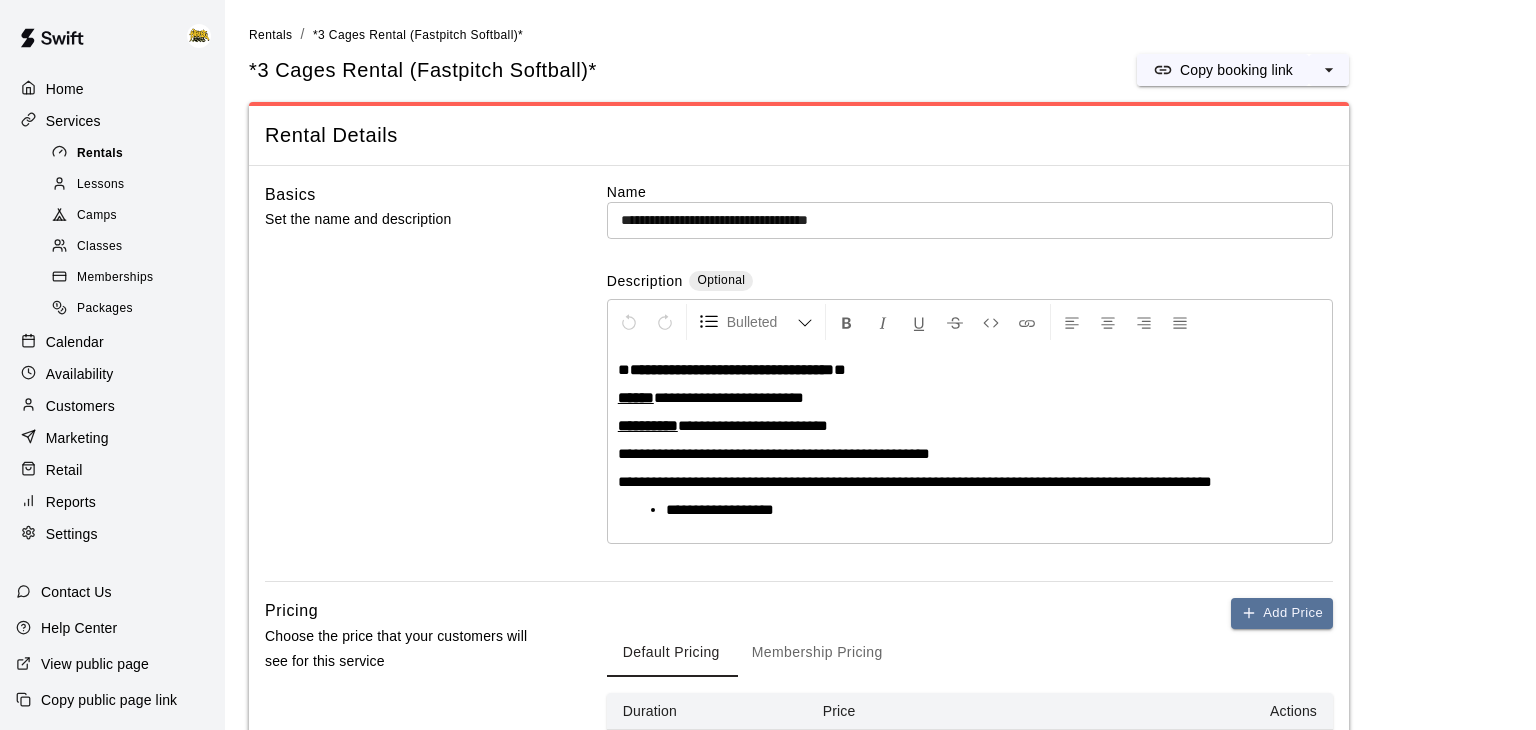 click on "Rentals" at bounding box center (132, 154) 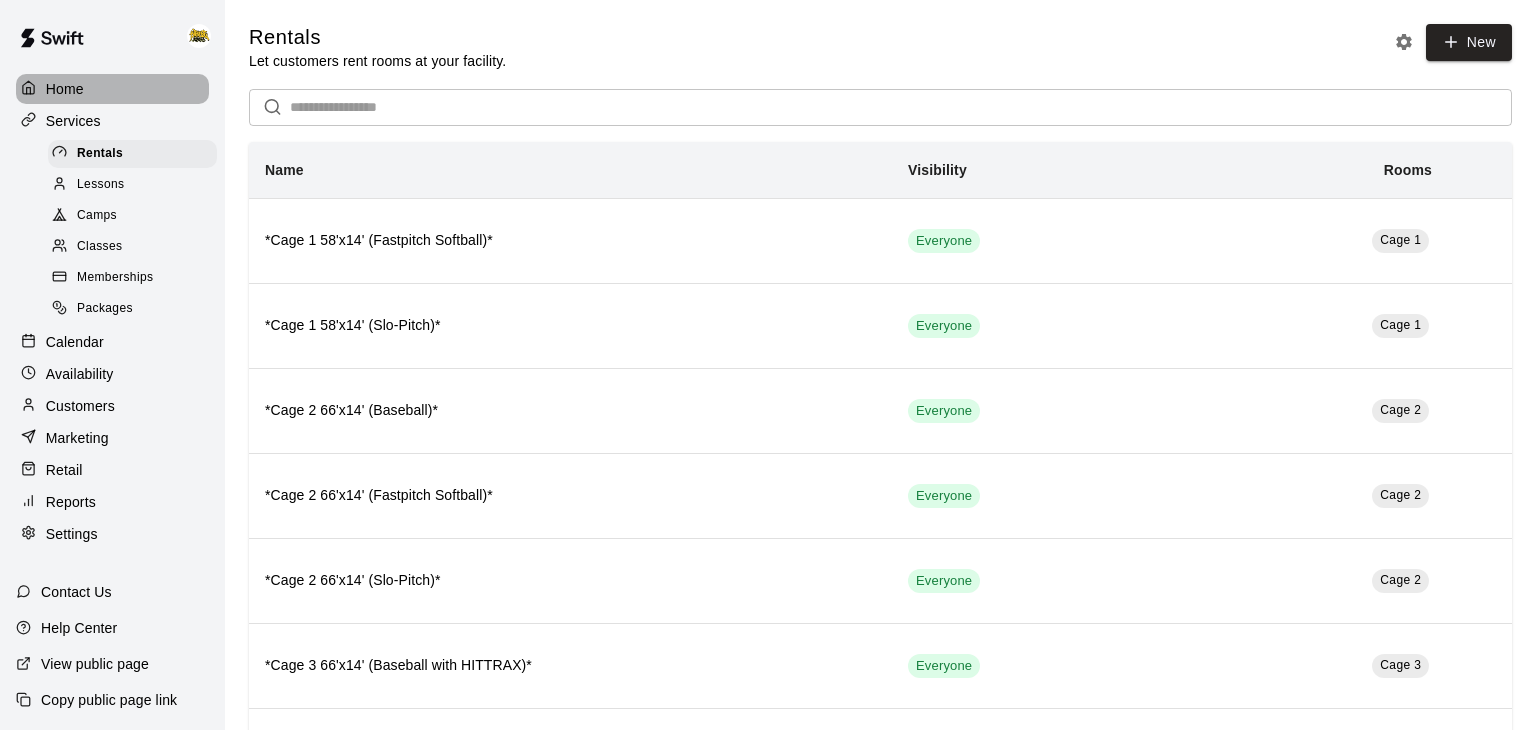 click at bounding box center [33, 89] 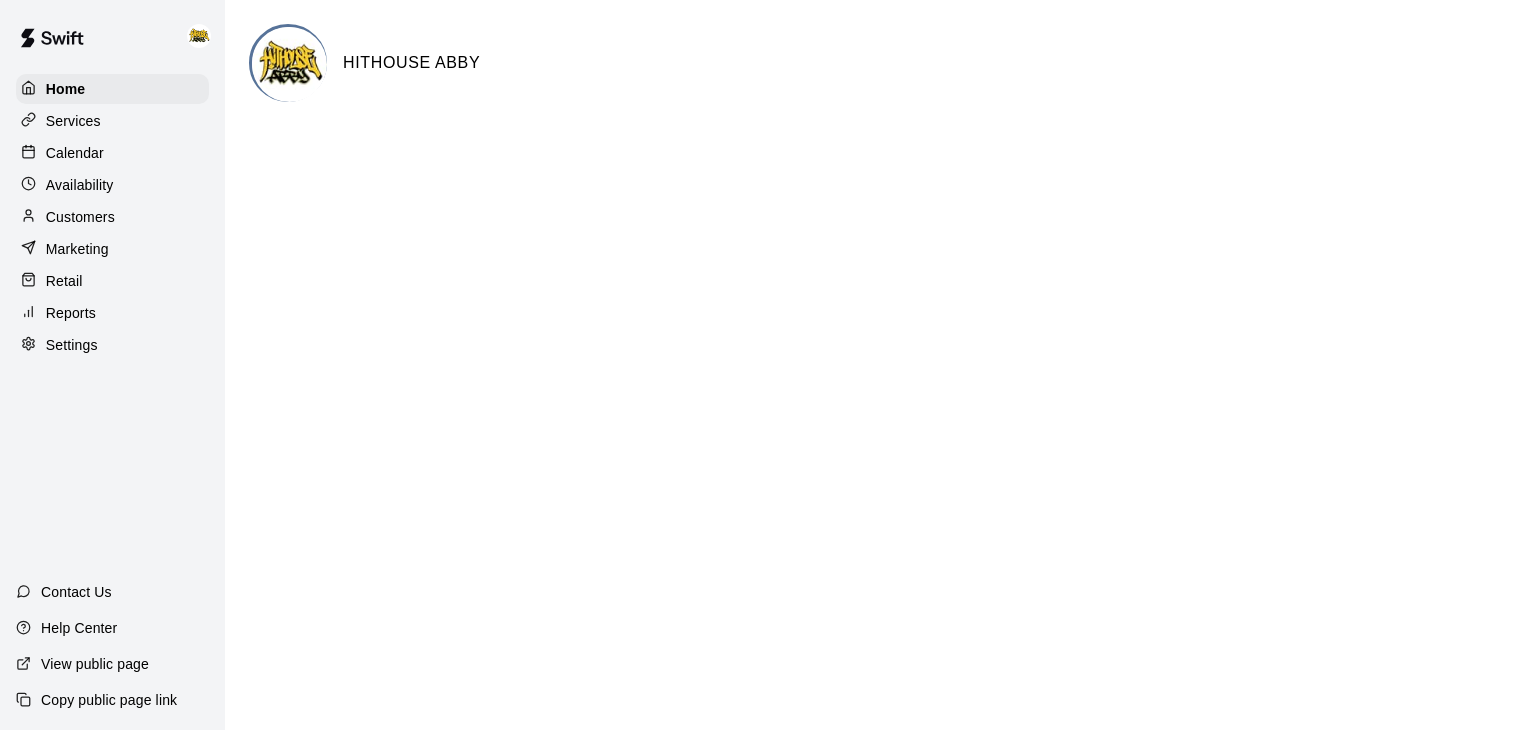 click on "Calendar" at bounding box center [75, 153] 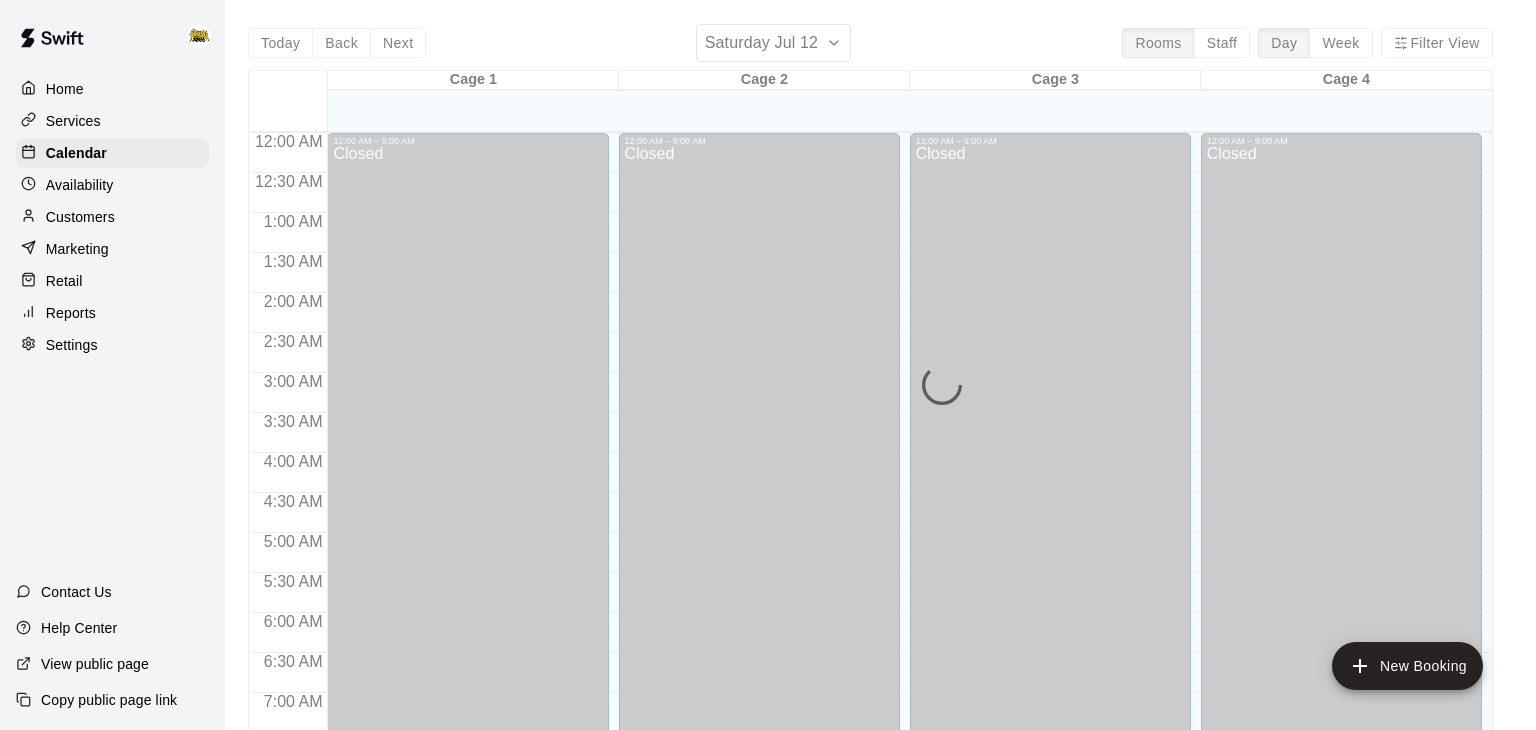 scroll, scrollTop: 1239, scrollLeft: 0, axis: vertical 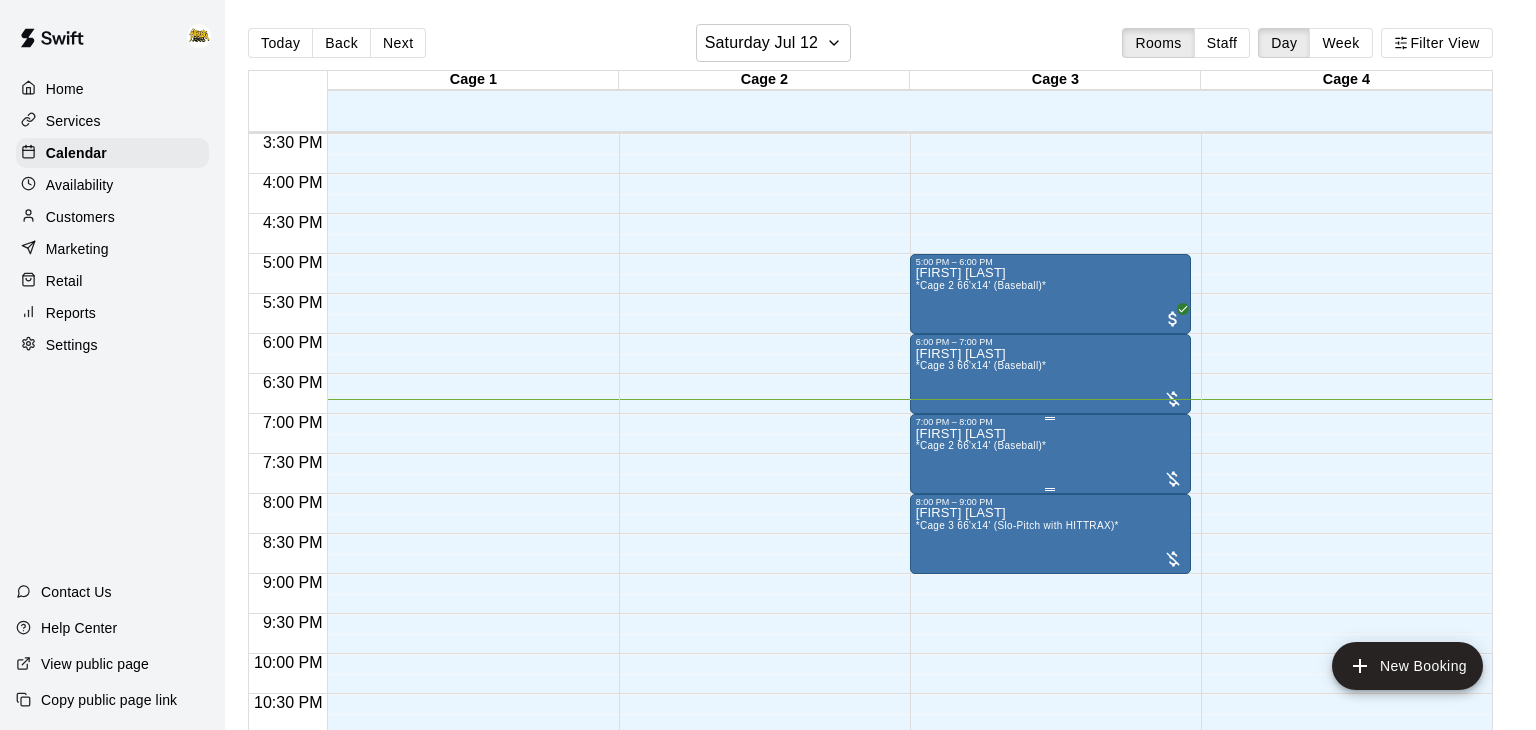 click on "[FIRST] [LAST] *Cage 2 66'x14' (Baseball)*" at bounding box center [1050, 792] 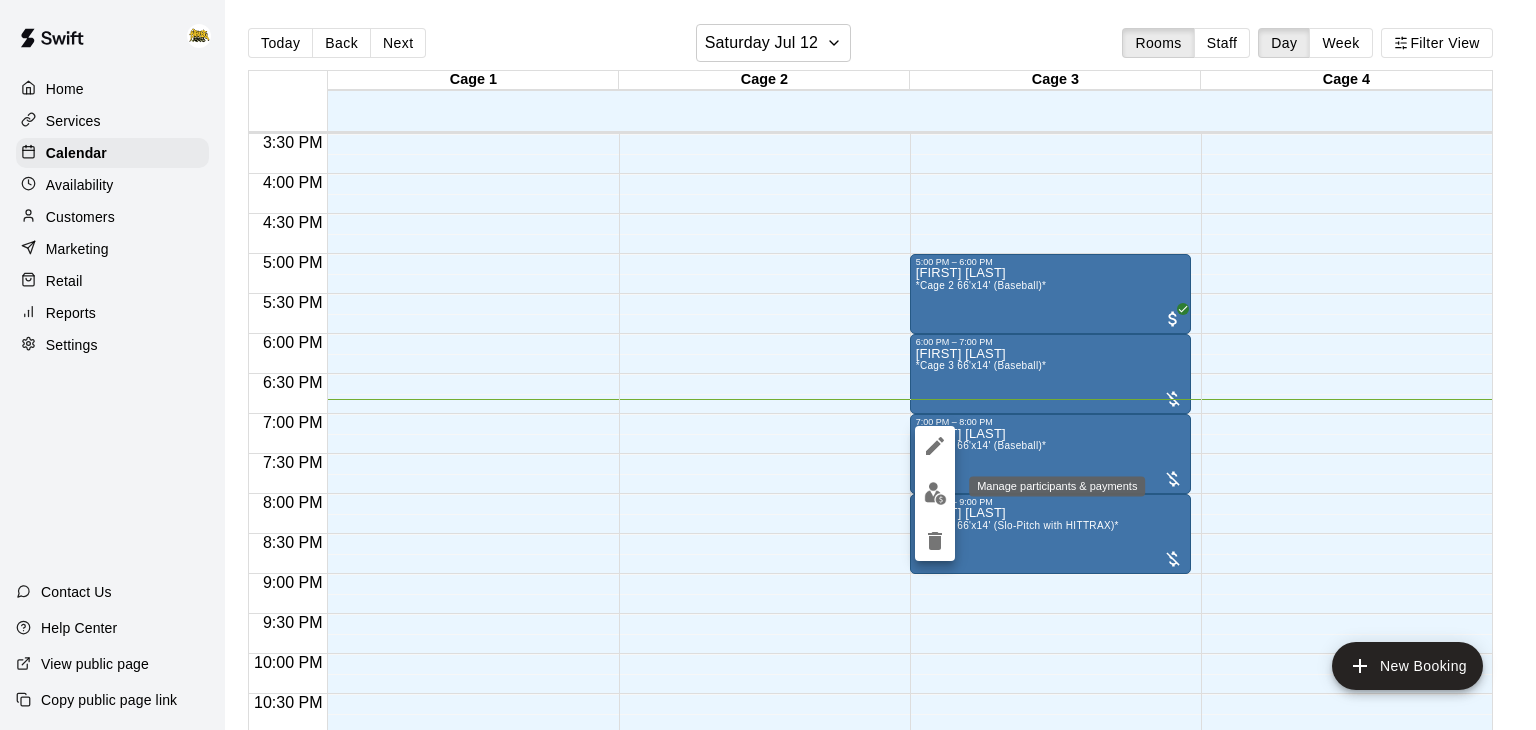 click at bounding box center (935, 493) 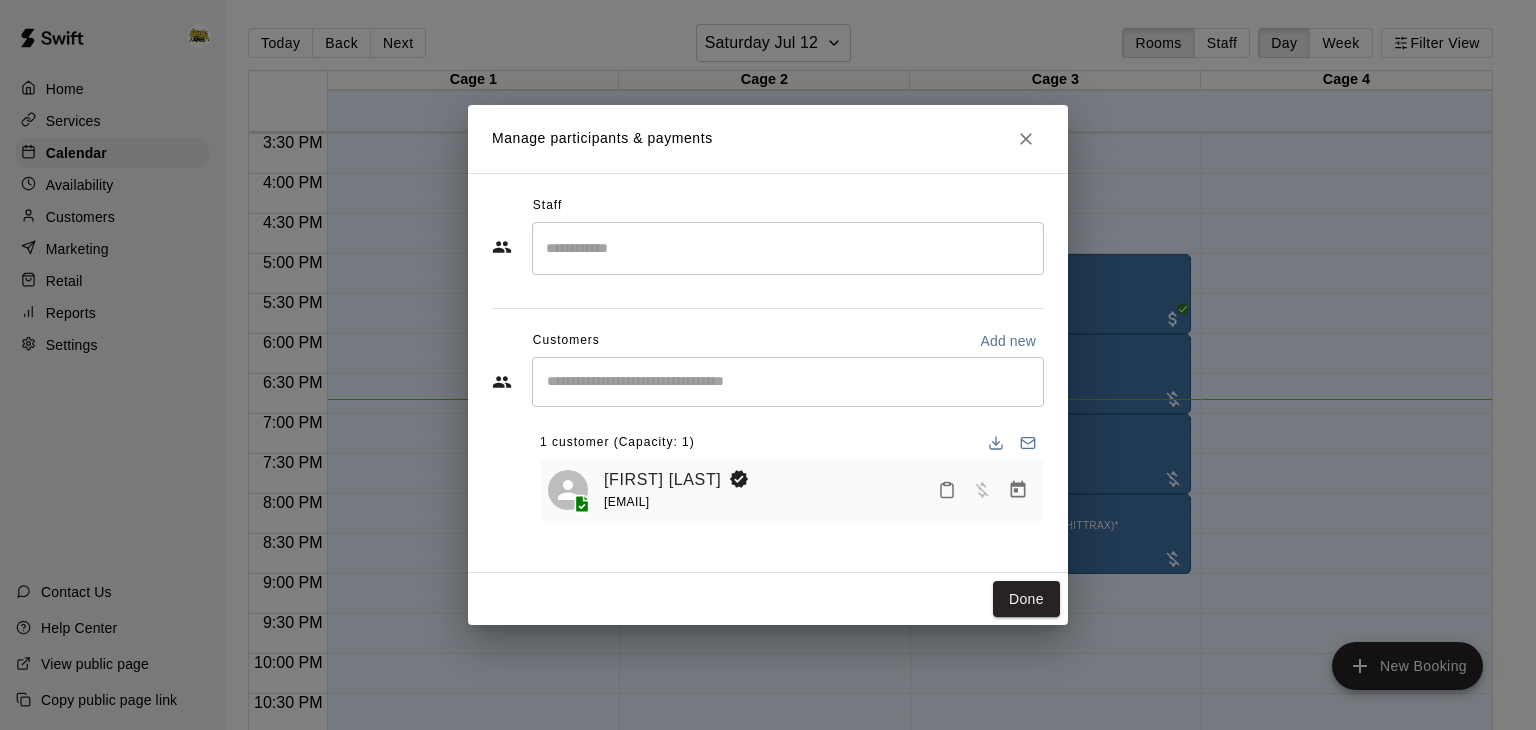 click 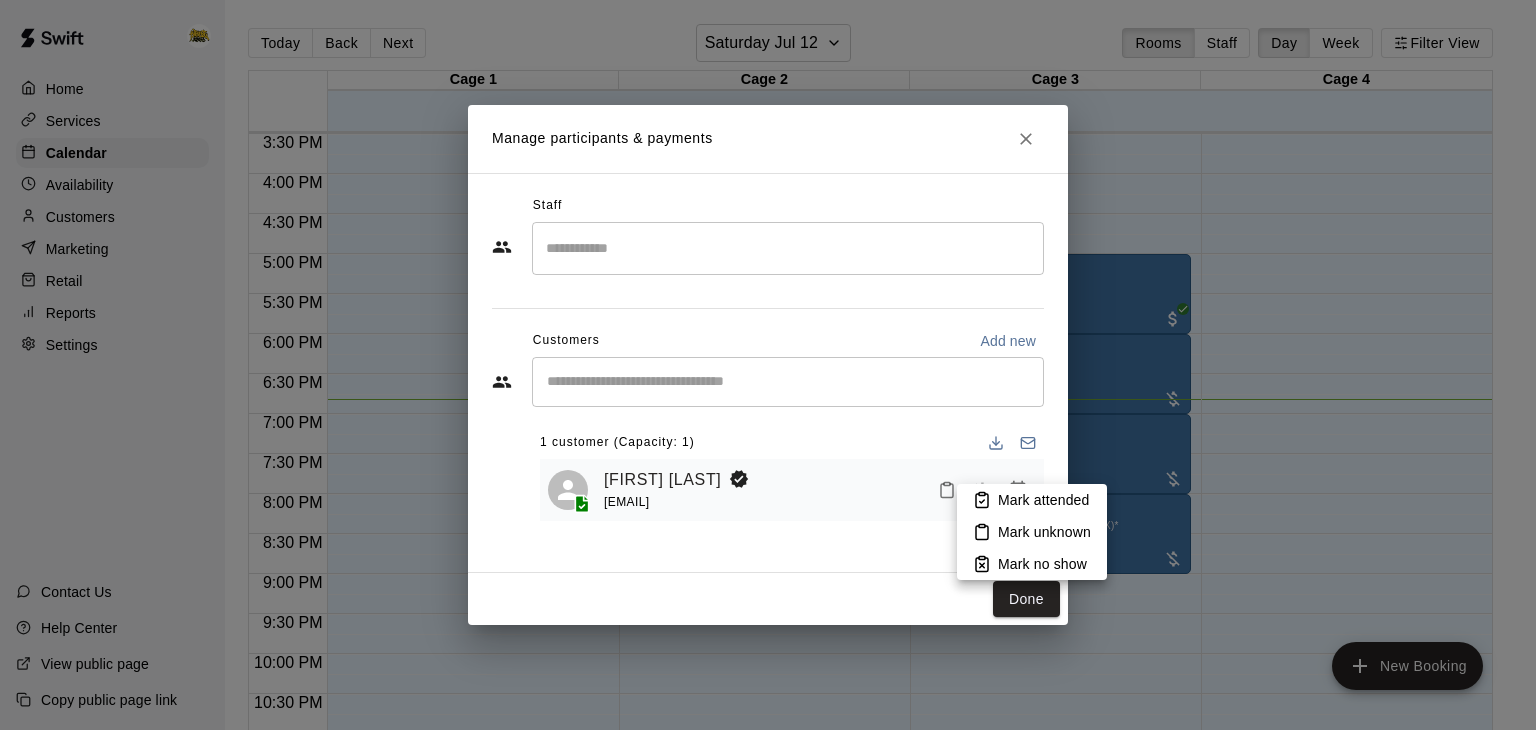click 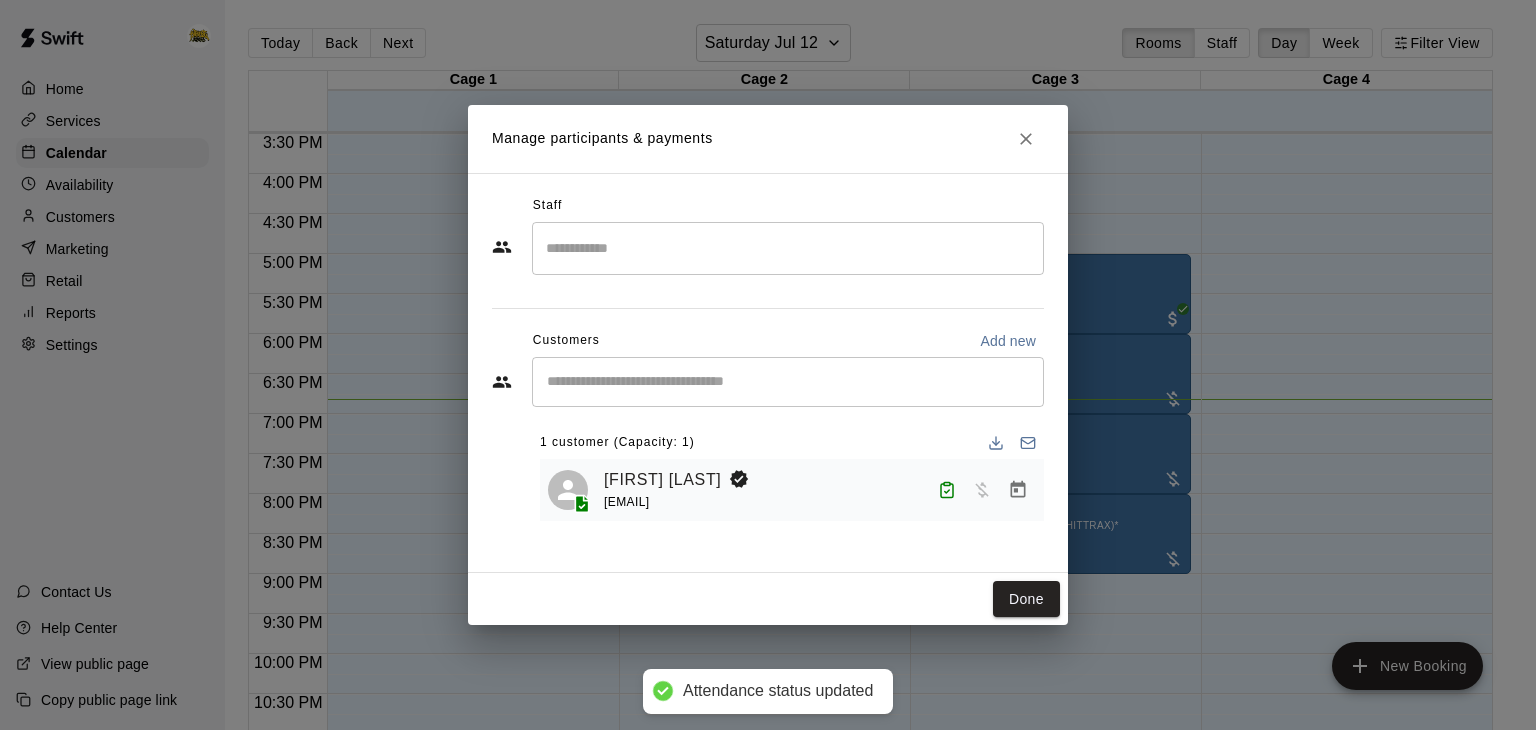 click 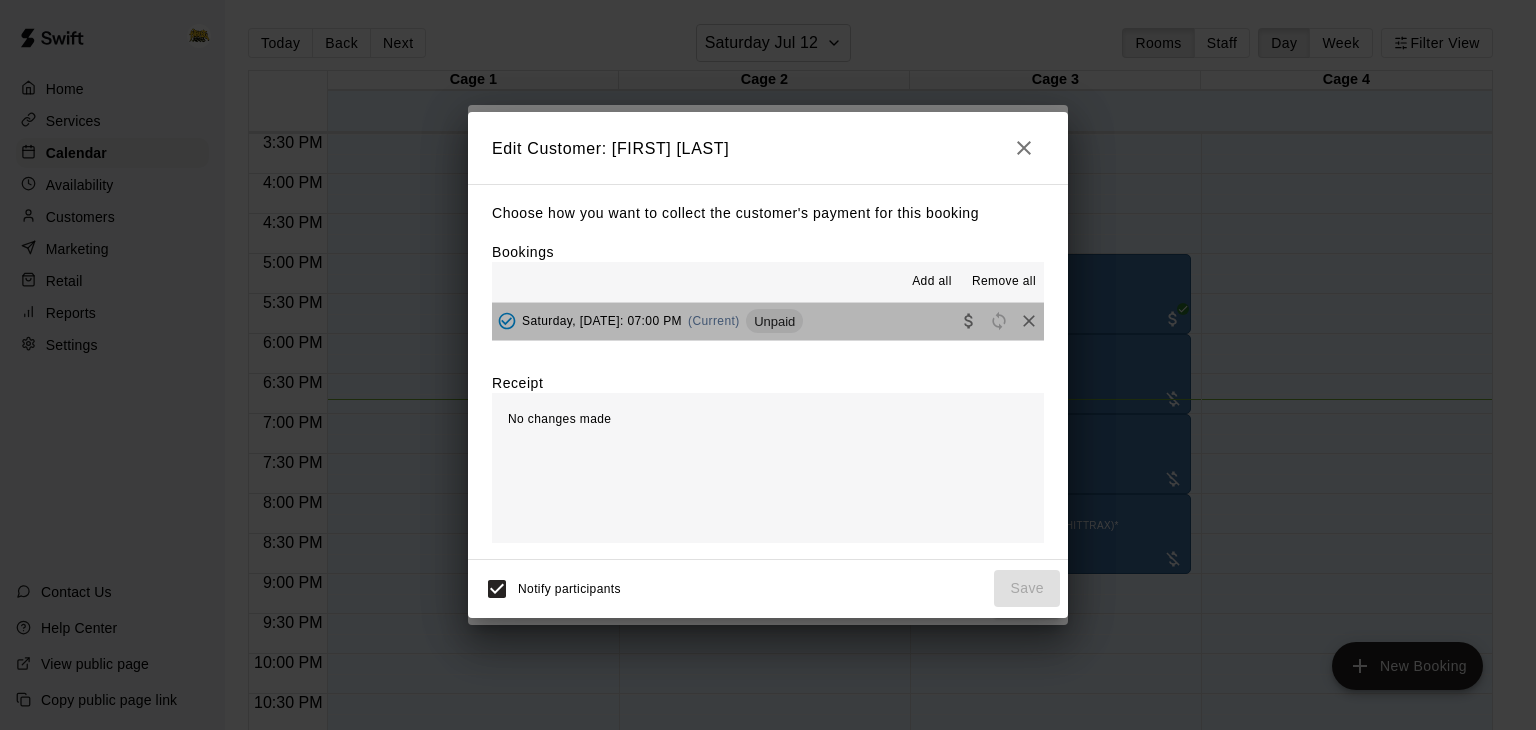 click on "Saturday, [DATE]: 05:00 PM (Current) Unpaid" at bounding box center (768, 321) 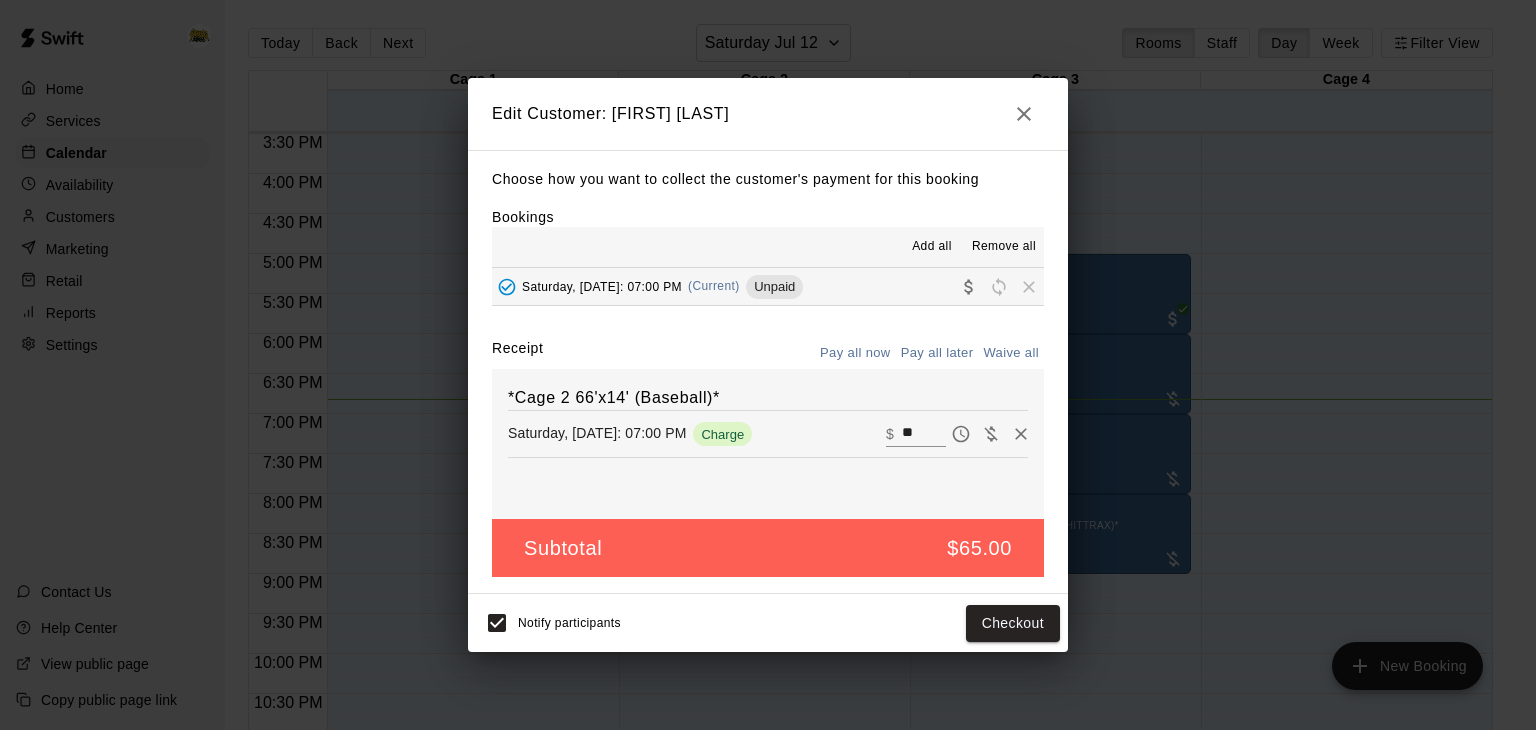 click on "**" at bounding box center [924, 434] 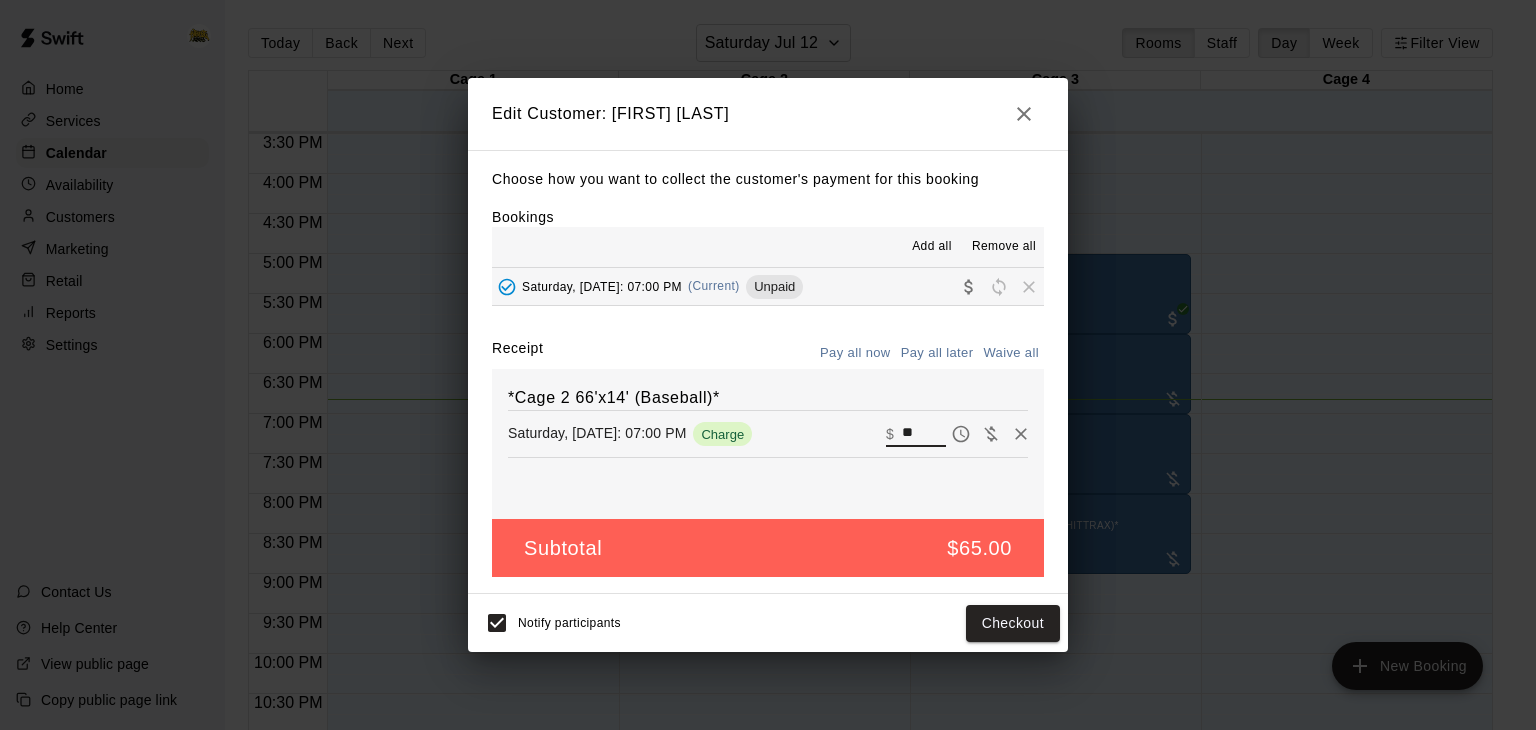 type on "*" 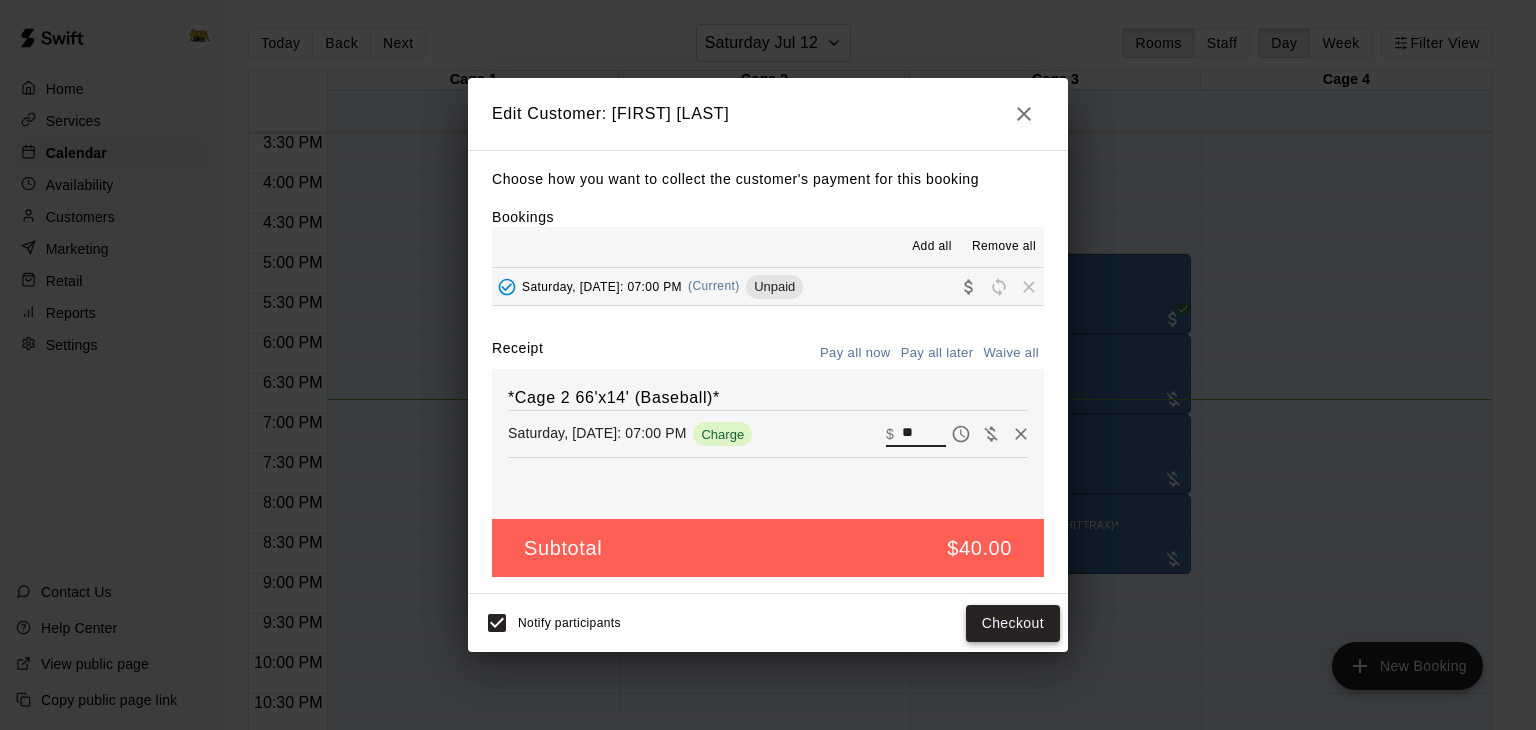 type on "**" 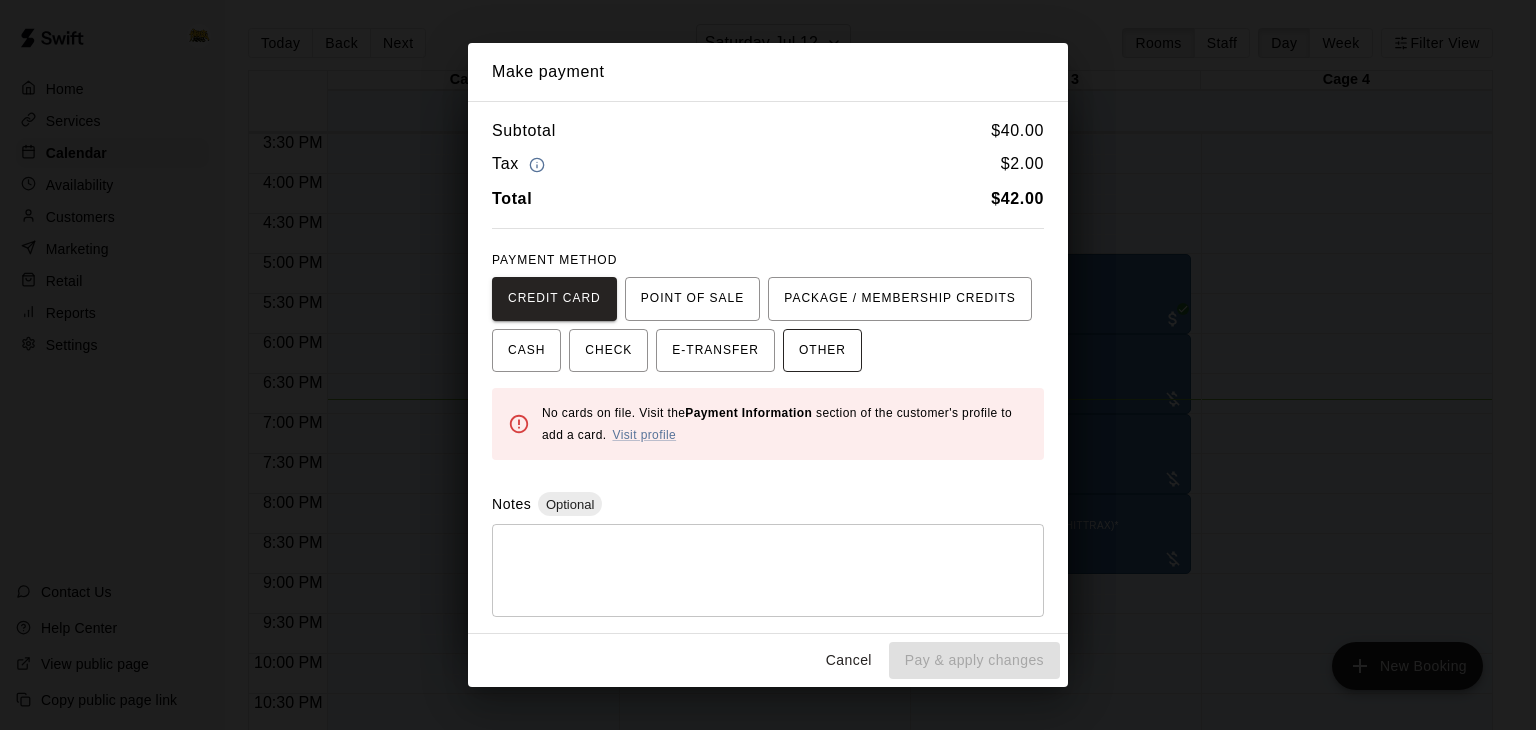 click on "OTHER" at bounding box center [822, 351] 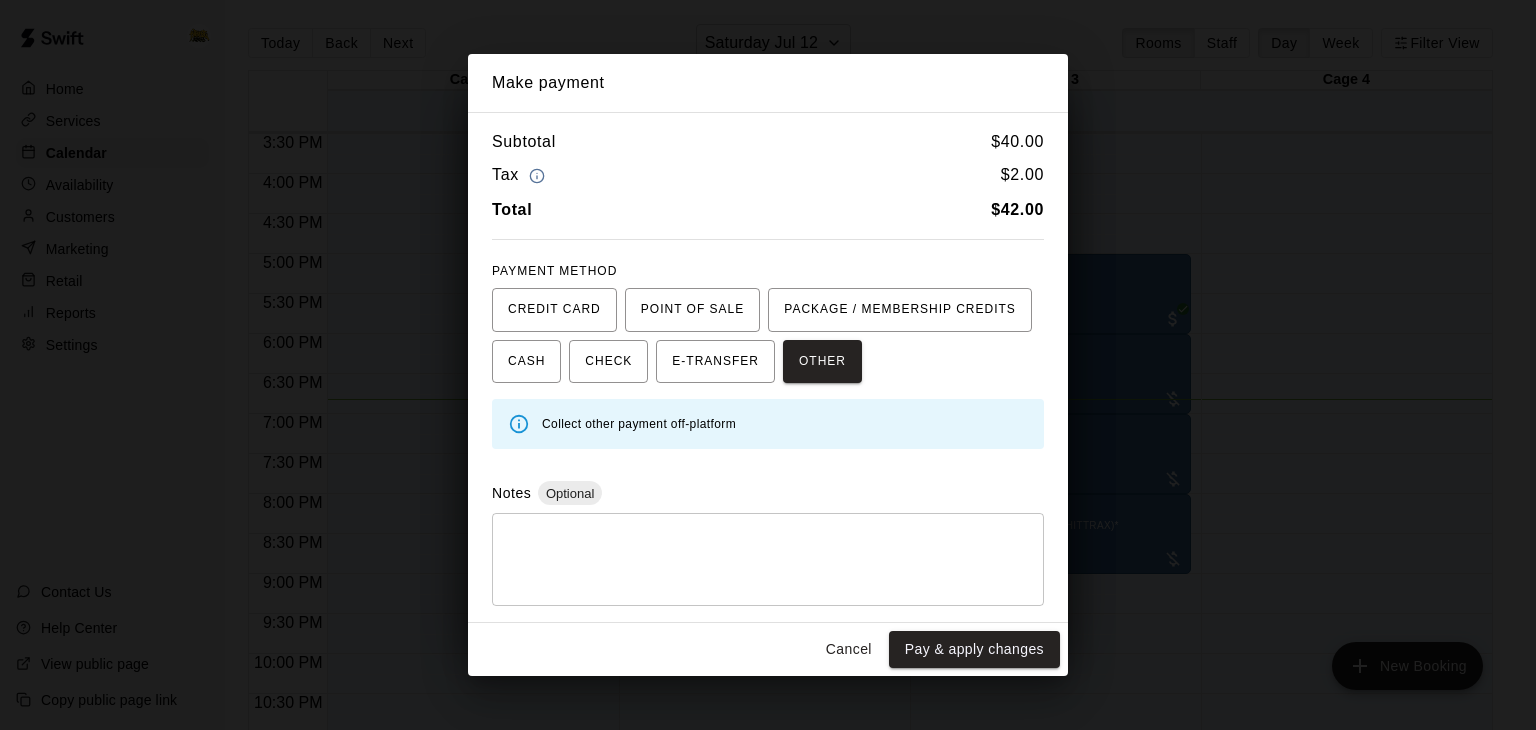 click at bounding box center [768, 560] 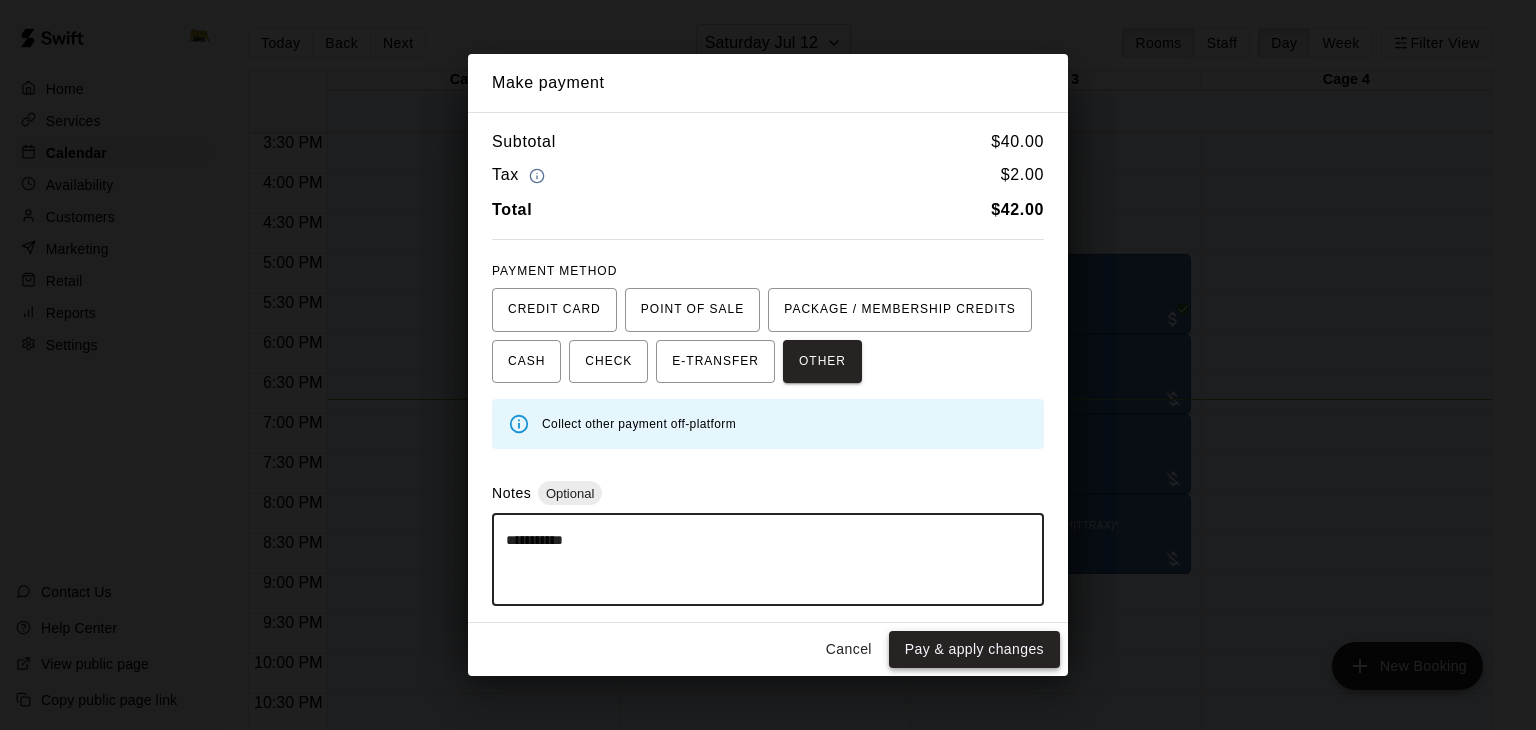 type on "**********" 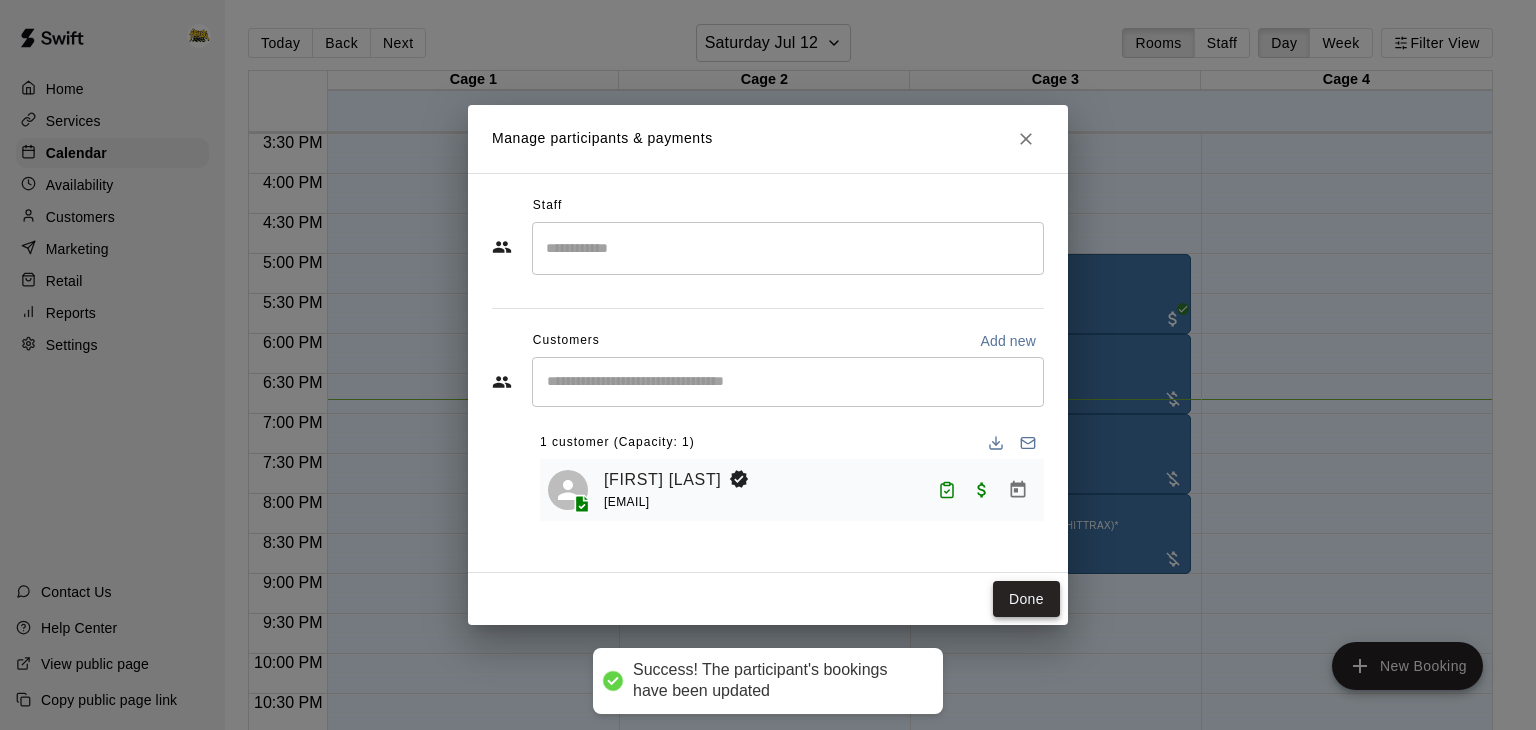 click on "Done" at bounding box center (1026, 599) 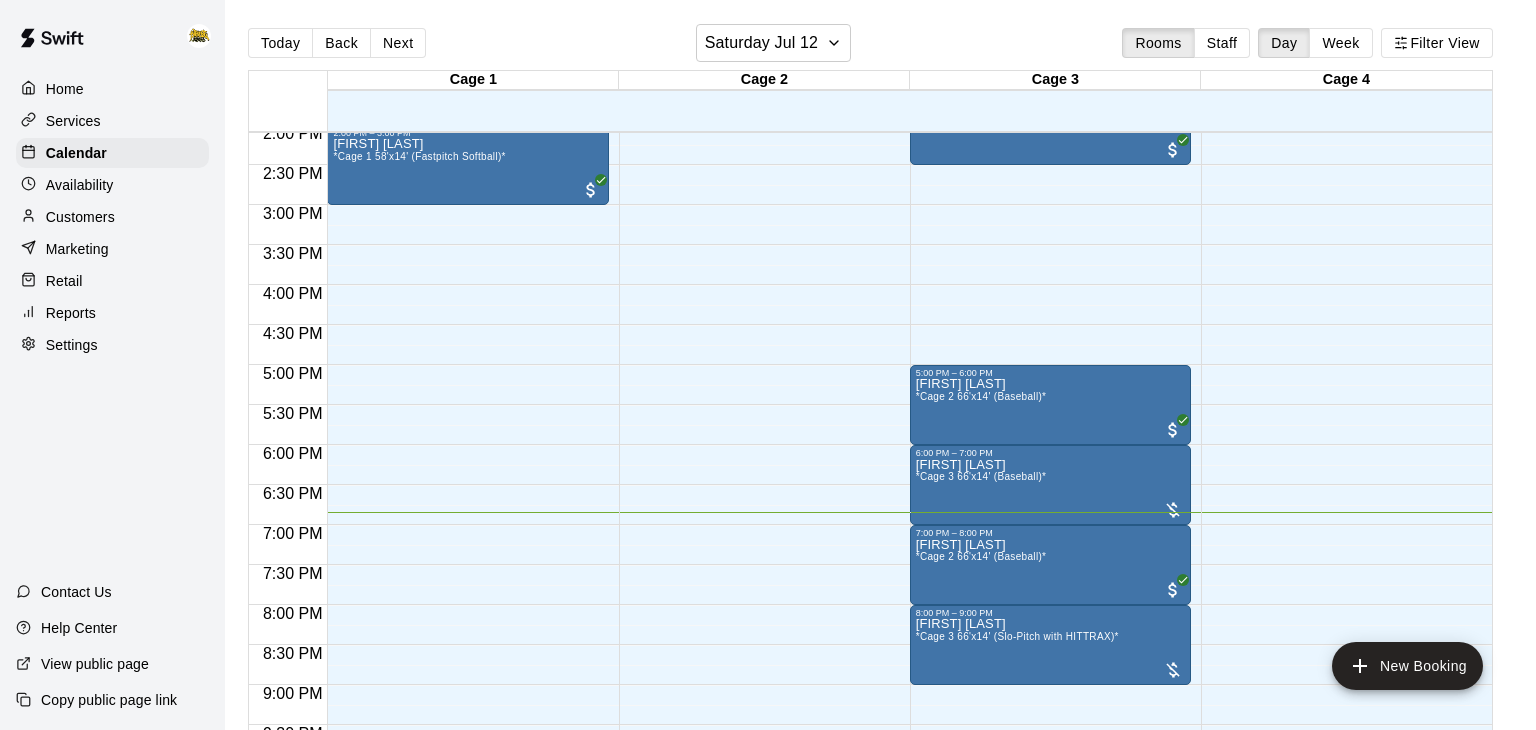 scroll, scrollTop: 1247, scrollLeft: 0, axis: vertical 